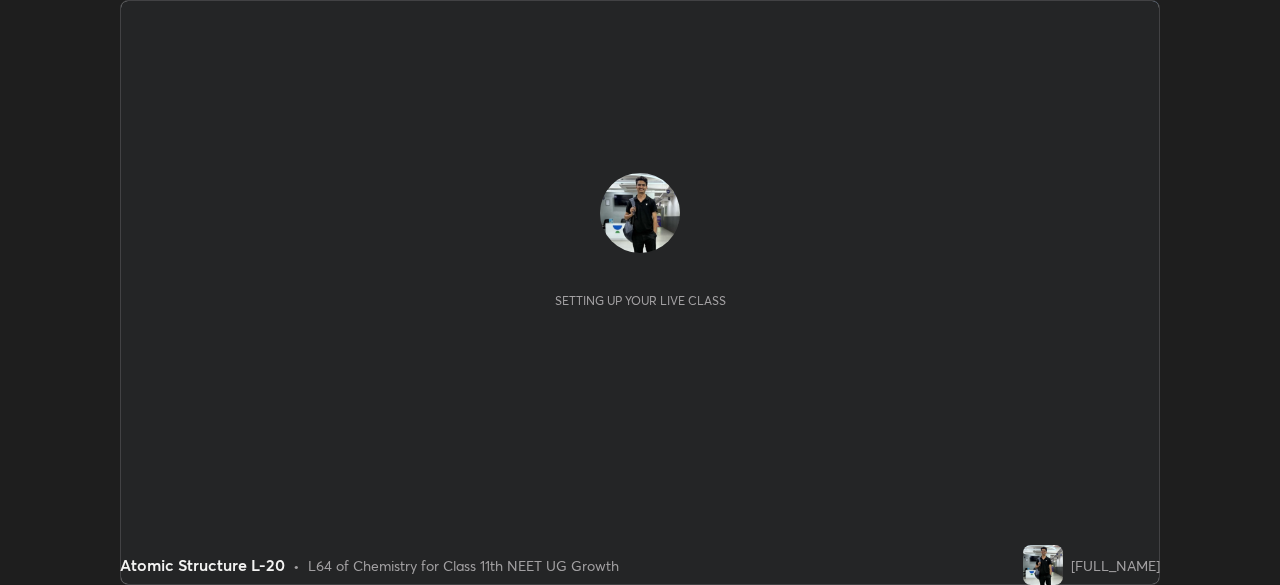 scroll, scrollTop: 0, scrollLeft: 0, axis: both 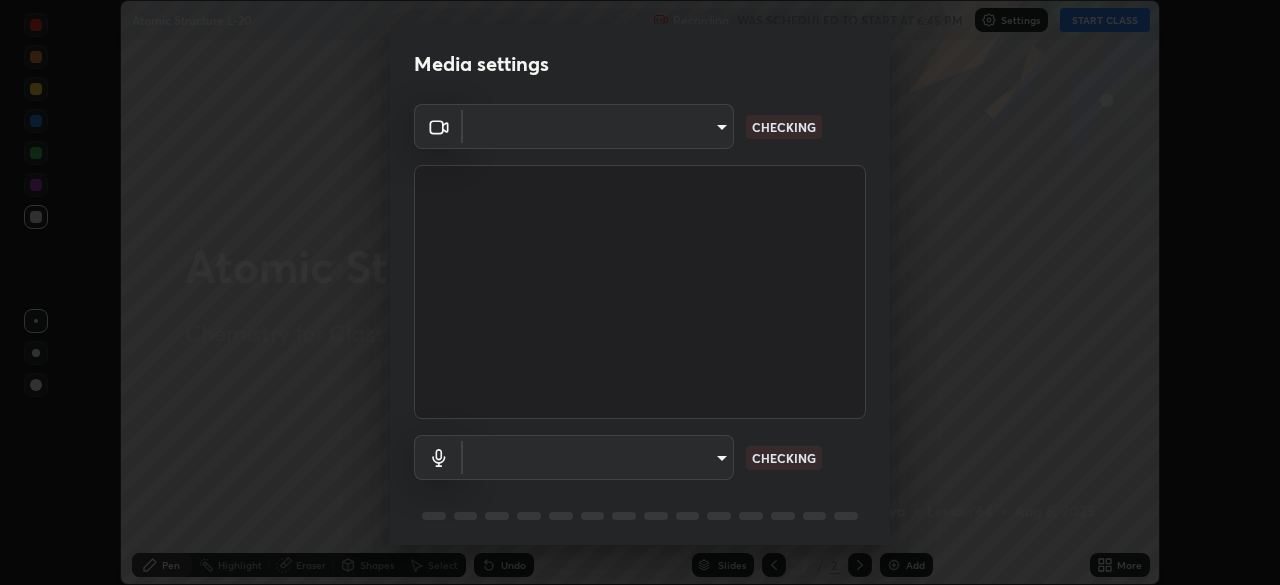 type on "[HASH]" 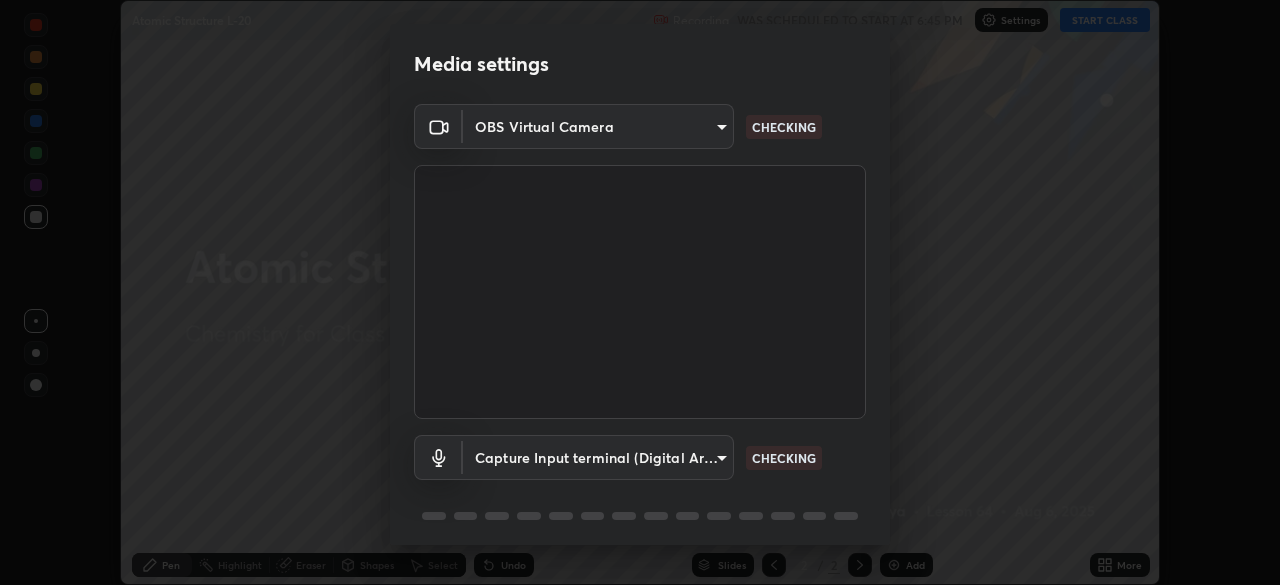 scroll, scrollTop: 71, scrollLeft: 0, axis: vertical 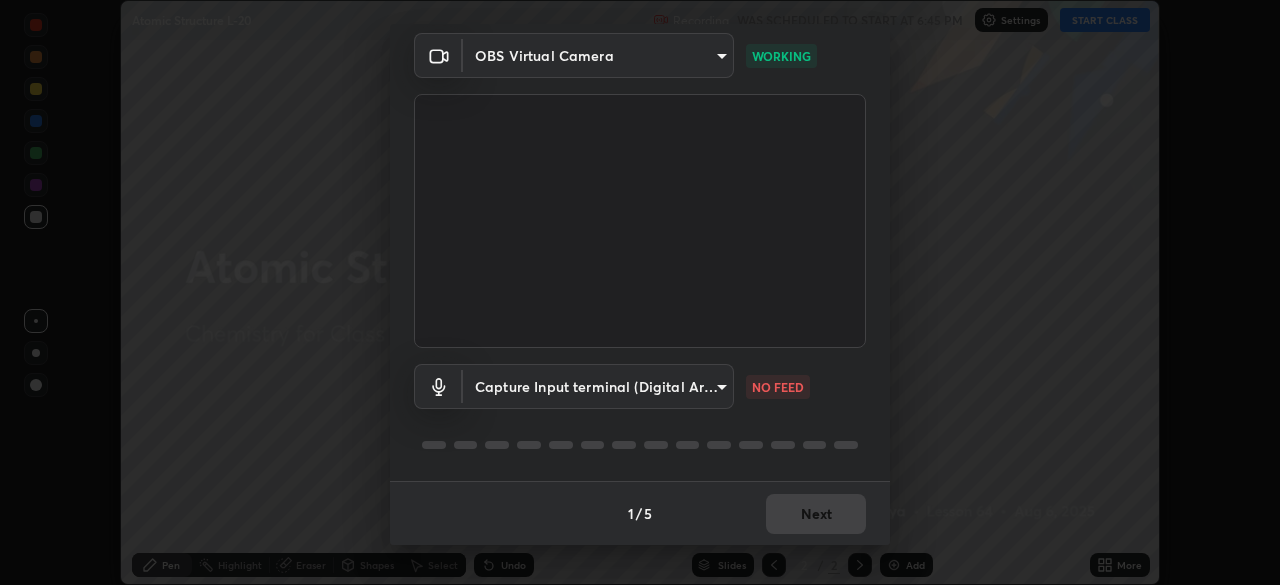 click on "Erase all Atomic Structure L-20 Recording WAS SCHEDULED TO START AT  6:45 PM Settings START CLASS Setting up your live class Atomic Structure L-20 • L64 of Chemistry for Class 11th NEET UG Growth [FULL_NAME] Pen Highlight Eraser Shapes Select Undo Slides 2 / 2 Add More No doubts shared Encourage your learners to ask a doubt for better clarity Report an issue Reason for reporting Buffering Chat not working Audio - Video sync issue Educator video quality low ​ Attach an image Report Media settings OBS Virtual Camera [HASH] WORKING Capture Input terminal (Digital Array MIC) [HASH] NO FEED 1 / 5 Next" at bounding box center (640, 292) 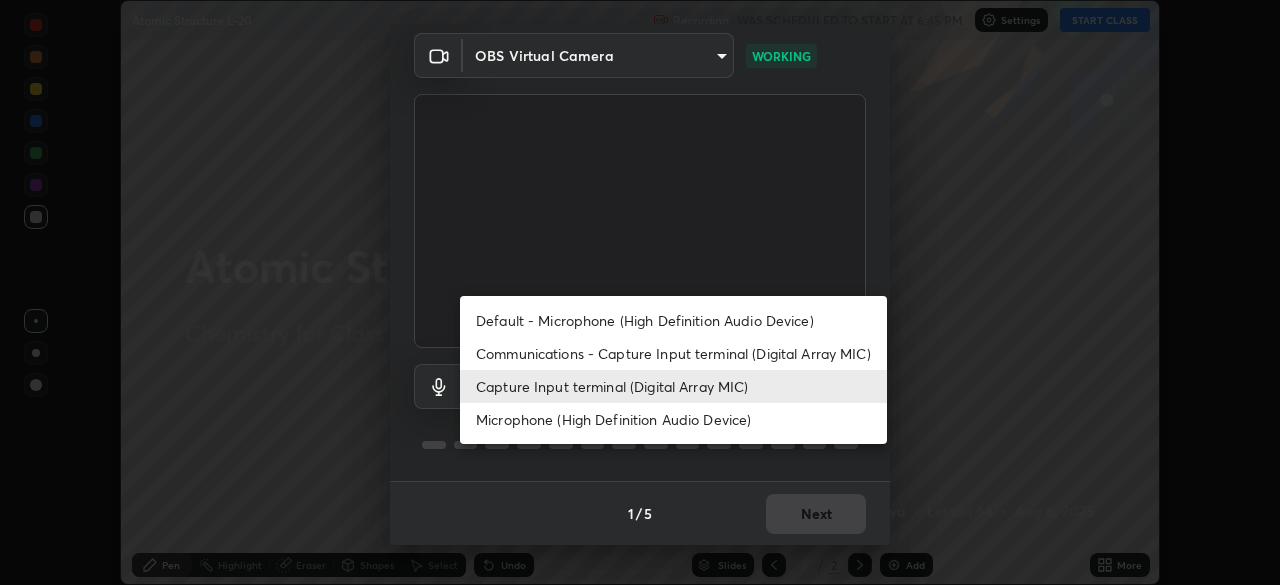 click on "Communications - Capture Input terminal (Digital Array MIC)" at bounding box center [673, 353] 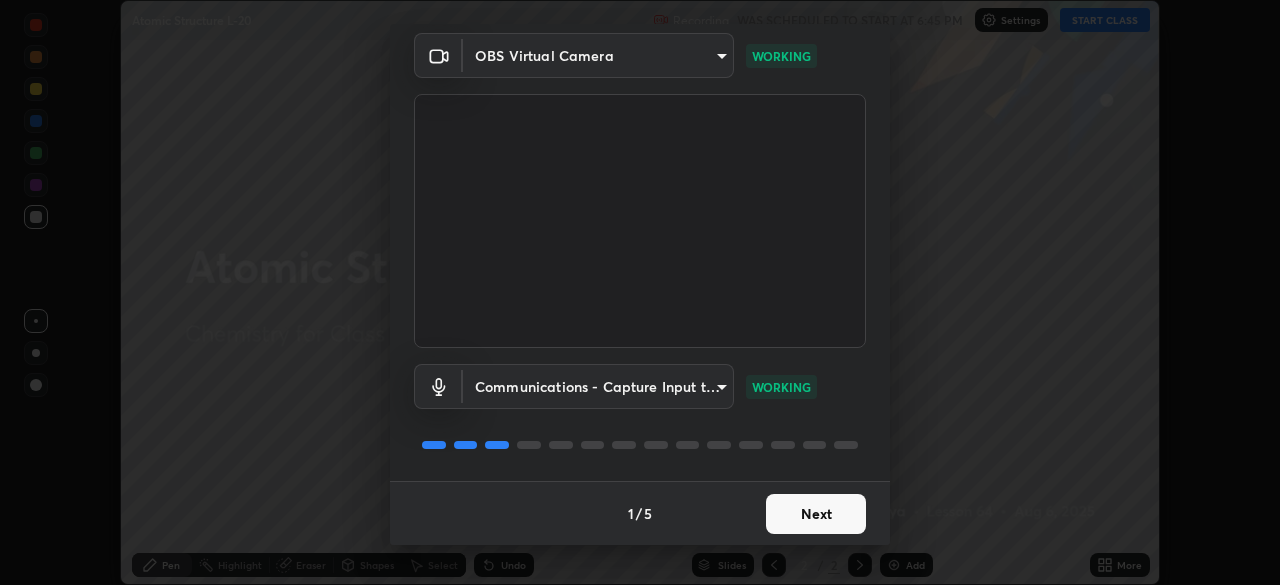 click on "Next" at bounding box center (816, 514) 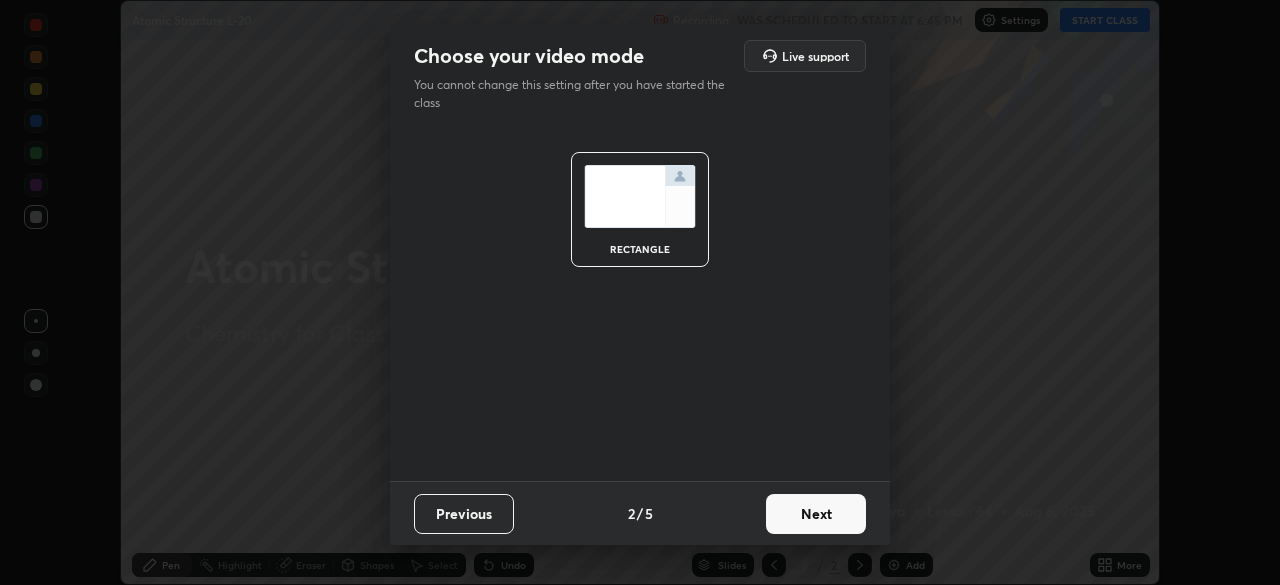 click on "Next" at bounding box center (816, 514) 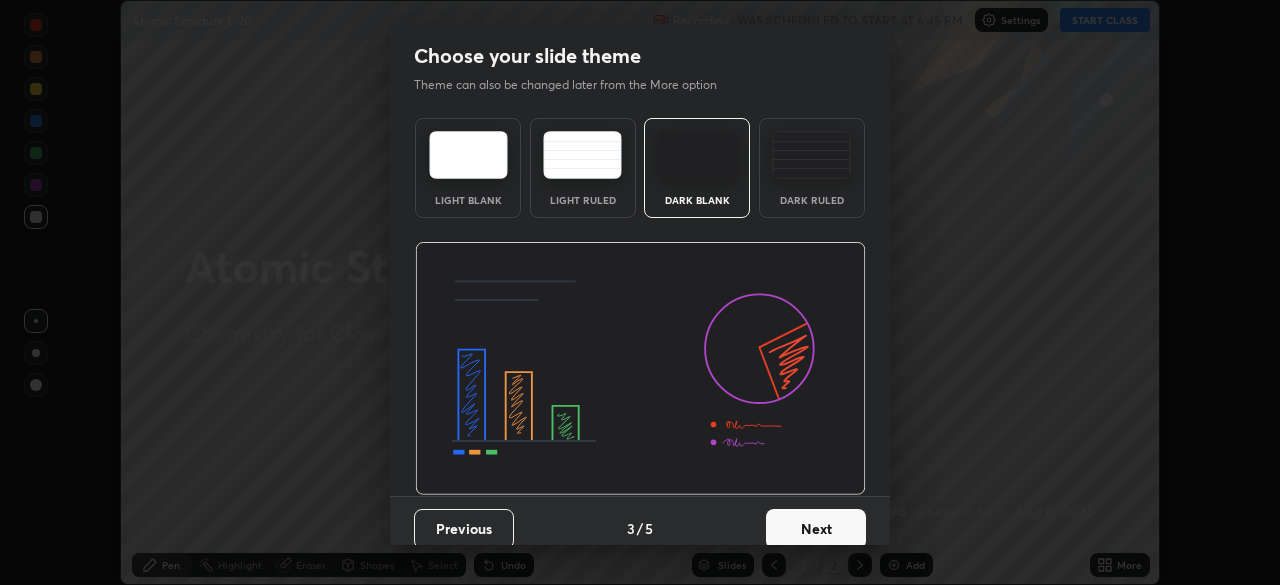 click on "Next" at bounding box center (816, 529) 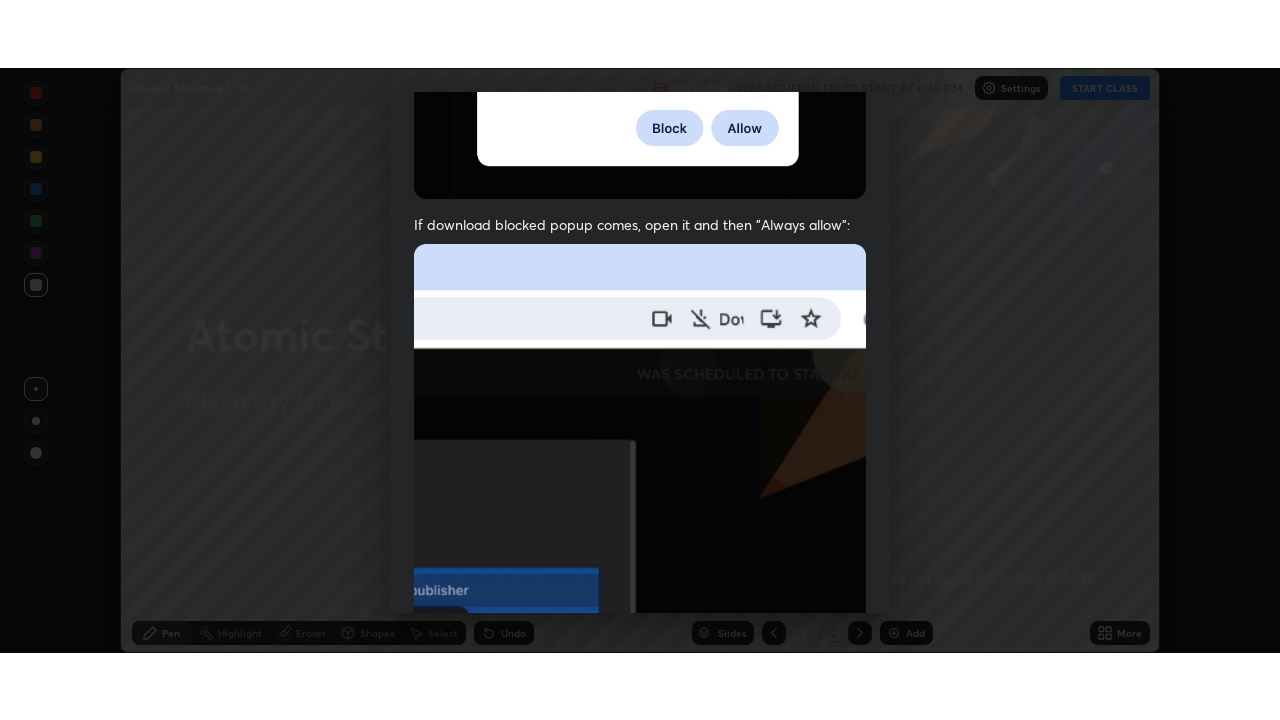 scroll, scrollTop: 479, scrollLeft: 0, axis: vertical 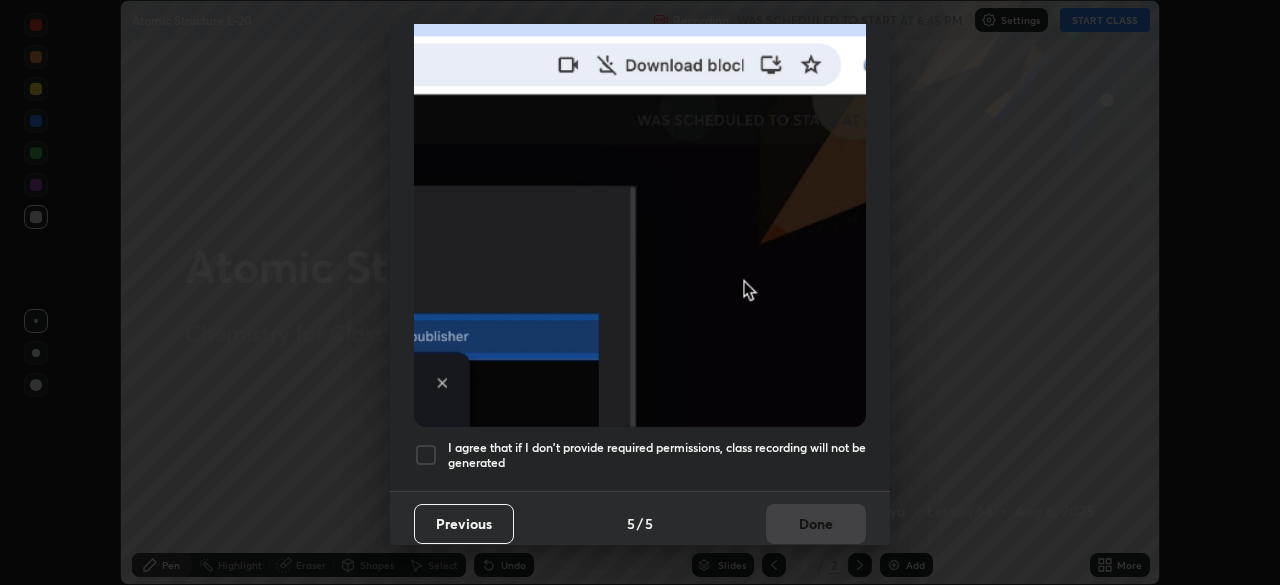 click at bounding box center (426, 455) 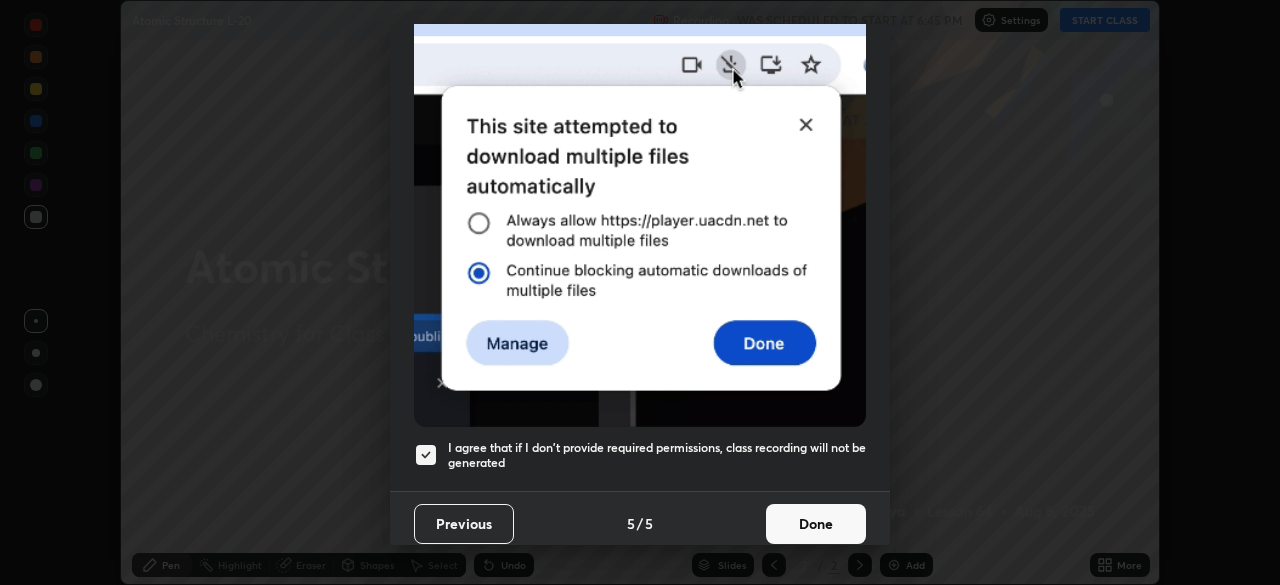 click on "Done" at bounding box center [816, 524] 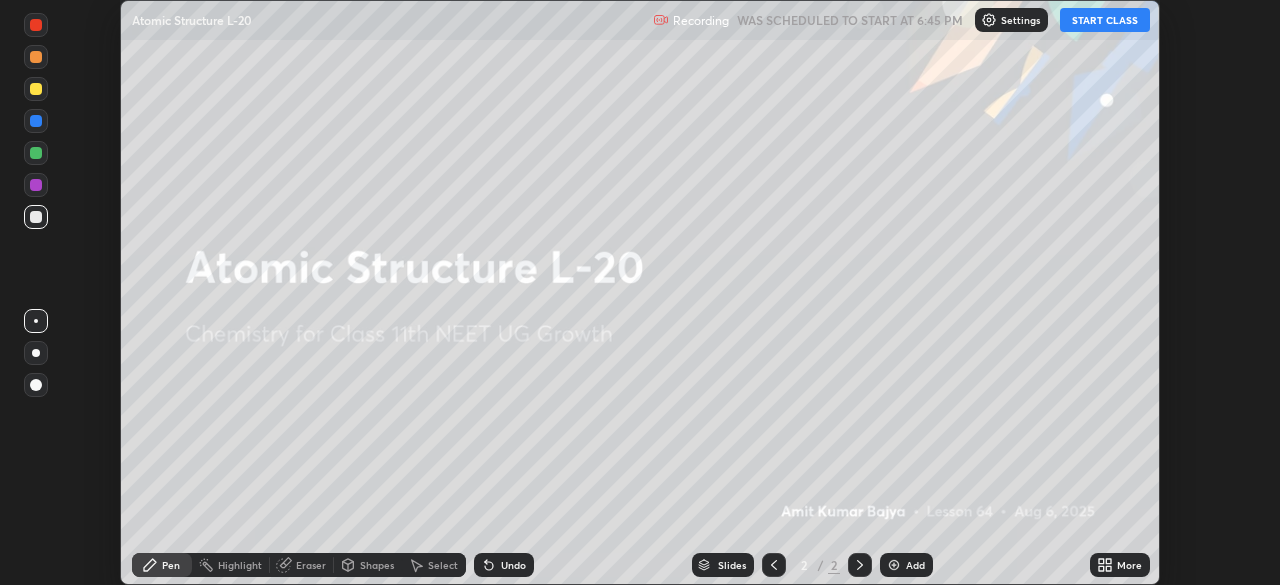 click on "Add" at bounding box center [915, 565] 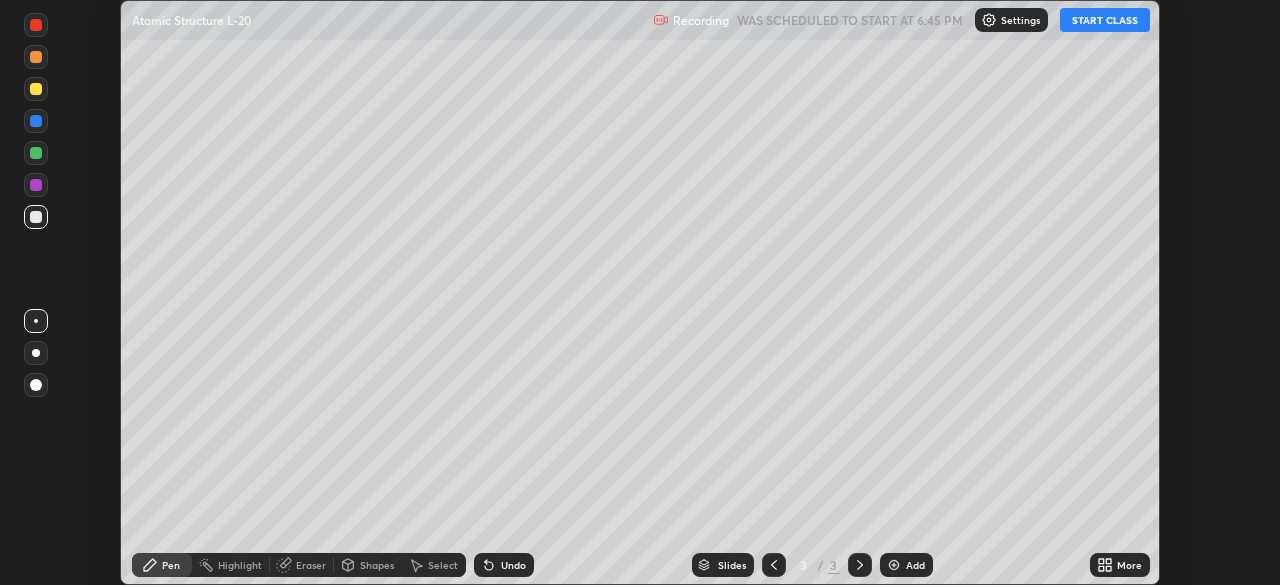 click 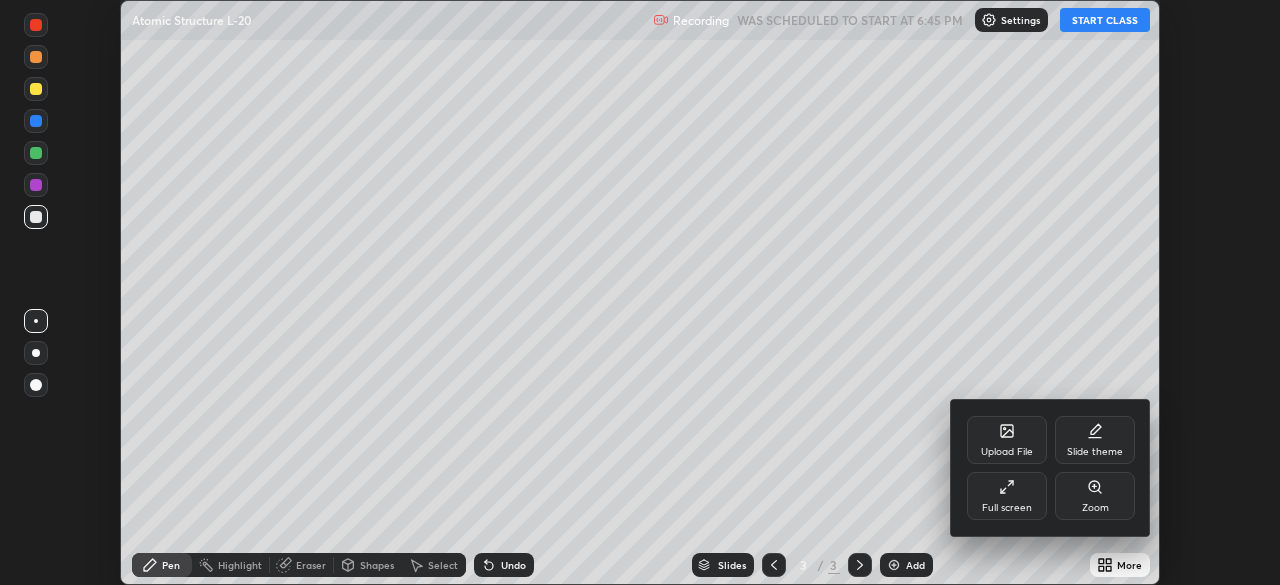 click on "Full screen" at bounding box center (1007, 508) 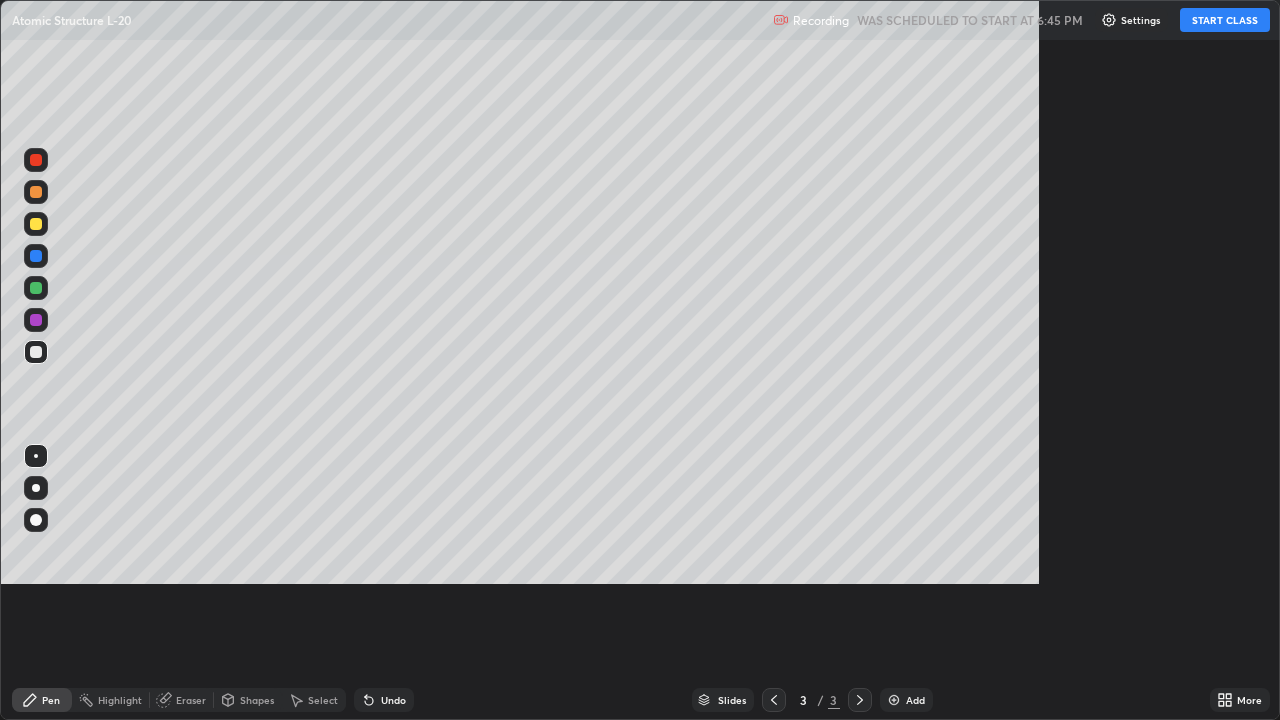 scroll, scrollTop: 99280, scrollLeft: 98720, axis: both 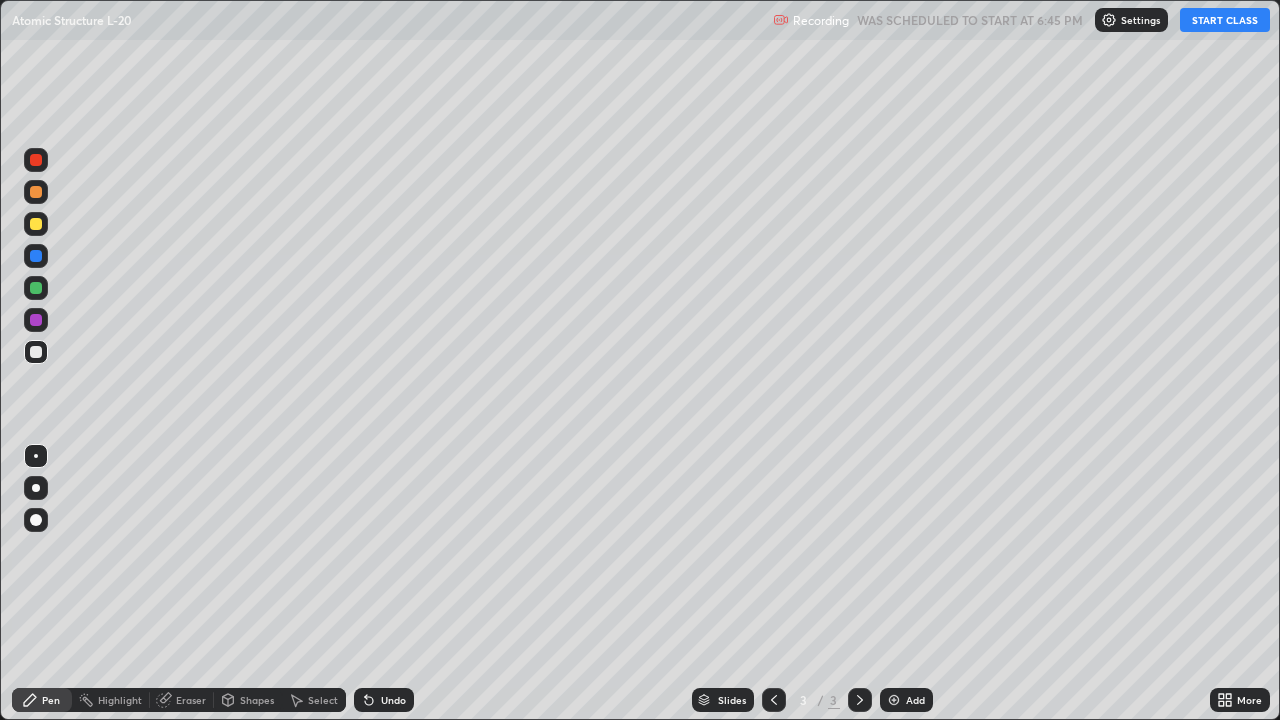 click on "START CLASS" at bounding box center (1225, 20) 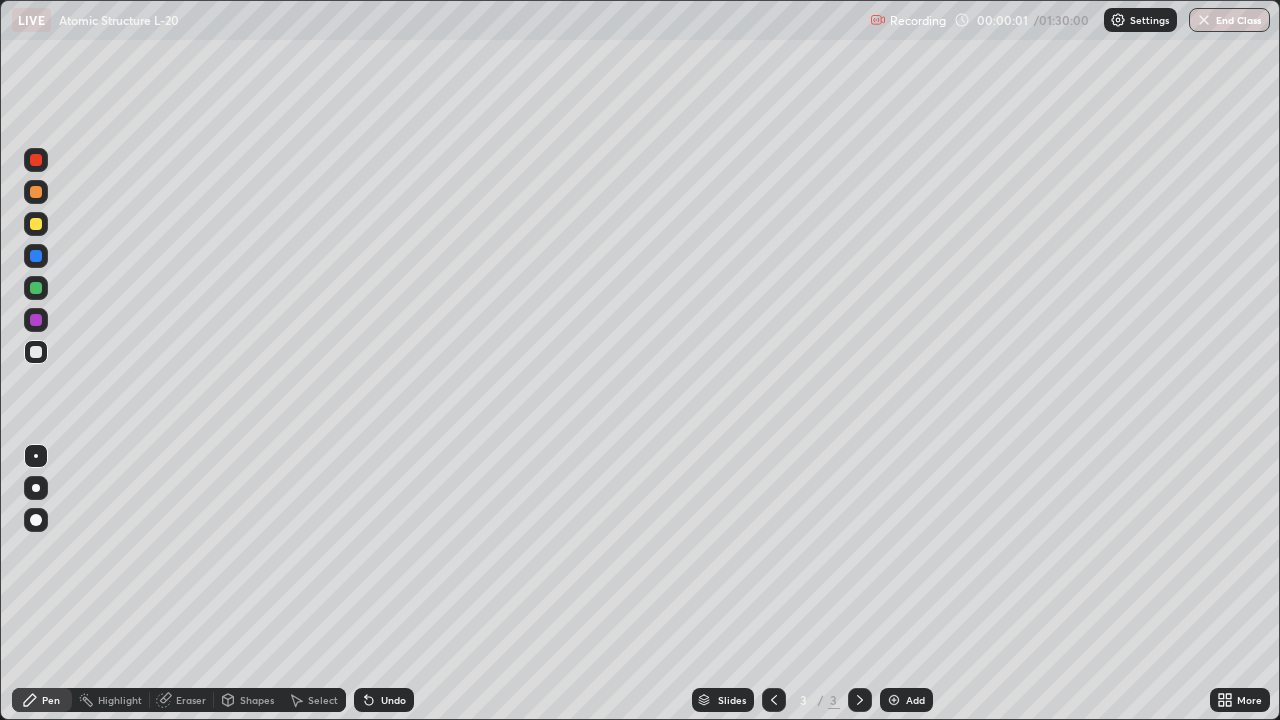 click at bounding box center [36, 160] 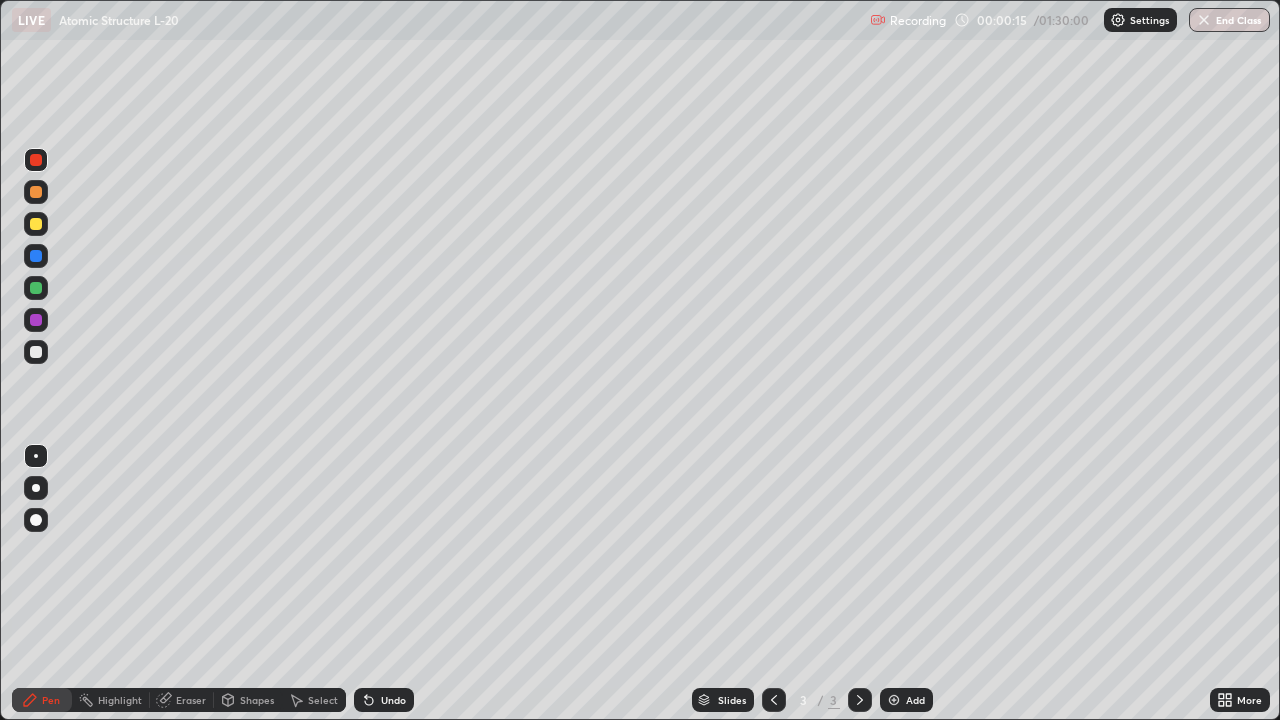 click at bounding box center [36, 320] 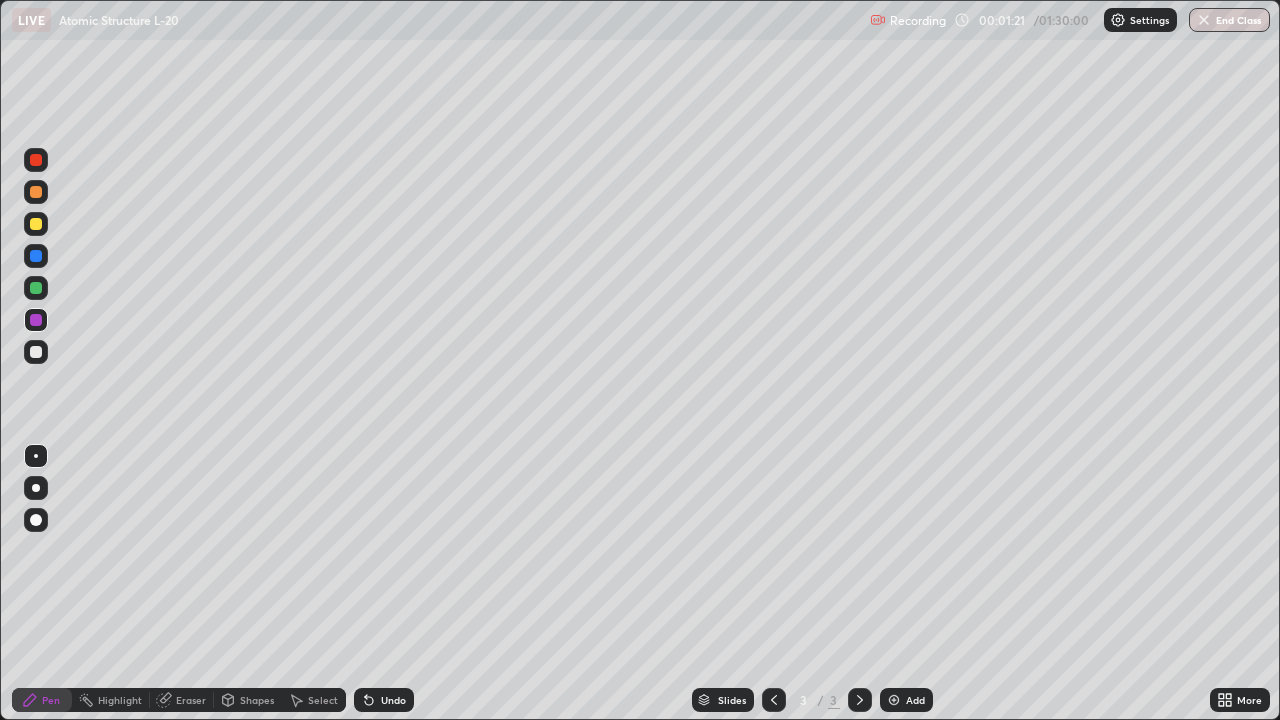 click at bounding box center (36, 224) 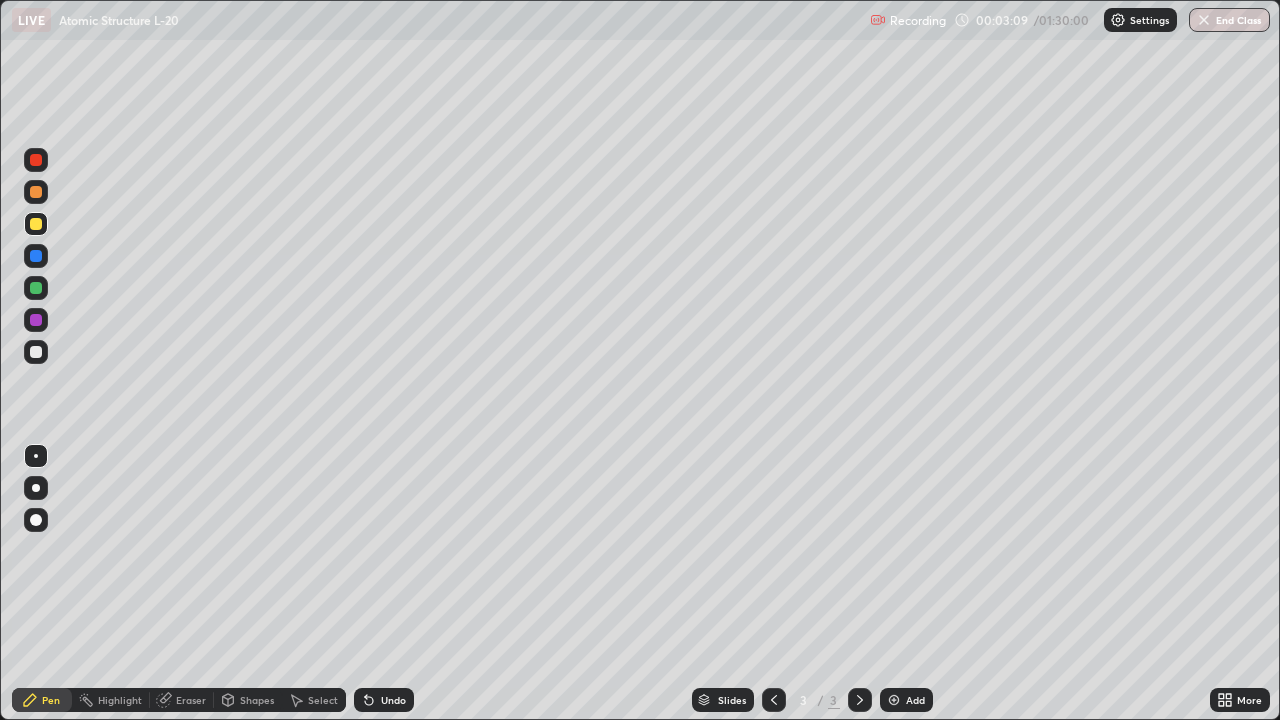 click at bounding box center (36, 288) 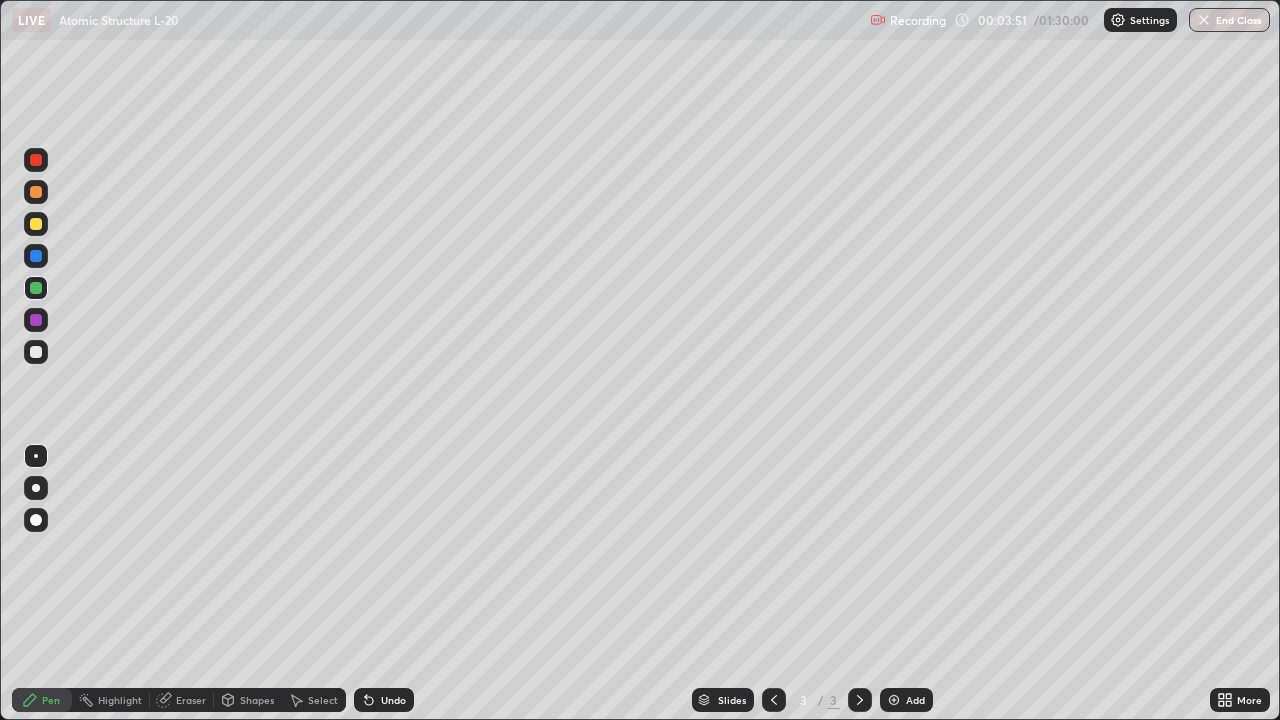 click at bounding box center [36, 256] 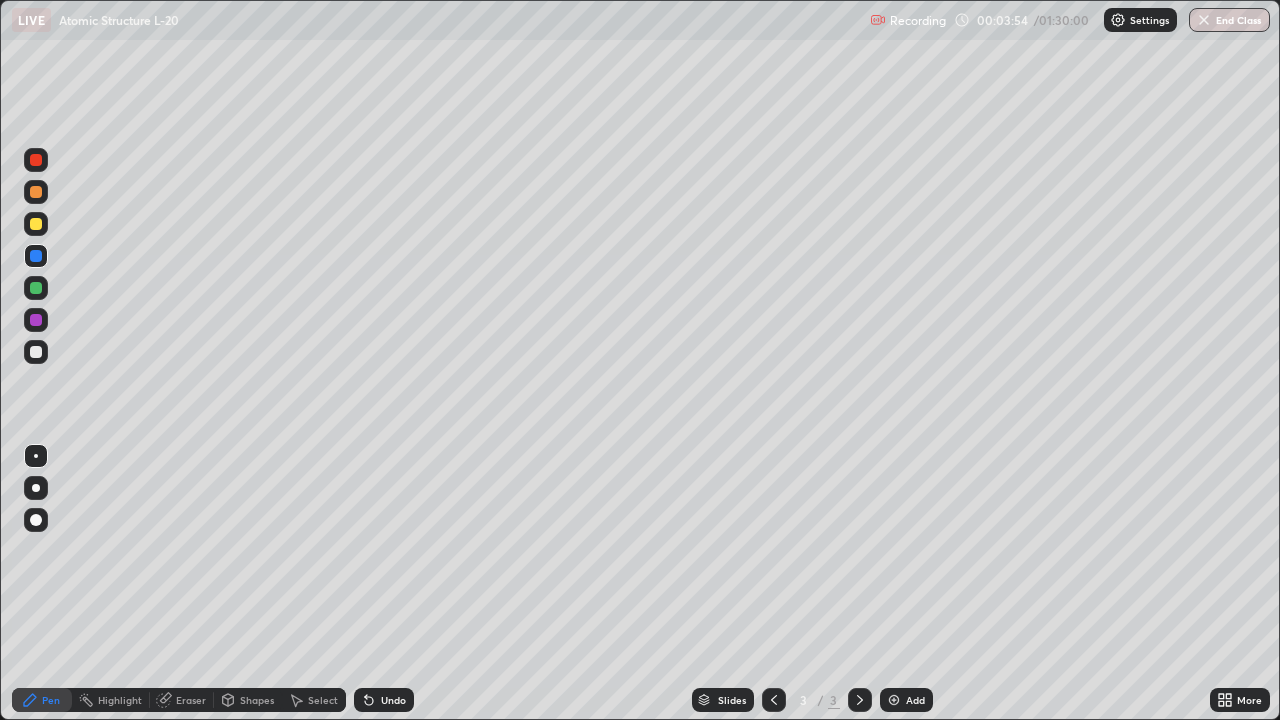 click at bounding box center (36, 352) 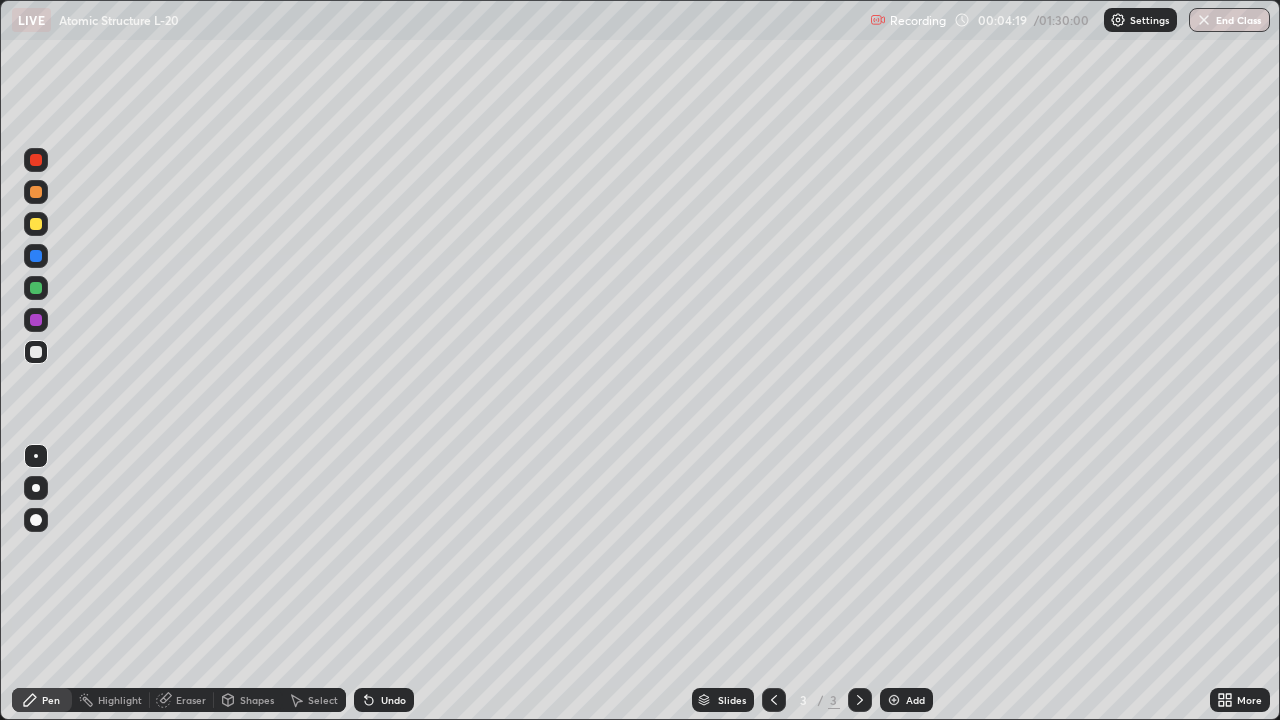 click at bounding box center [36, 320] 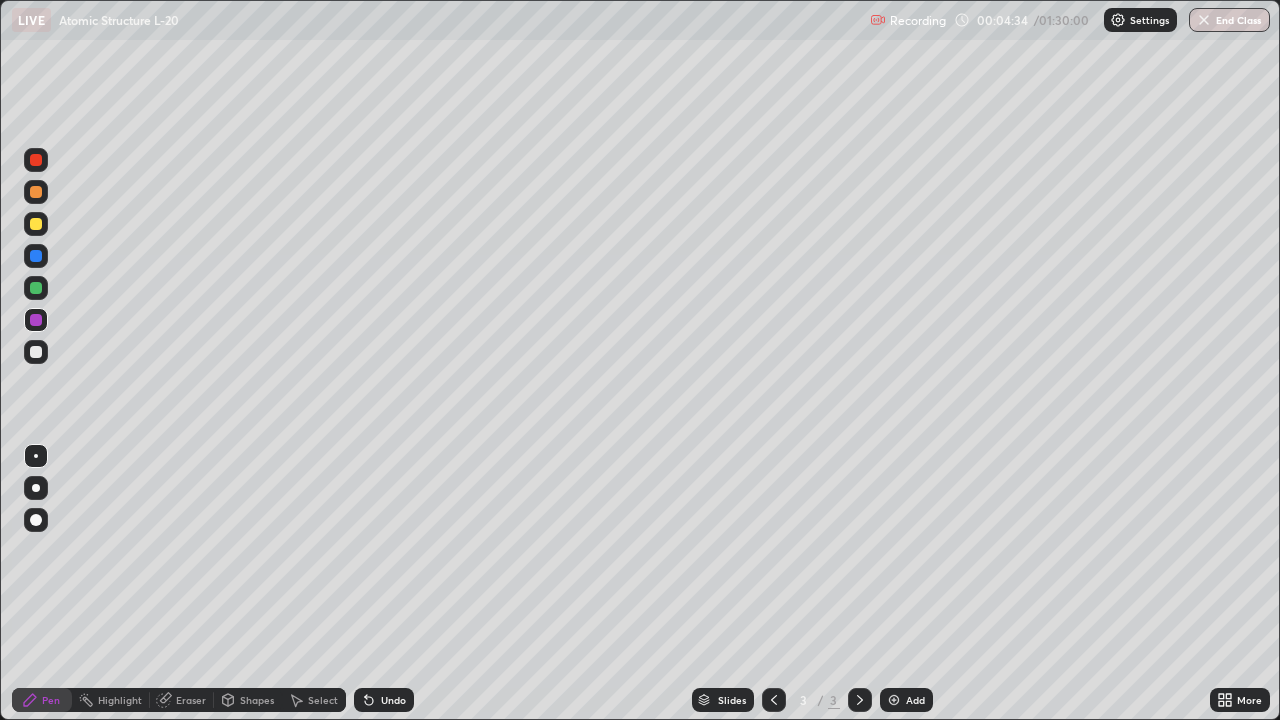 click at bounding box center [36, 352] 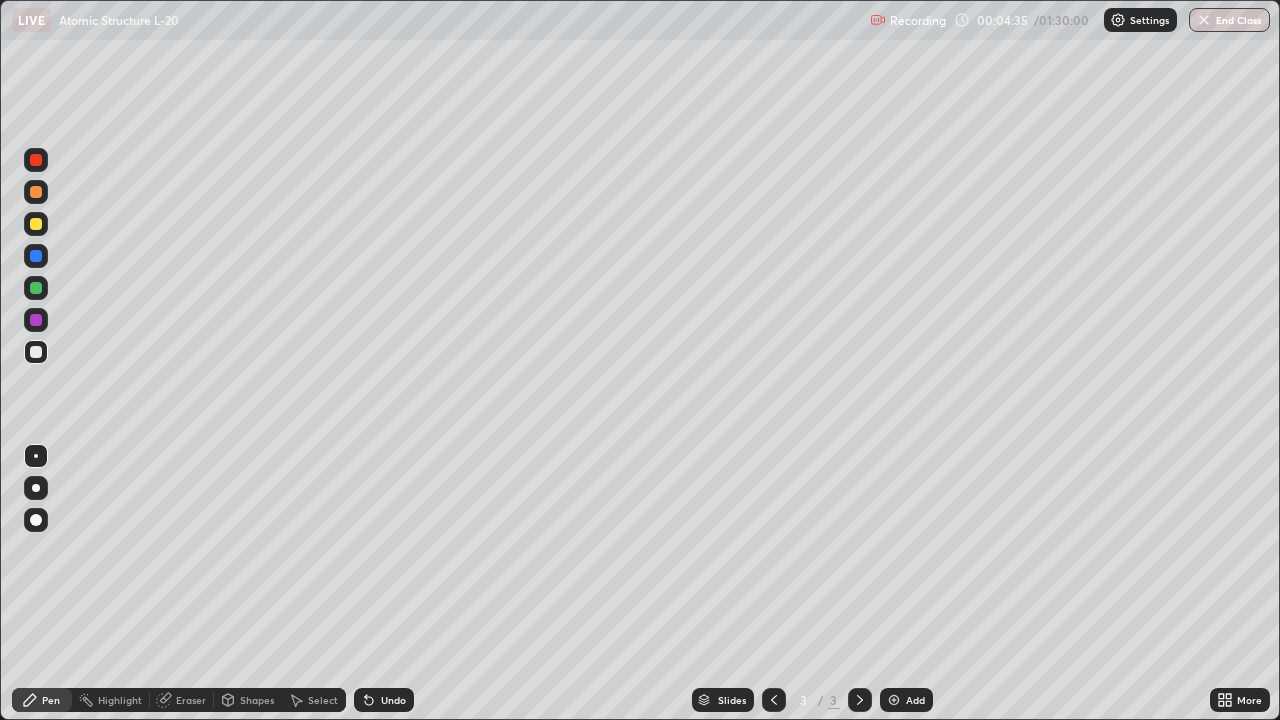 click at bounding box center [36, 320] 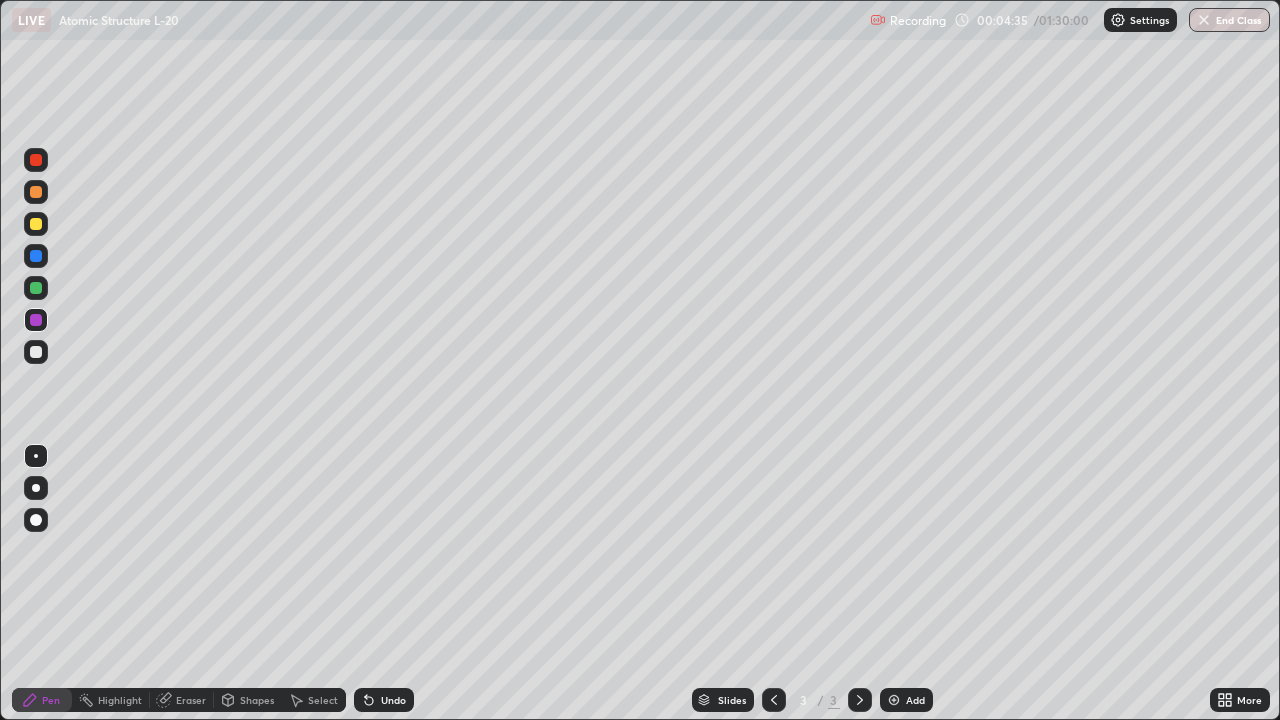 click at bounding box center [36, 288] 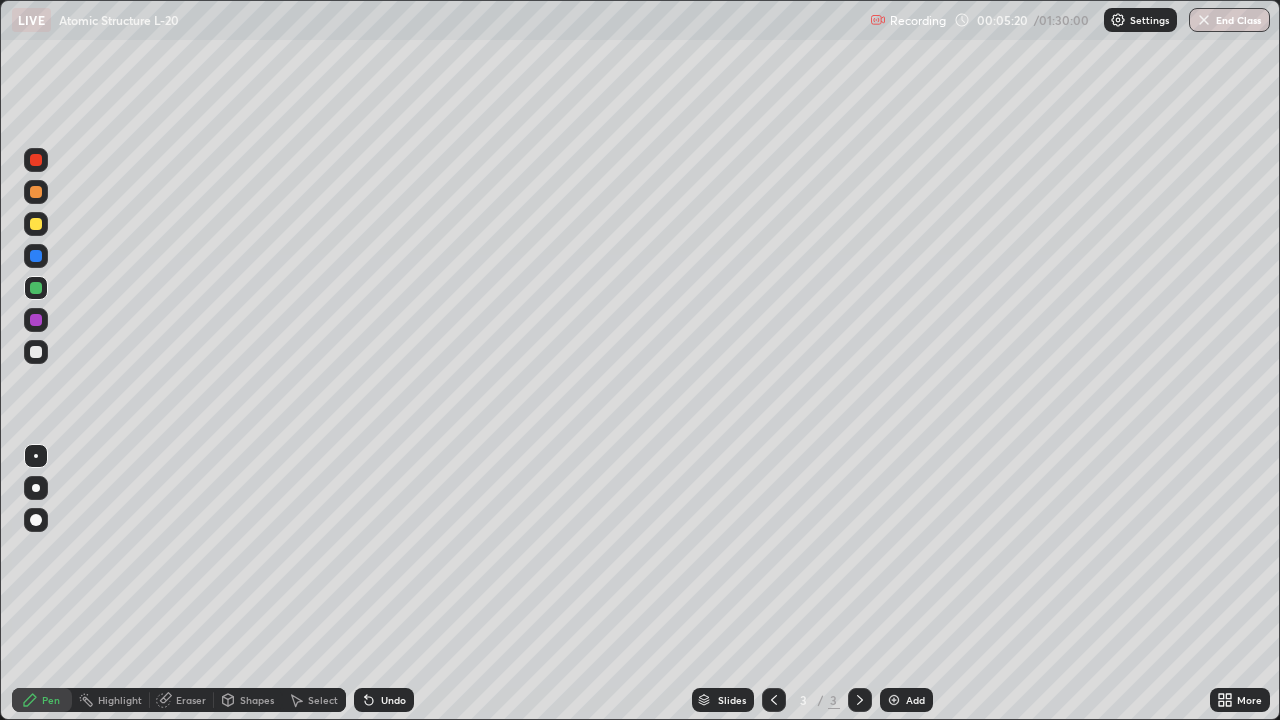 click on "Eraser" at bounding box center (191, 700) 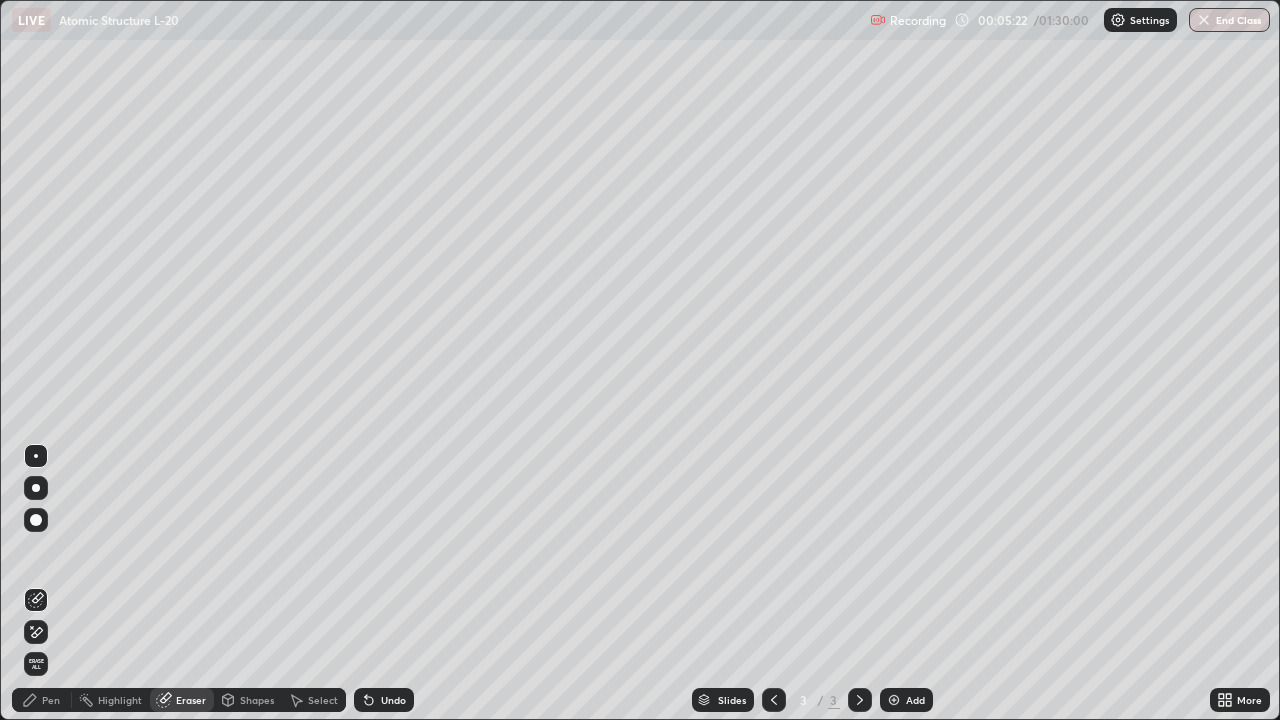 click on "Pen" at bounding box center (51, 700) 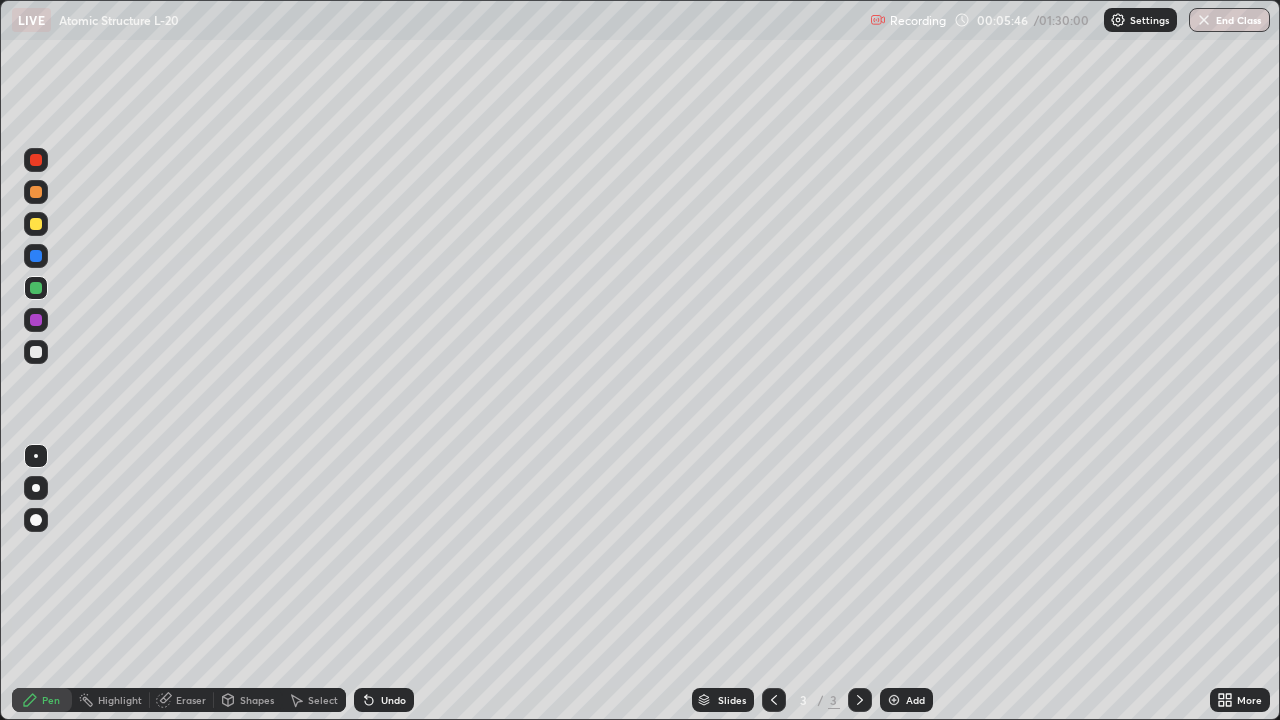 click at bounding box center [36, 320] 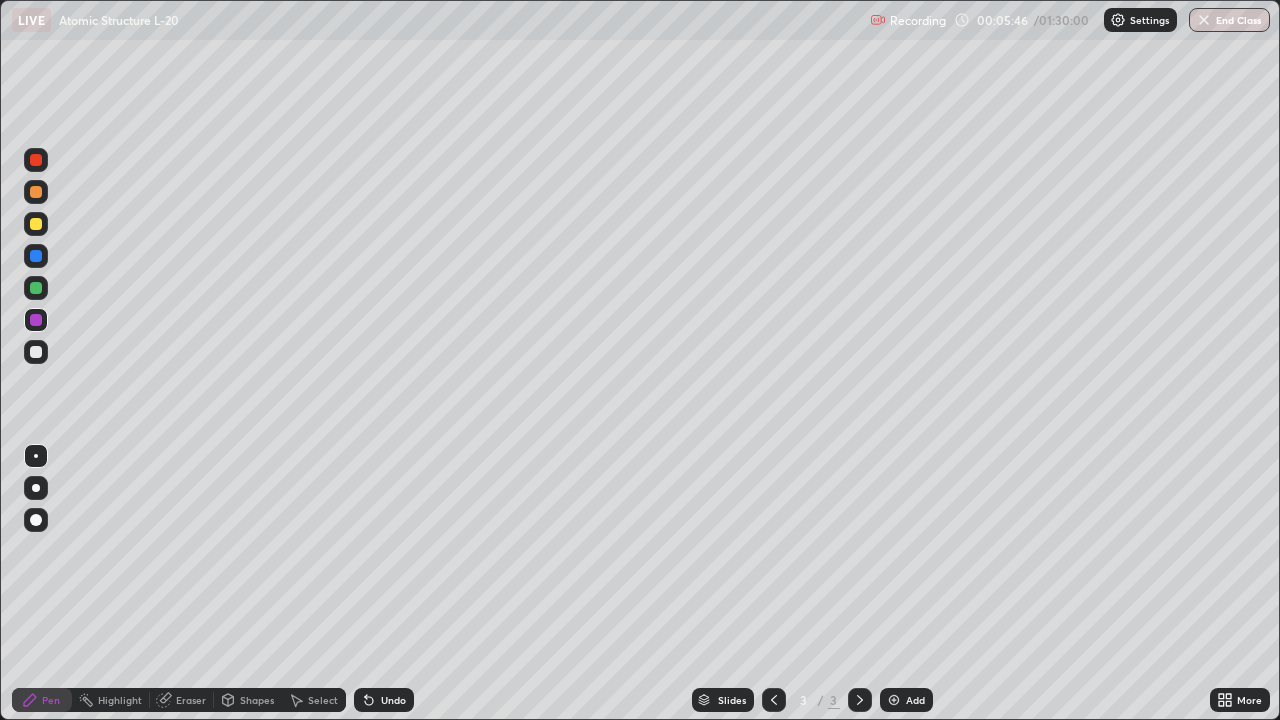 click at bounding box center (36, 352) 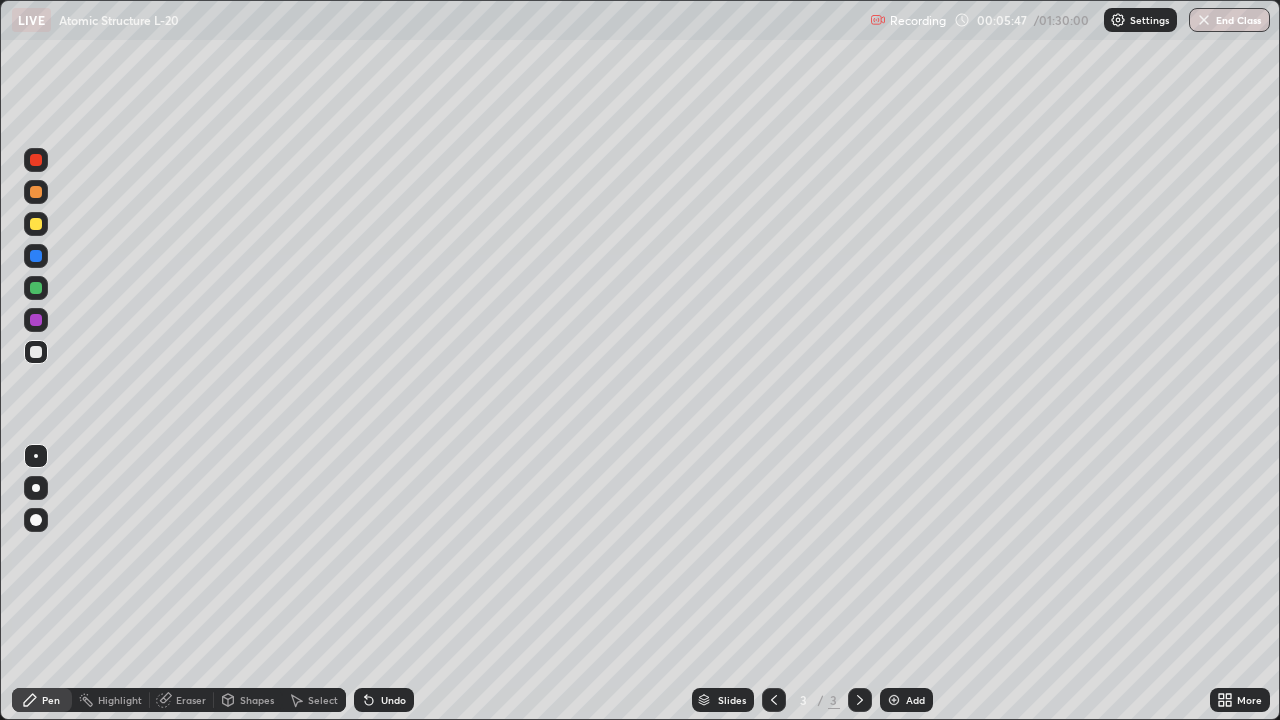 click at bounding box center (36, 224) 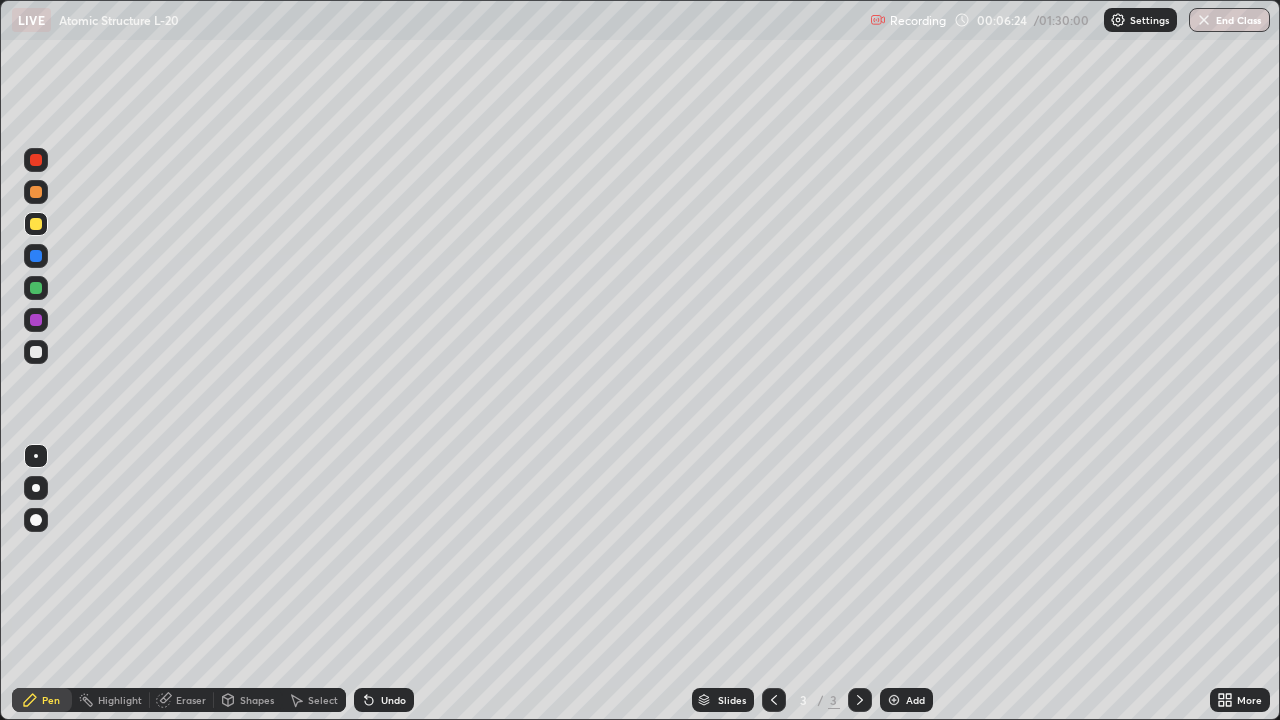 click on "Undo" at bounding box center [393, 700] 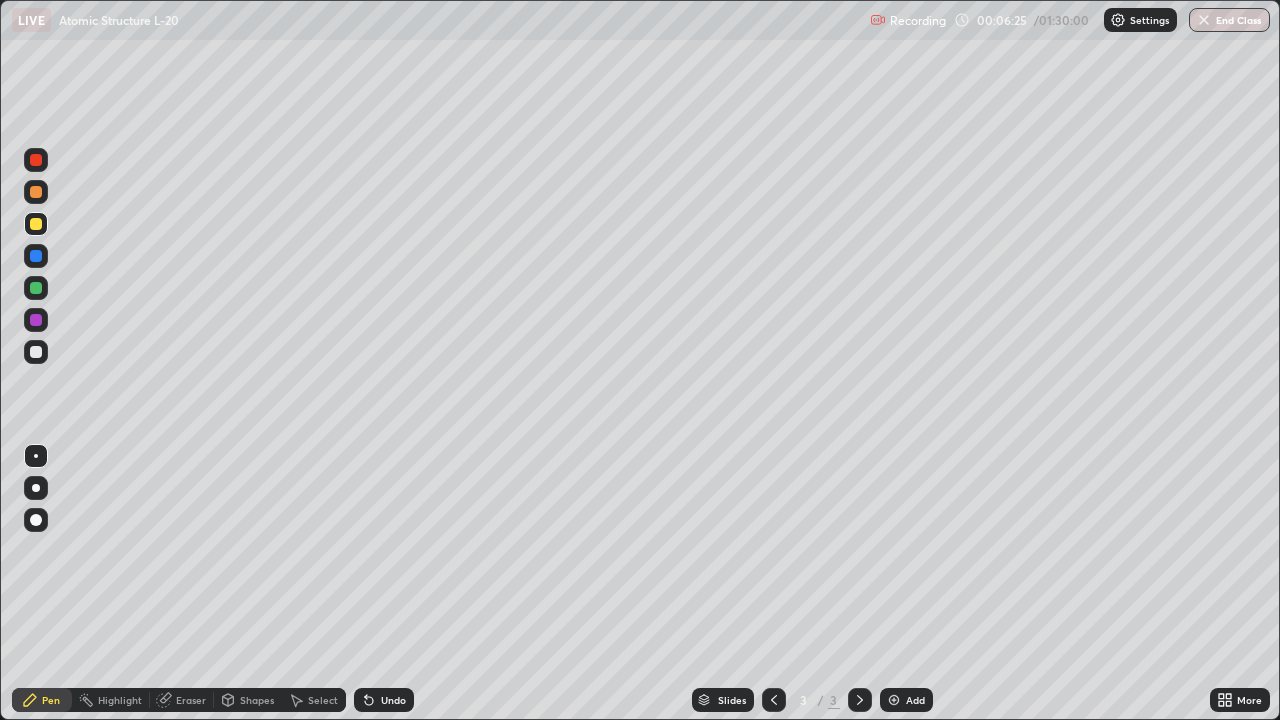 click on "Undo" at bounding box center [393, 700] 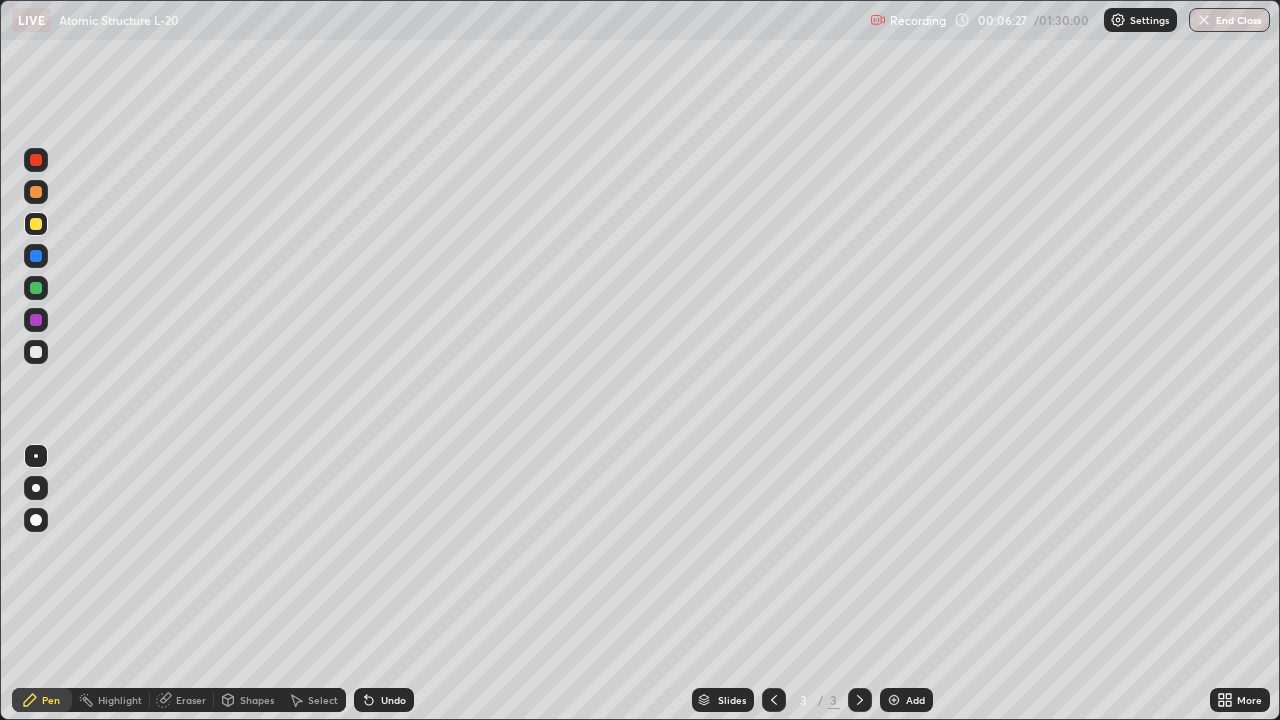 click at bounding box center (36, 352) 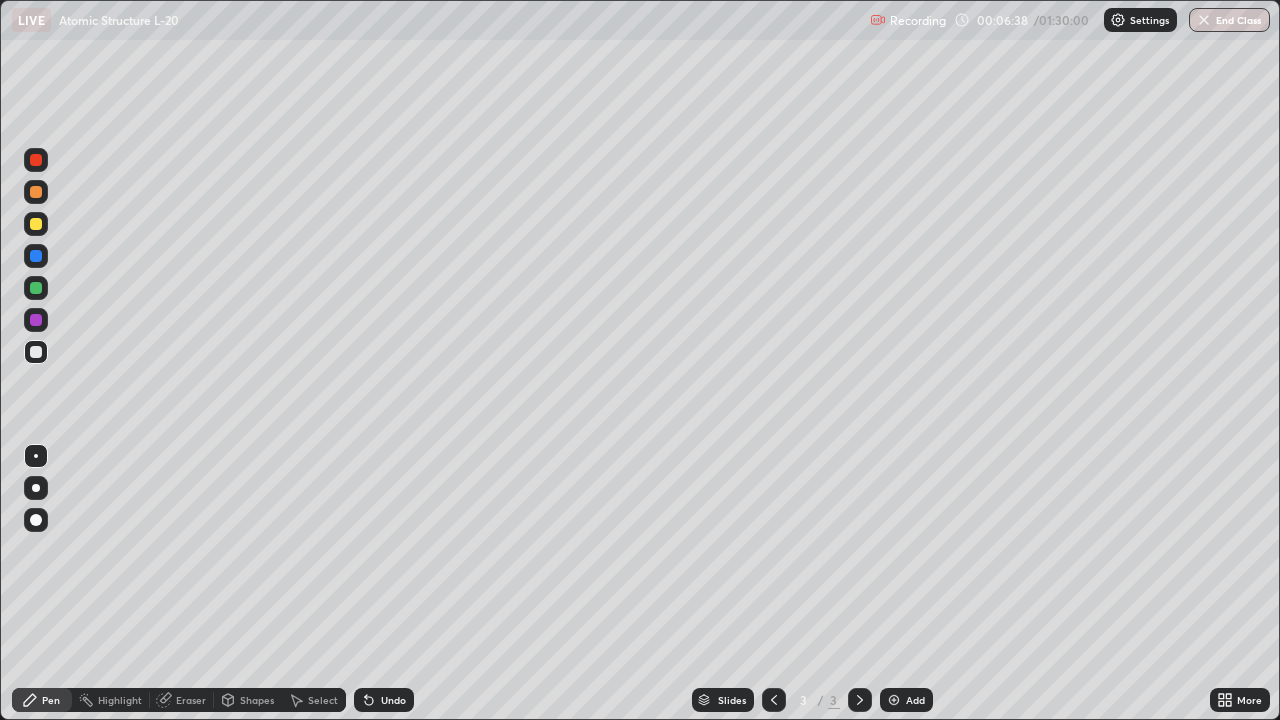 click at bounding box center (36, 192) 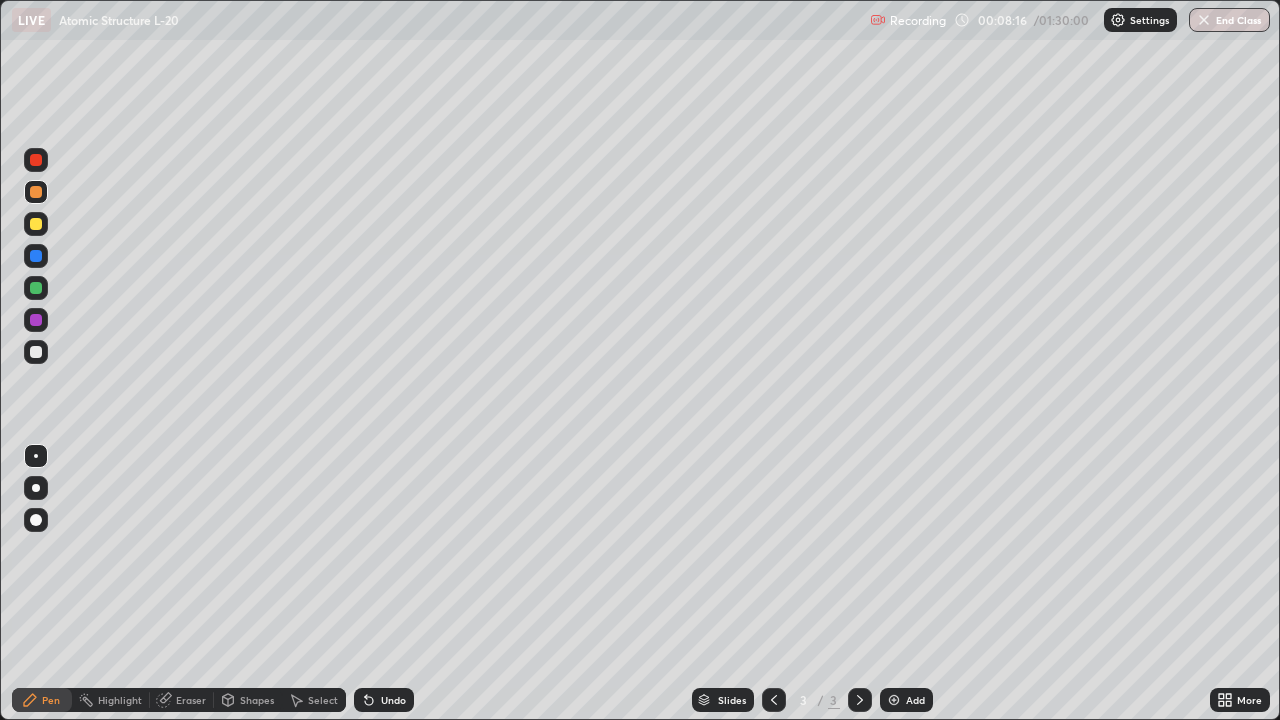 click at bounding box center [36, 352] 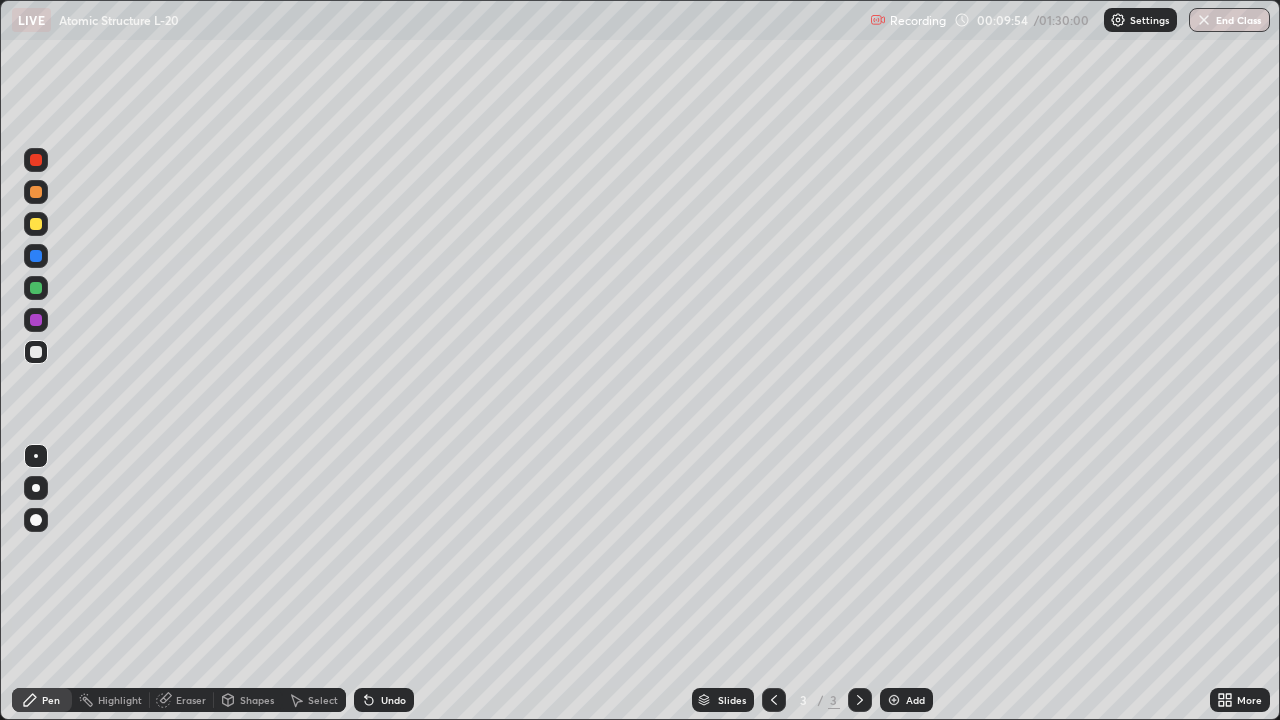 click at bounding box center (36, 224) 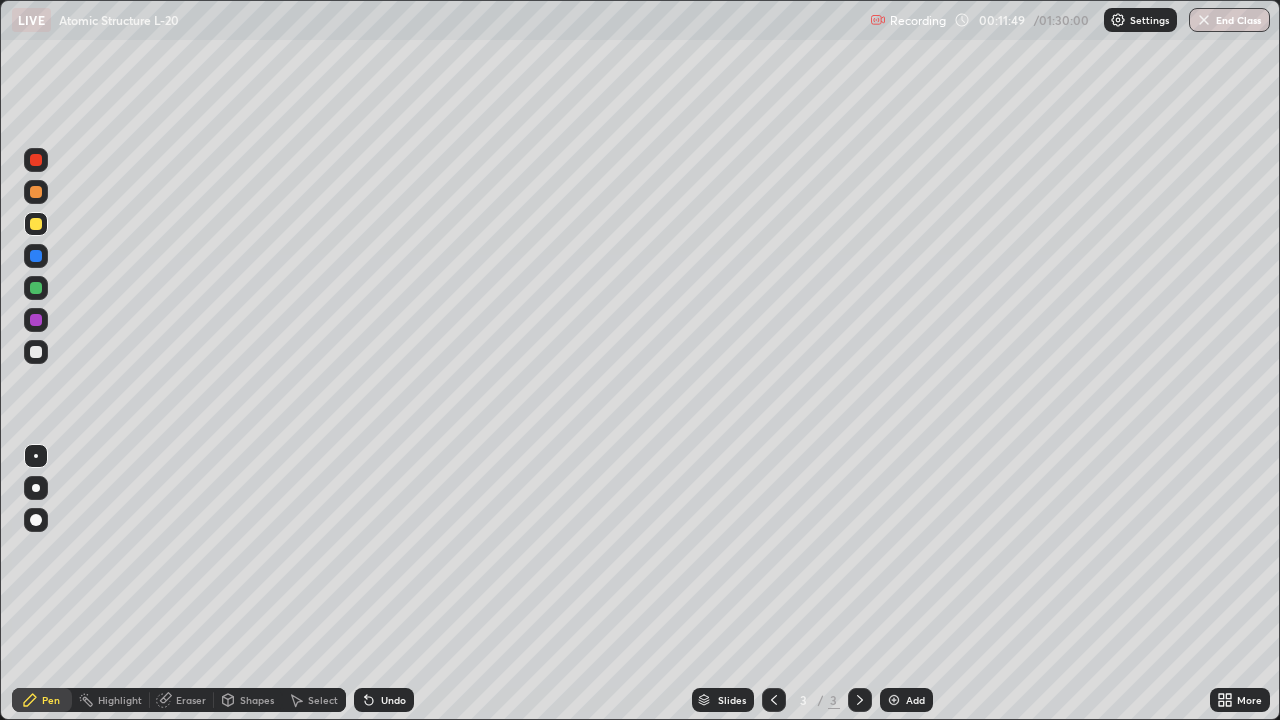 click at bounding box center (36, 320) 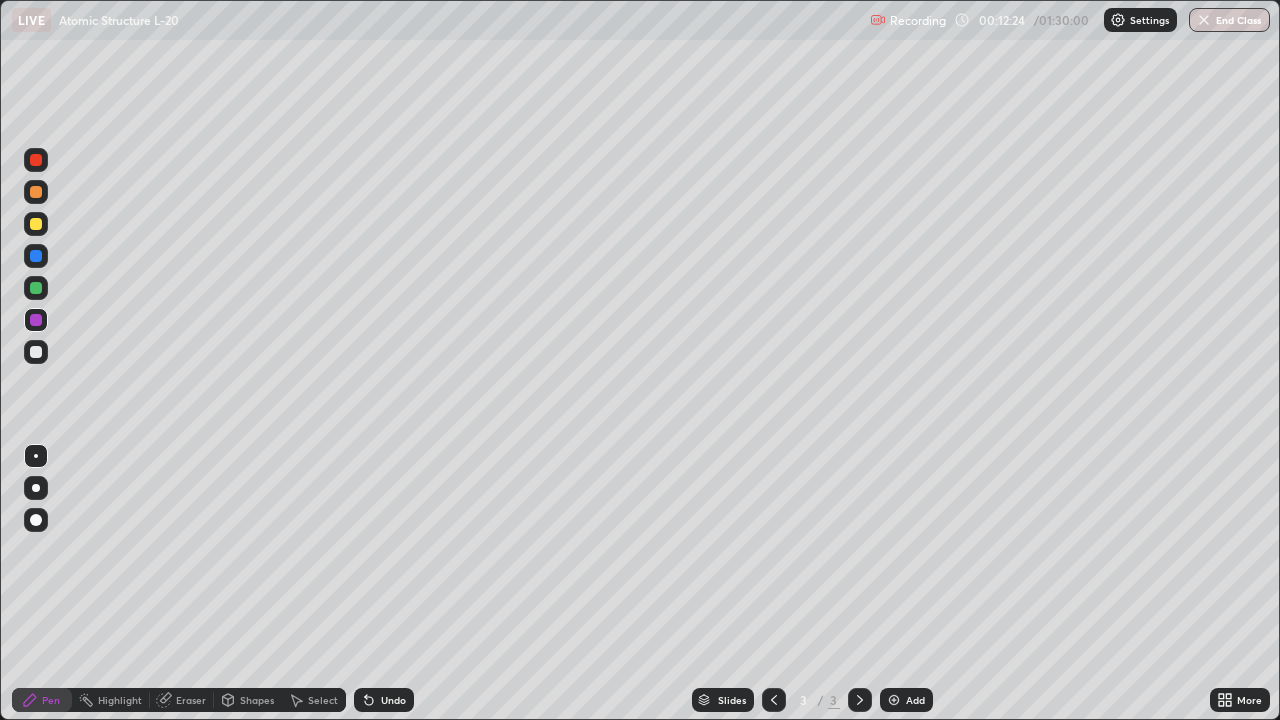 click at bounding box center [36, 352] 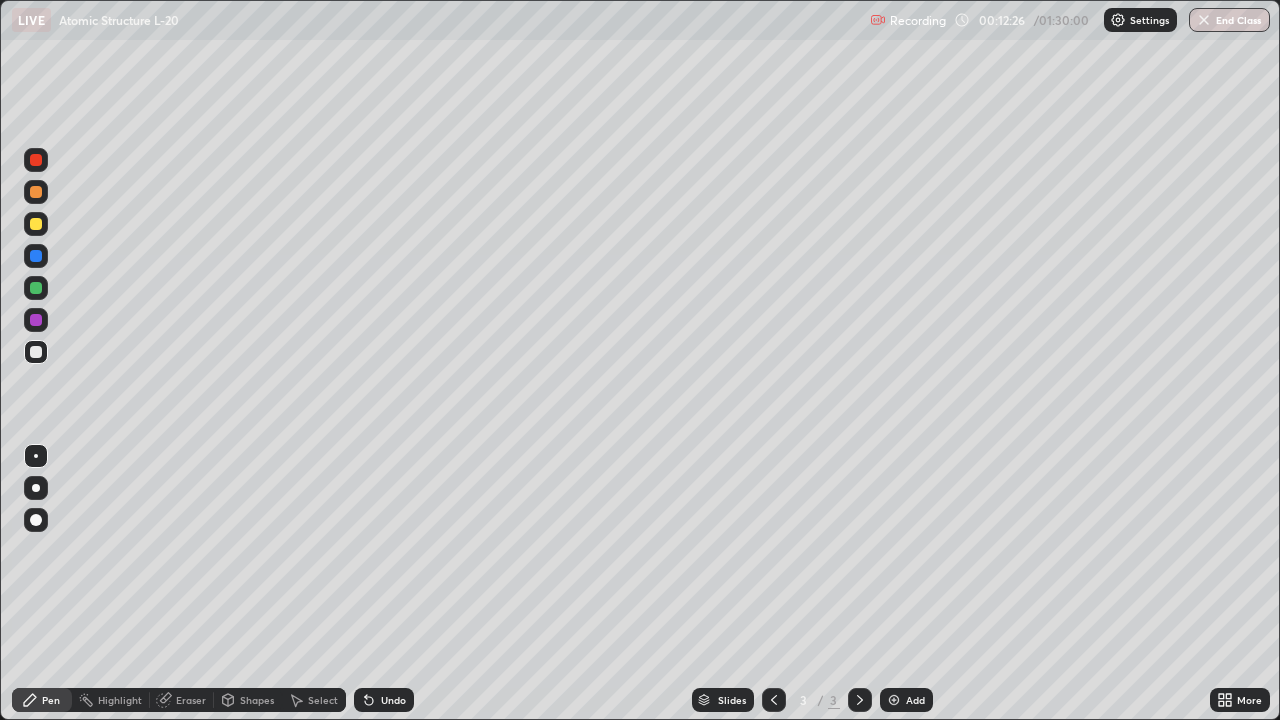 click at bounding box center [36, 288] 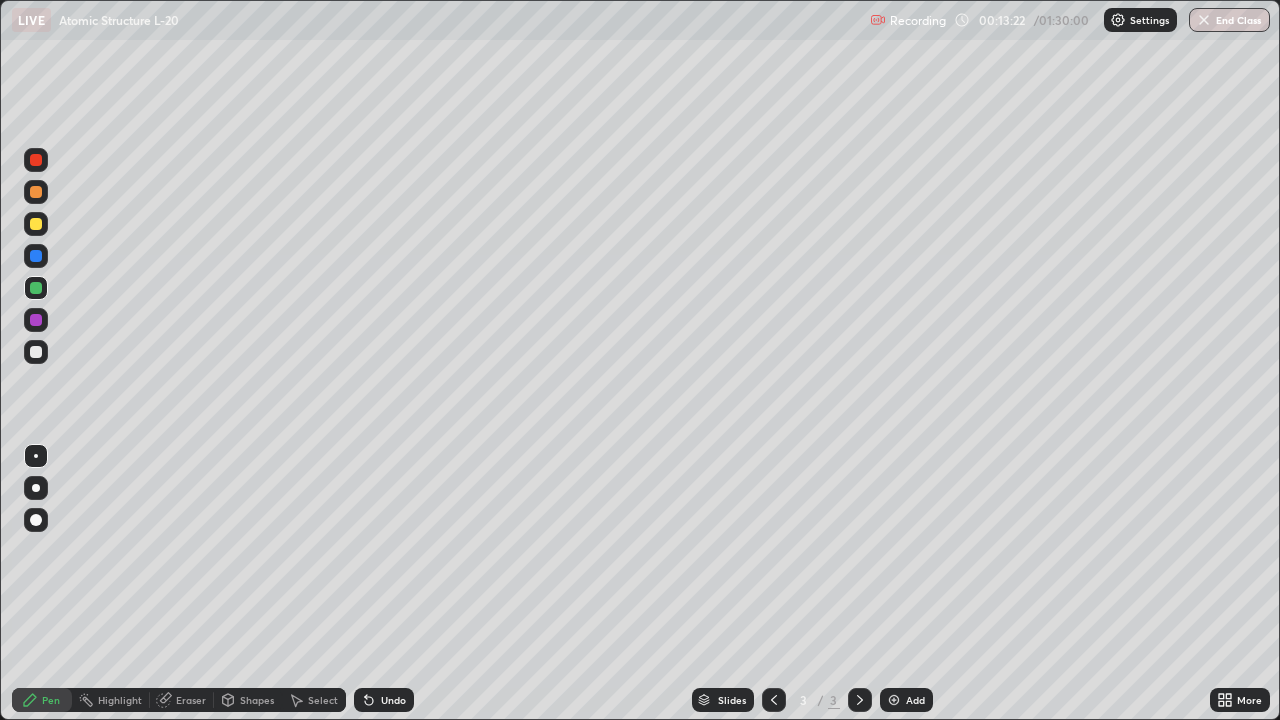 click at bounding box center [36, 352] 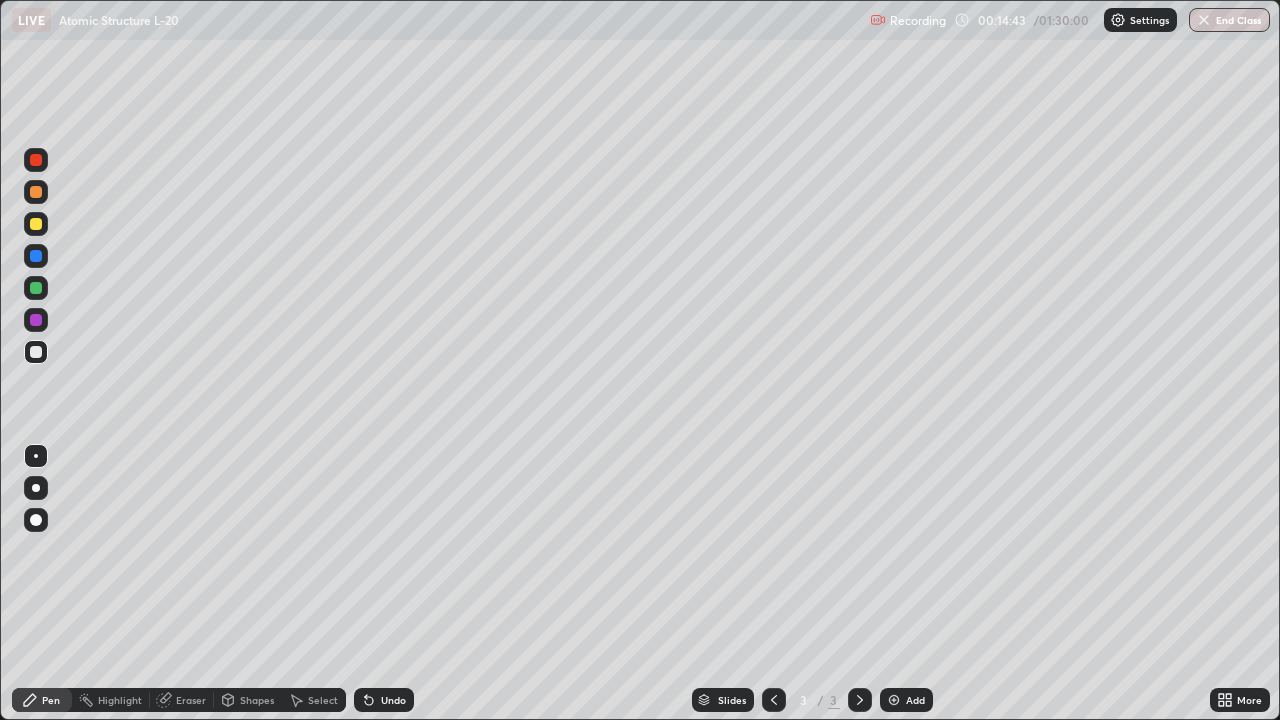 click at bounding box center (36, 320) 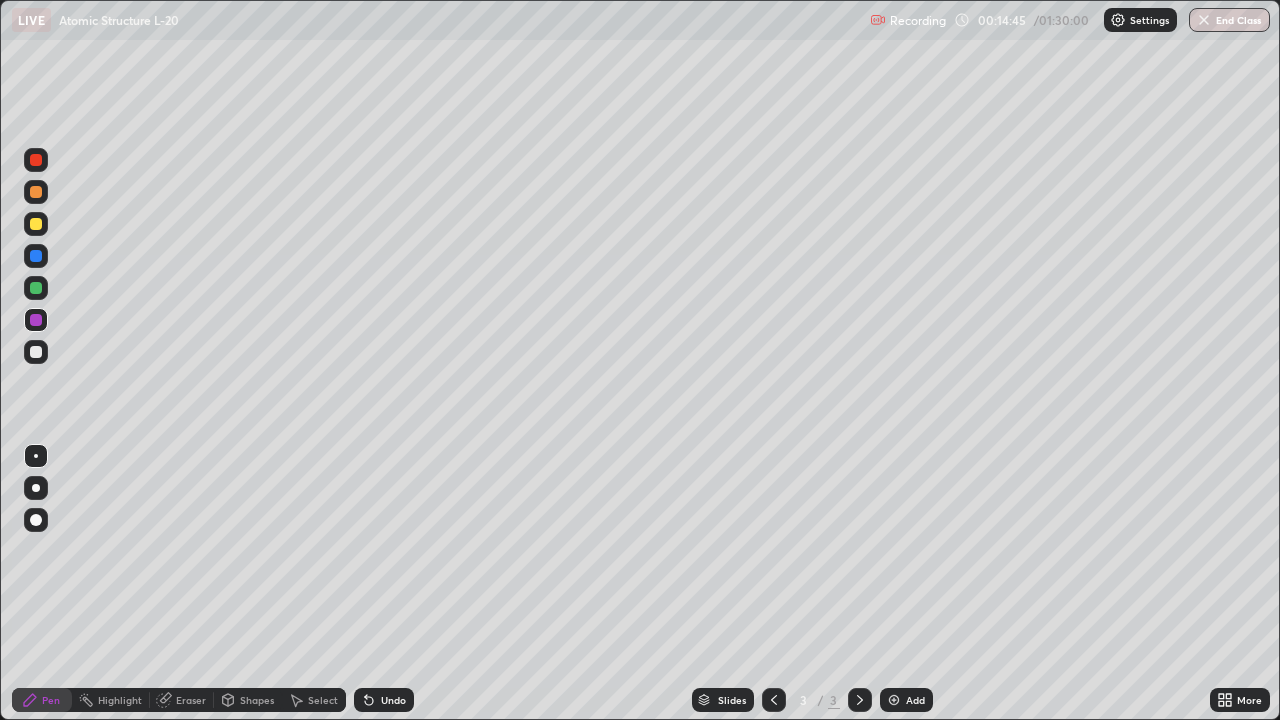 click at bounding box center (36, 288) 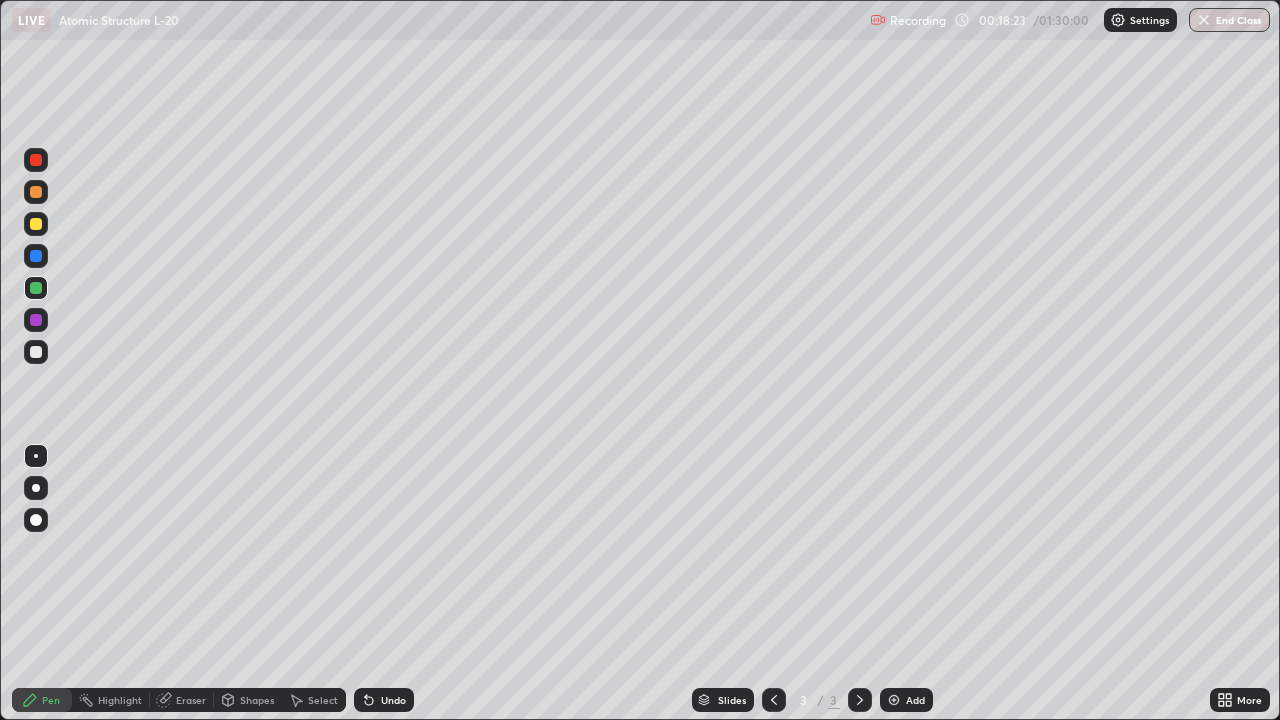 click on "Add" at bounding box center (915, 700) 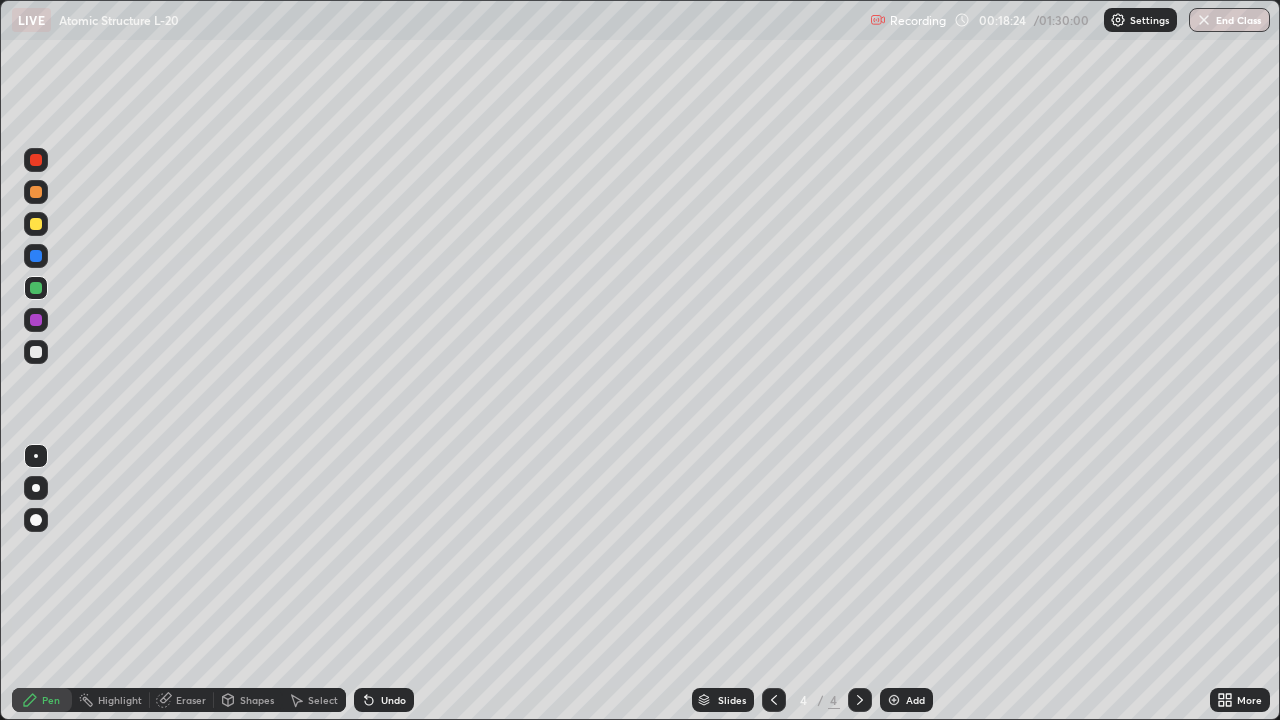 click at bounding box center [36, 160] 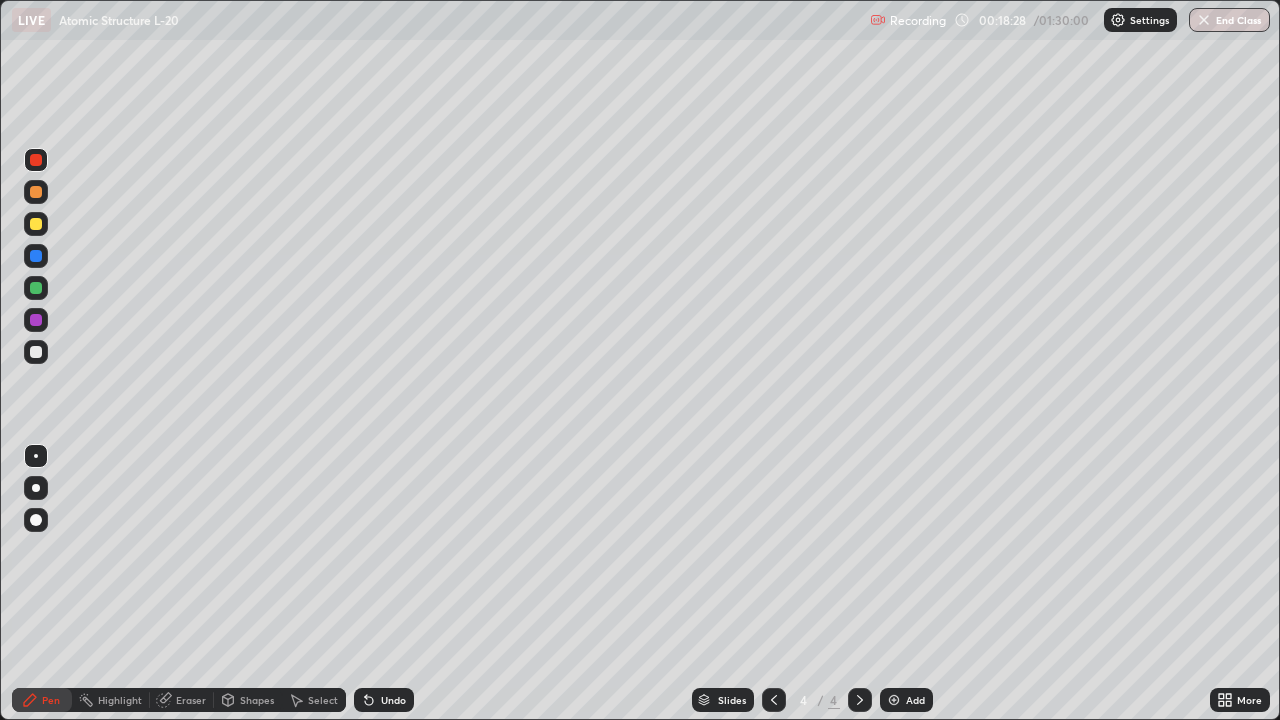 click at bounding box center [36, 288] 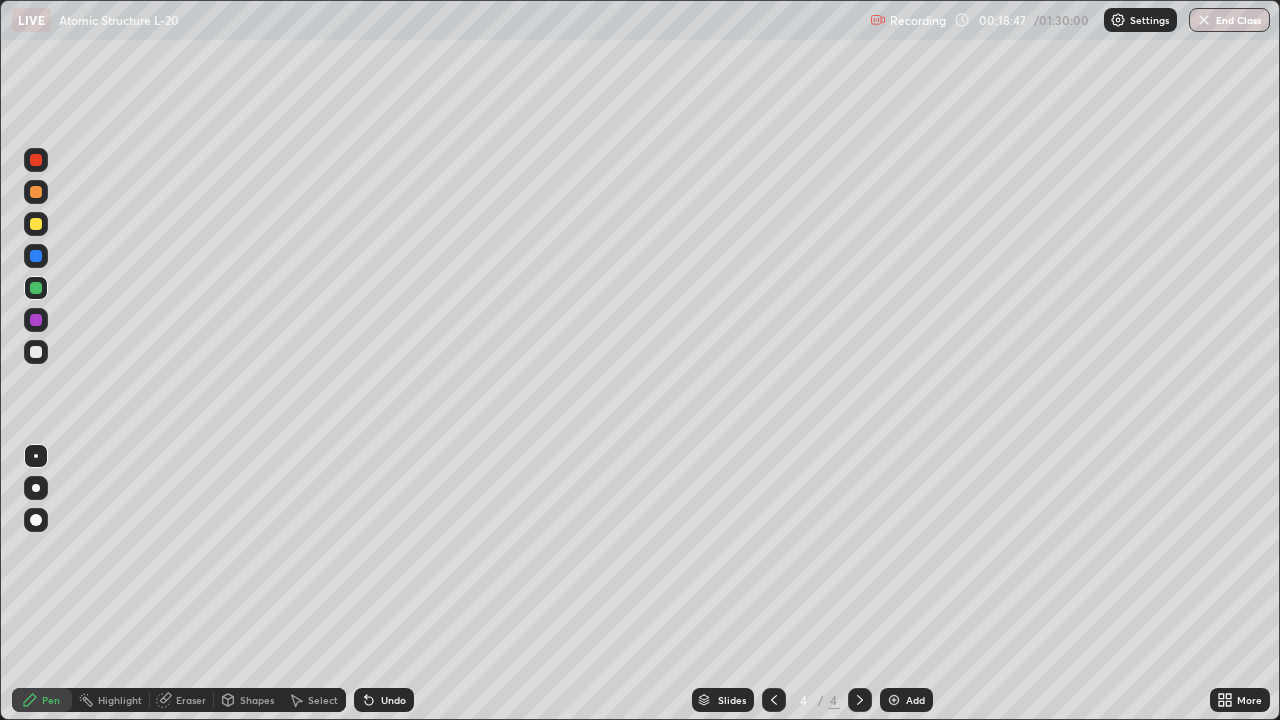 click on "Undo" at bounding box center [393, 700] 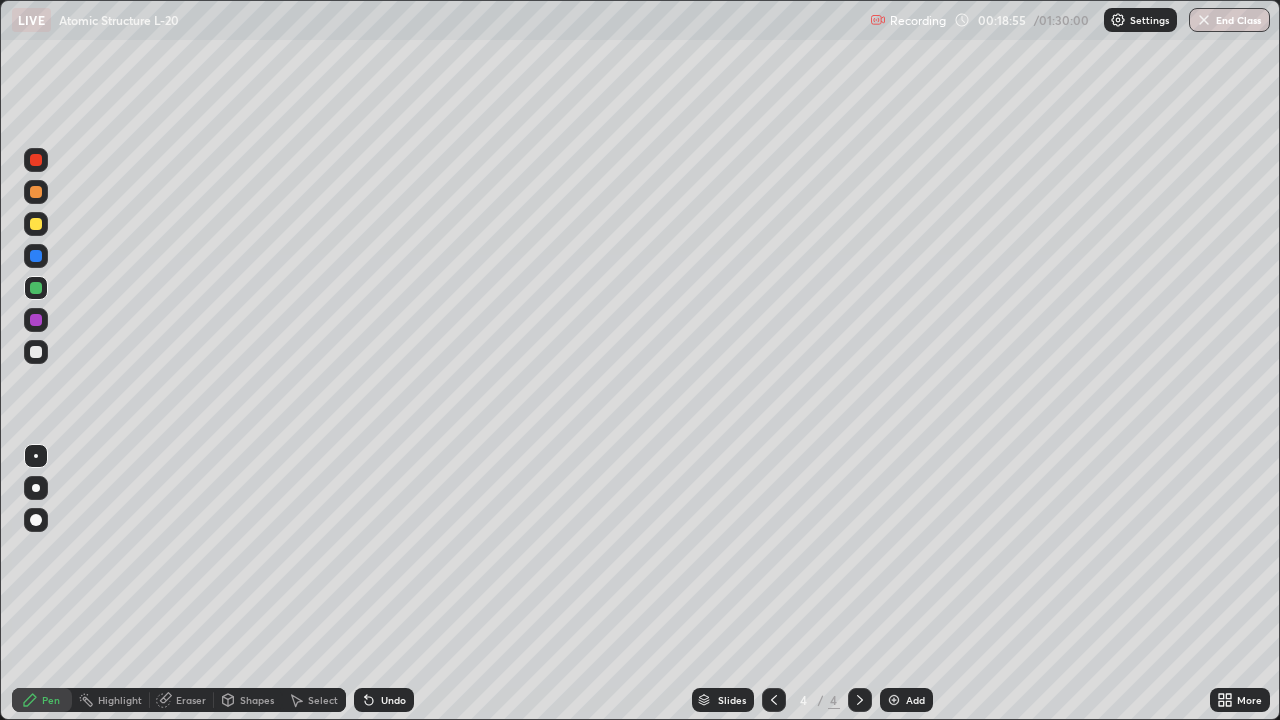 click at bounding box center [36, 352] 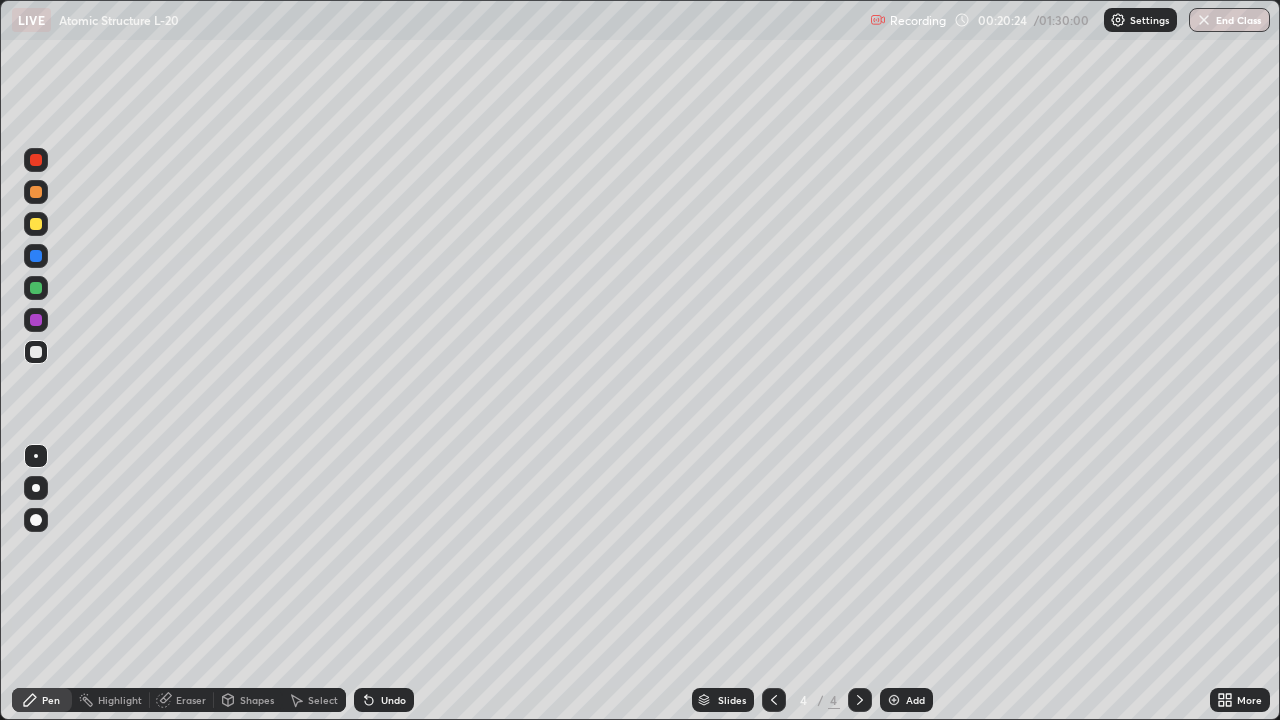 click at bounding box center [36, 320] 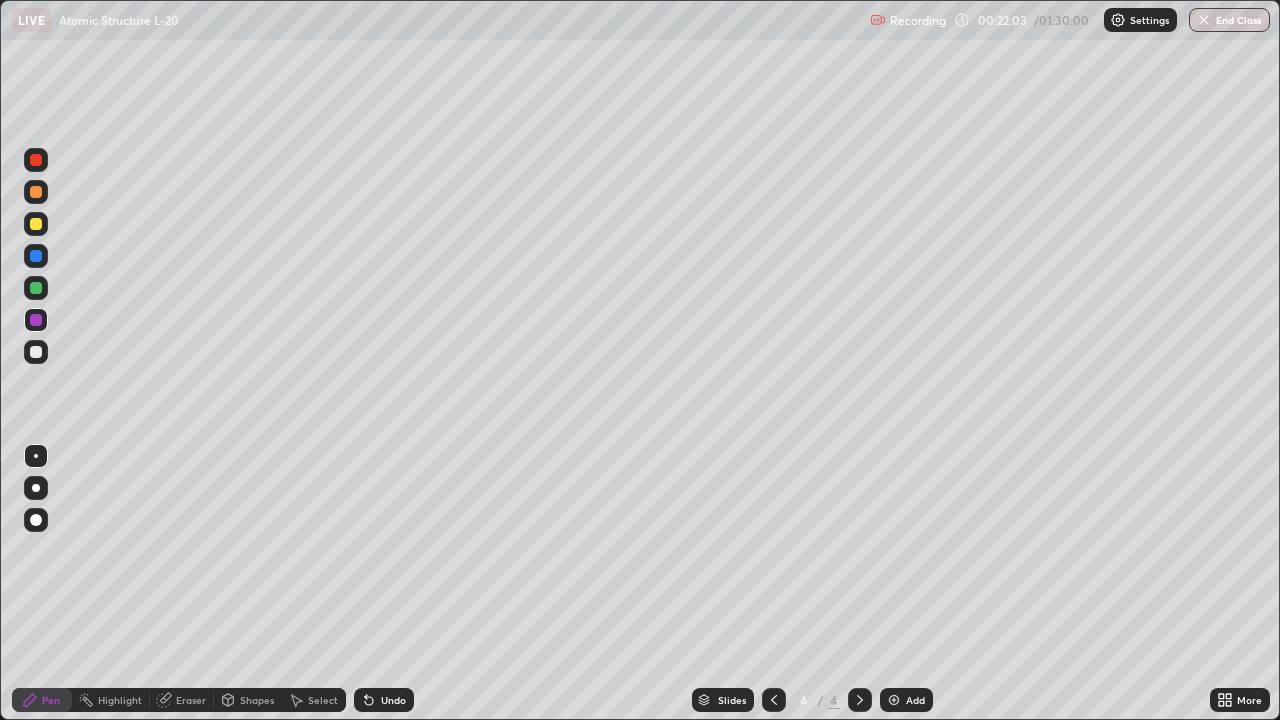 click at bounding box center [36, 224] 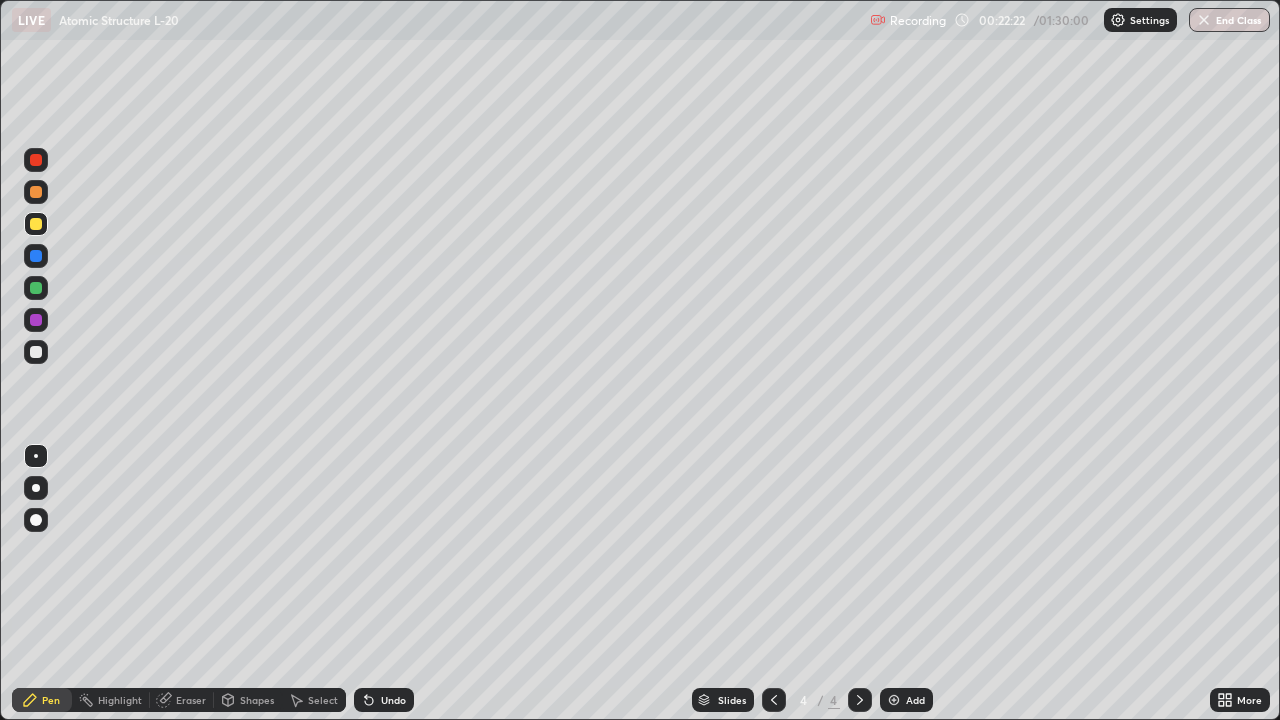 click at bounding box center (36, 352) 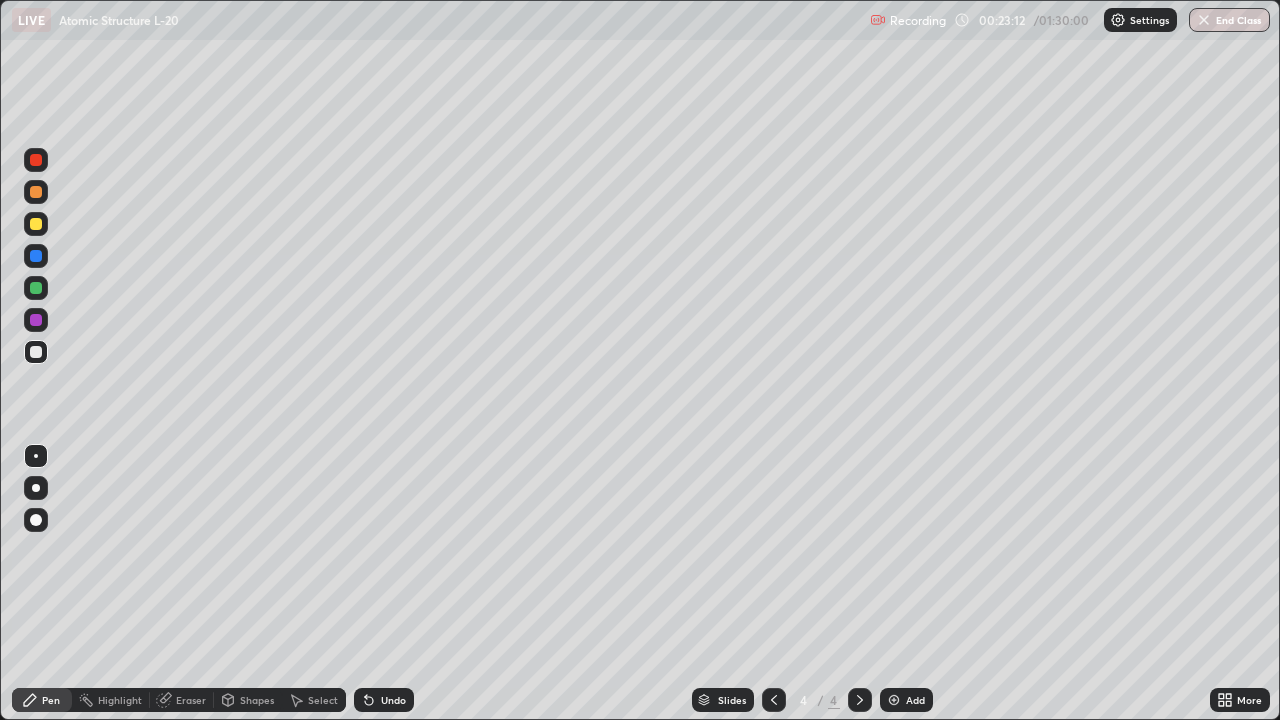 click at bounding box center (36, 320) 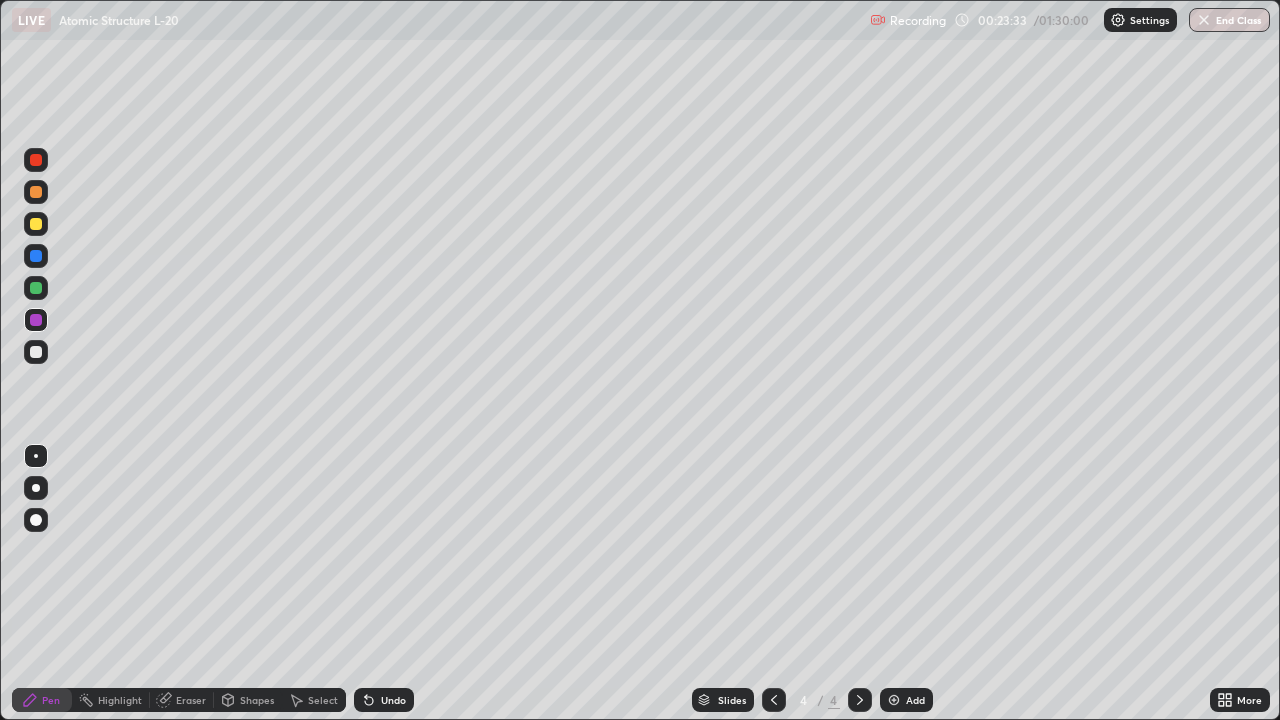 click at bounding box center (36, 288) 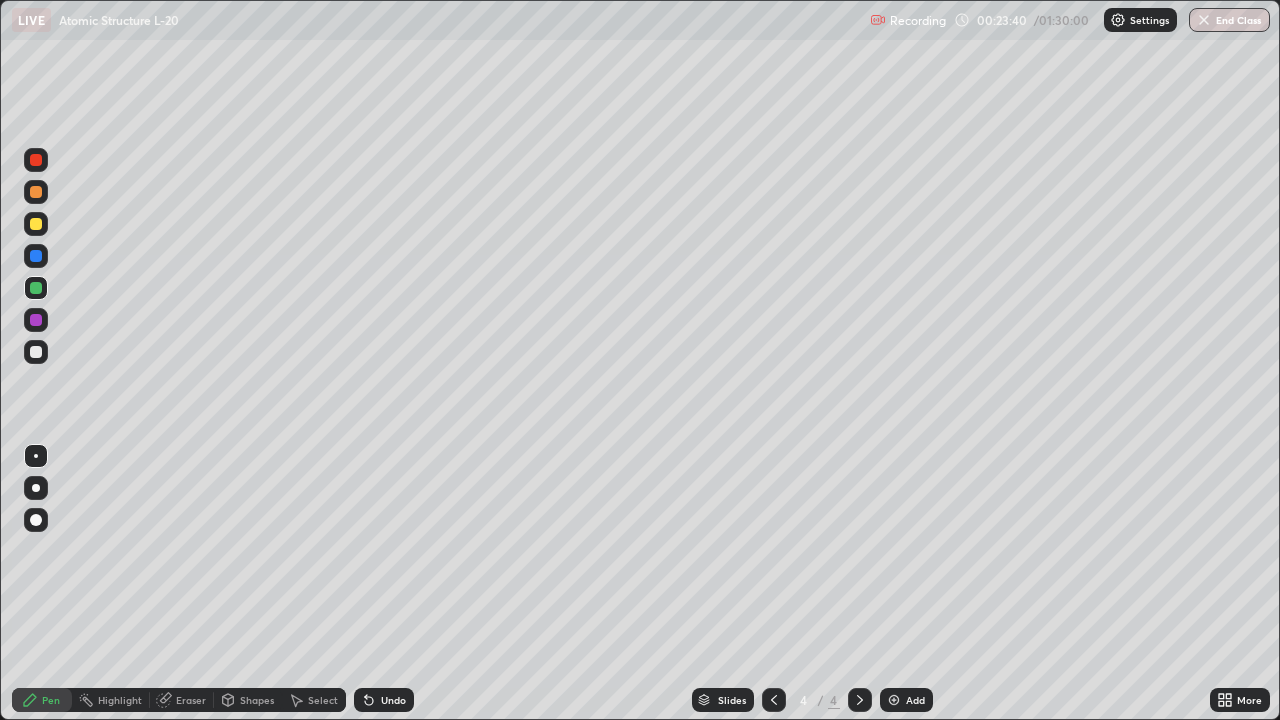 click on "Undo" at bounding box center [384, 700] 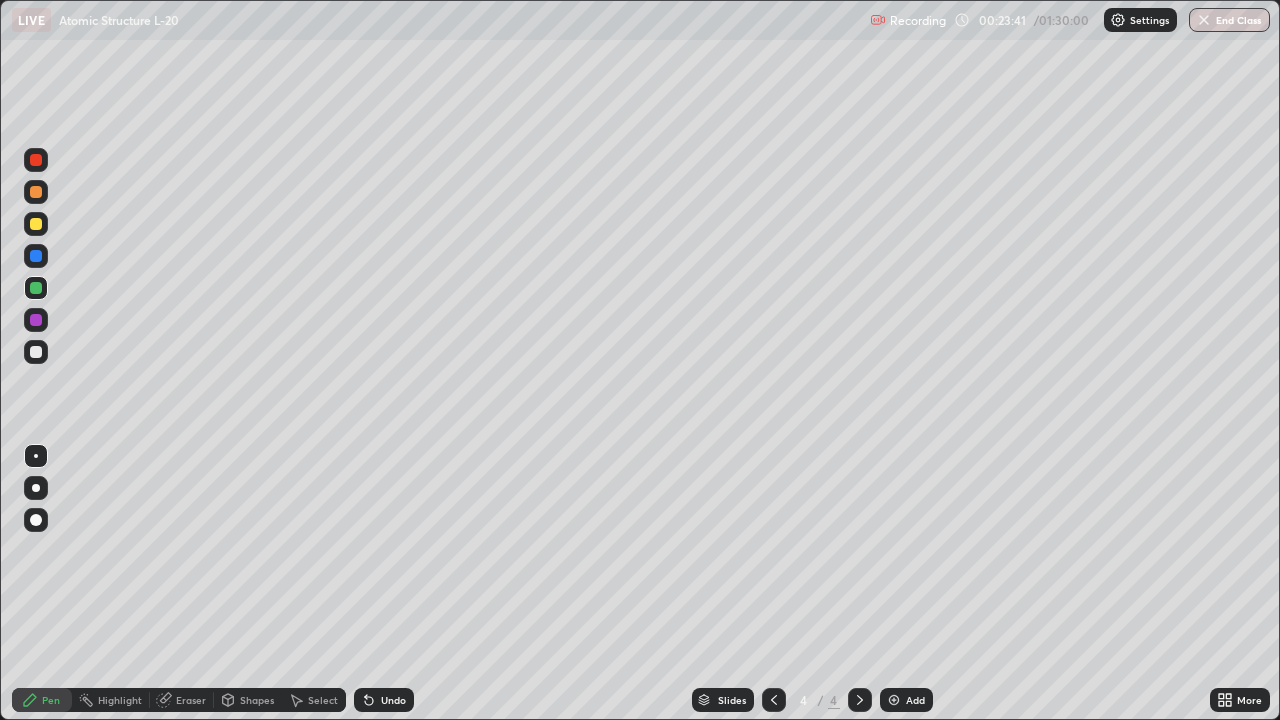 click on "Undo" at bounding box center [384, 700] 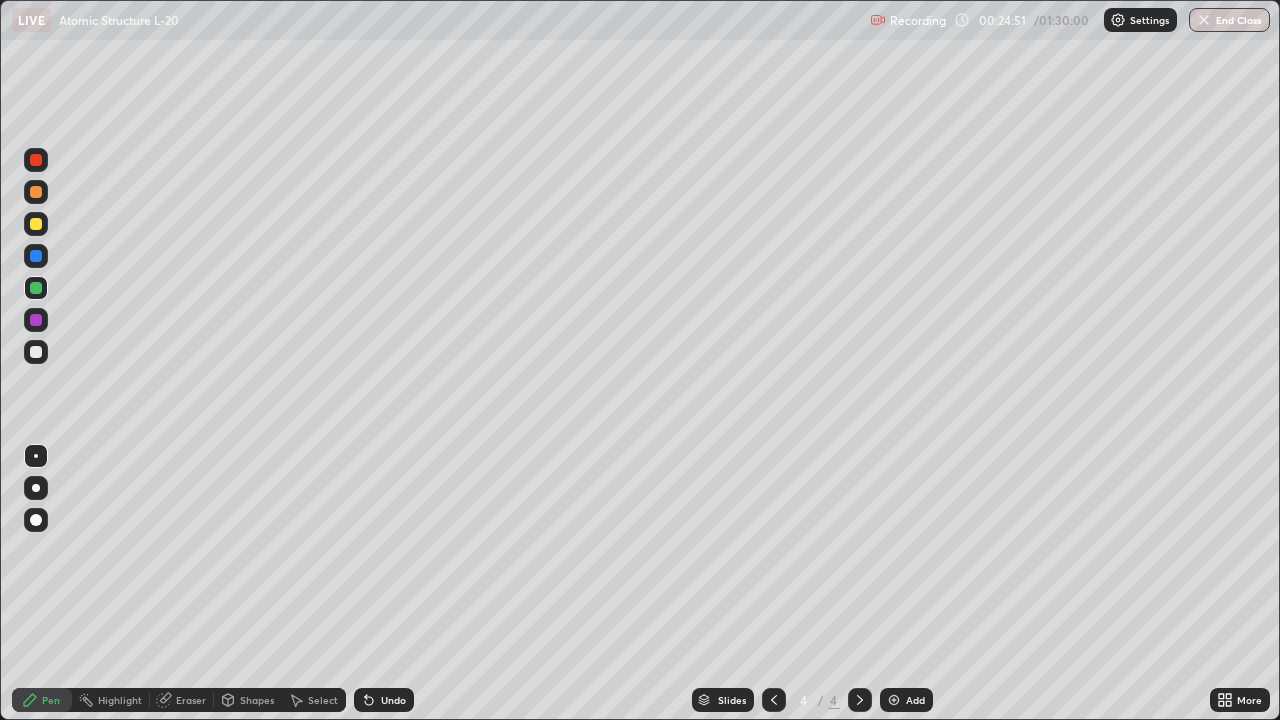 click at bounding box center [36, 320] 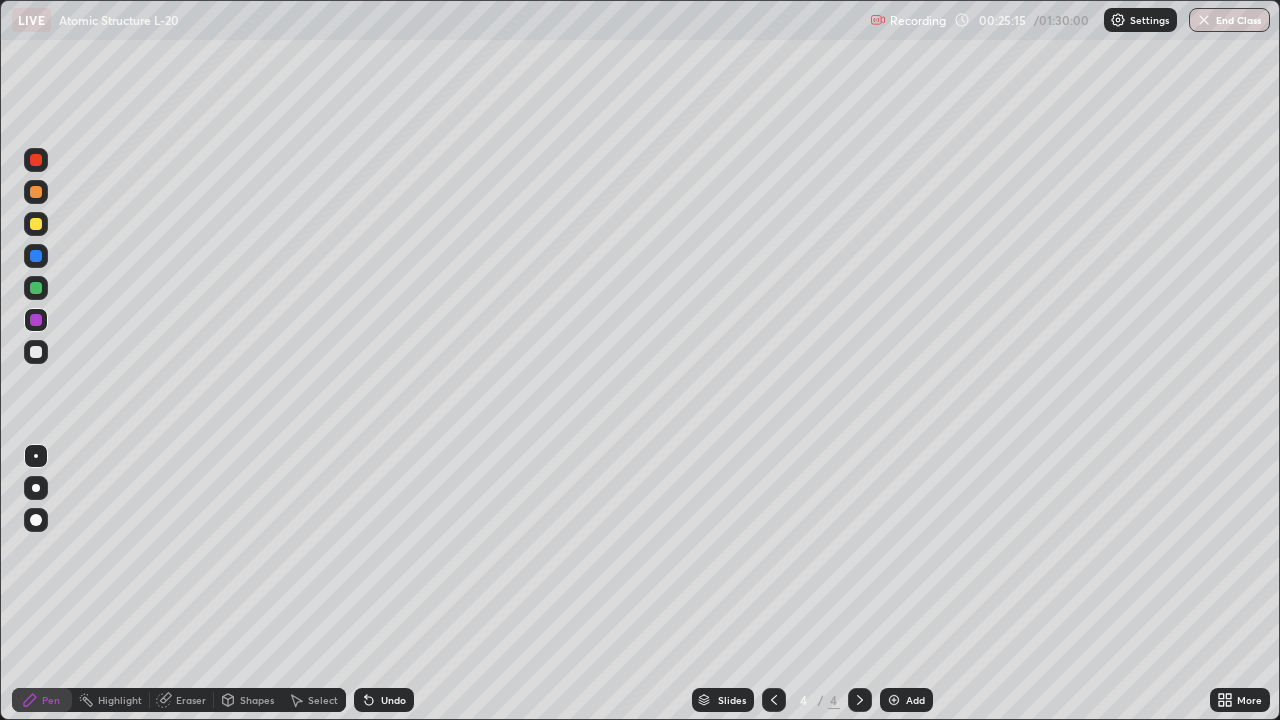 click at bounding box center [36, 224] 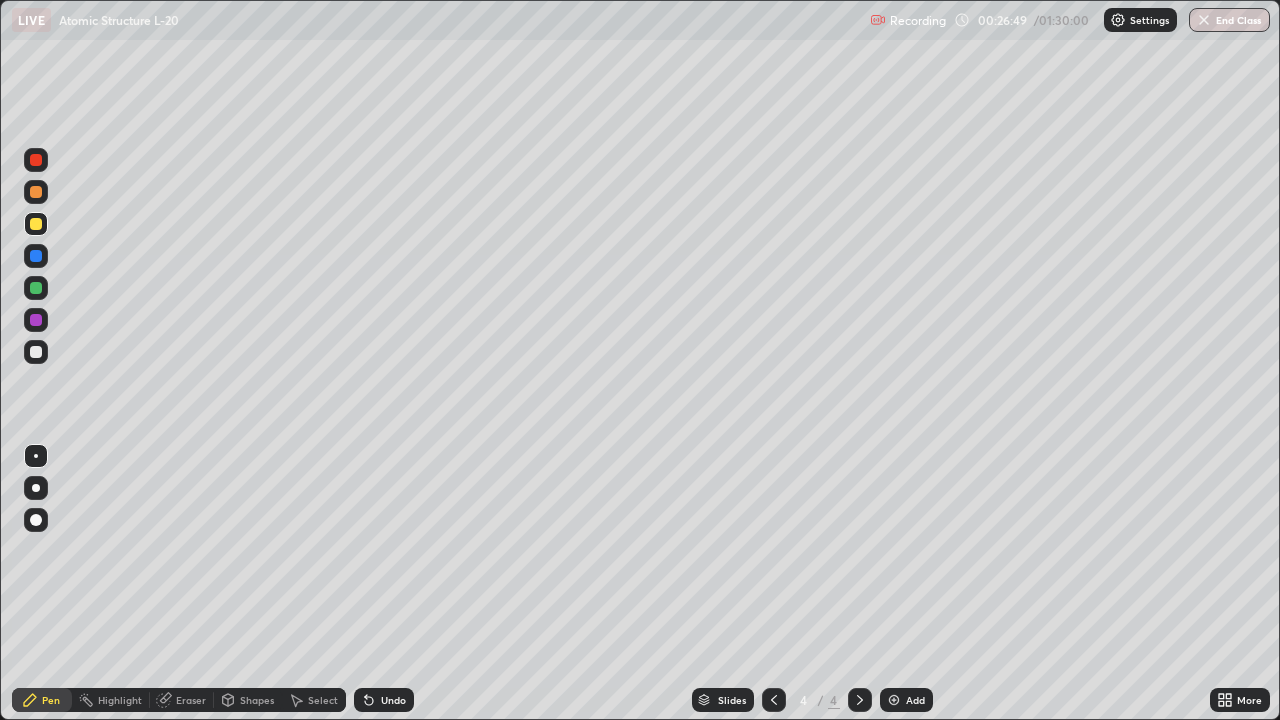 click at bounding box center [36, 160] 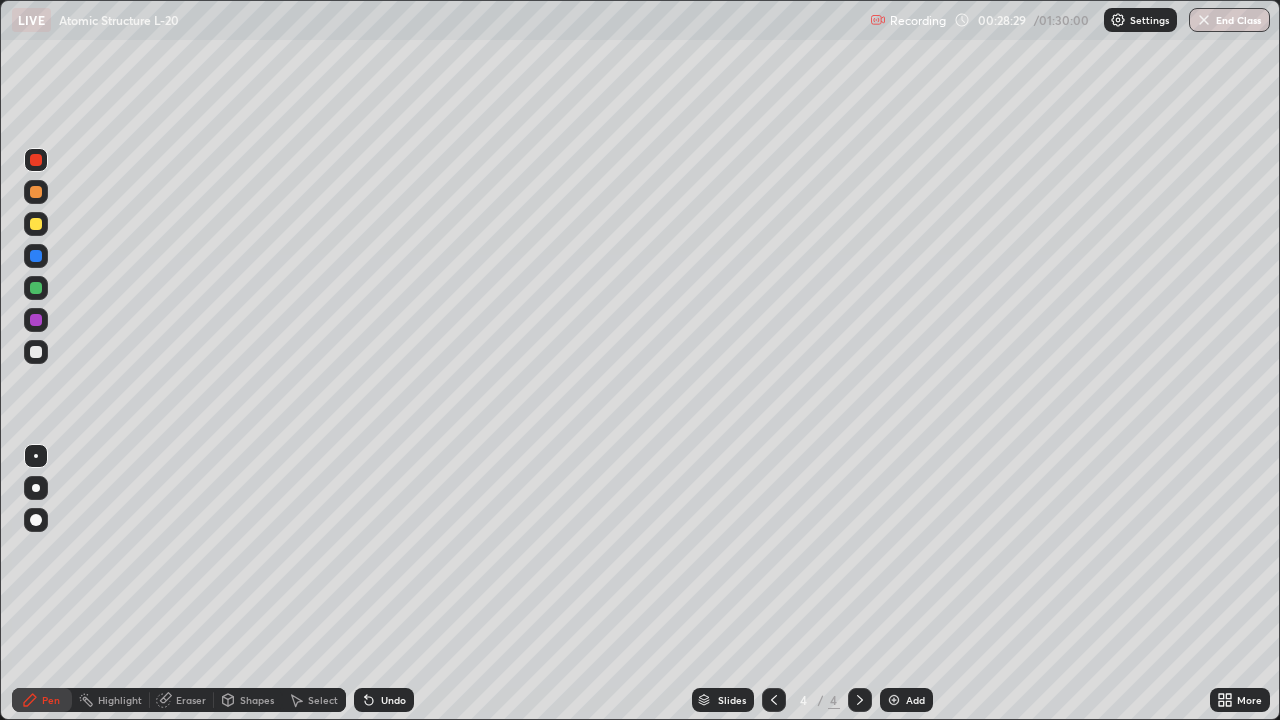 click at bounding box center (36, 288) 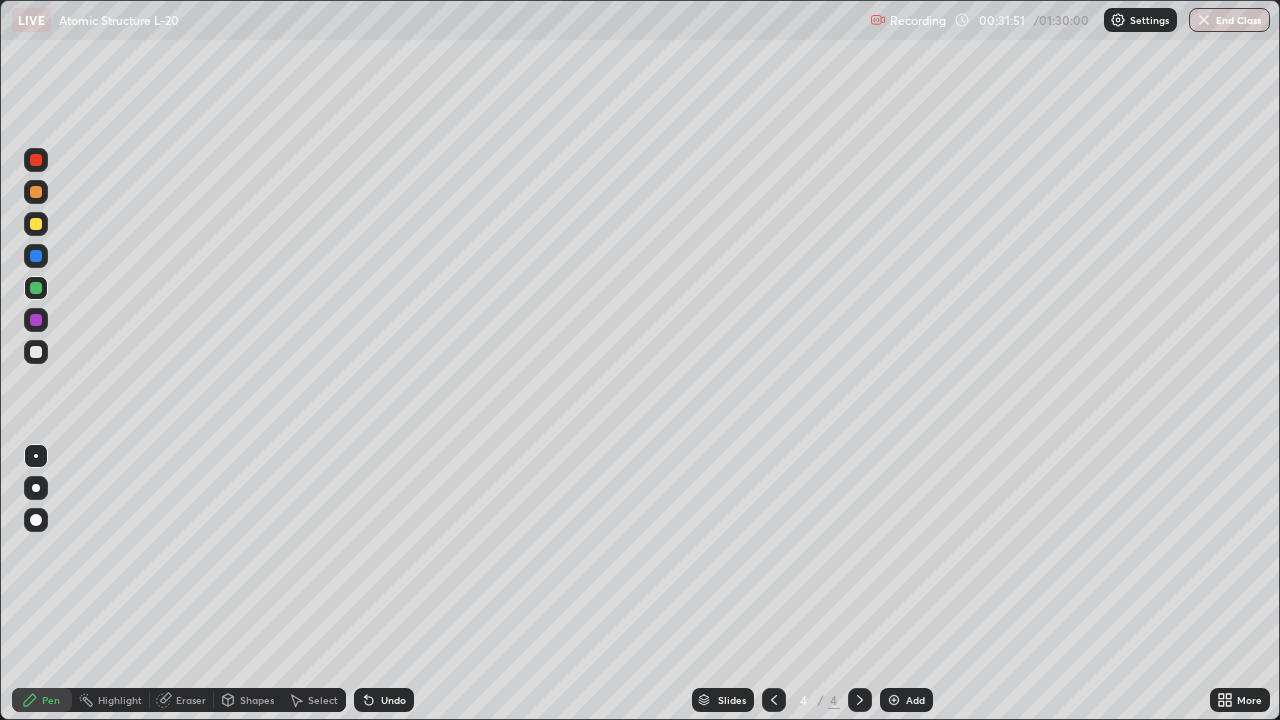 click on "Add" at bounding box center (915, 700) 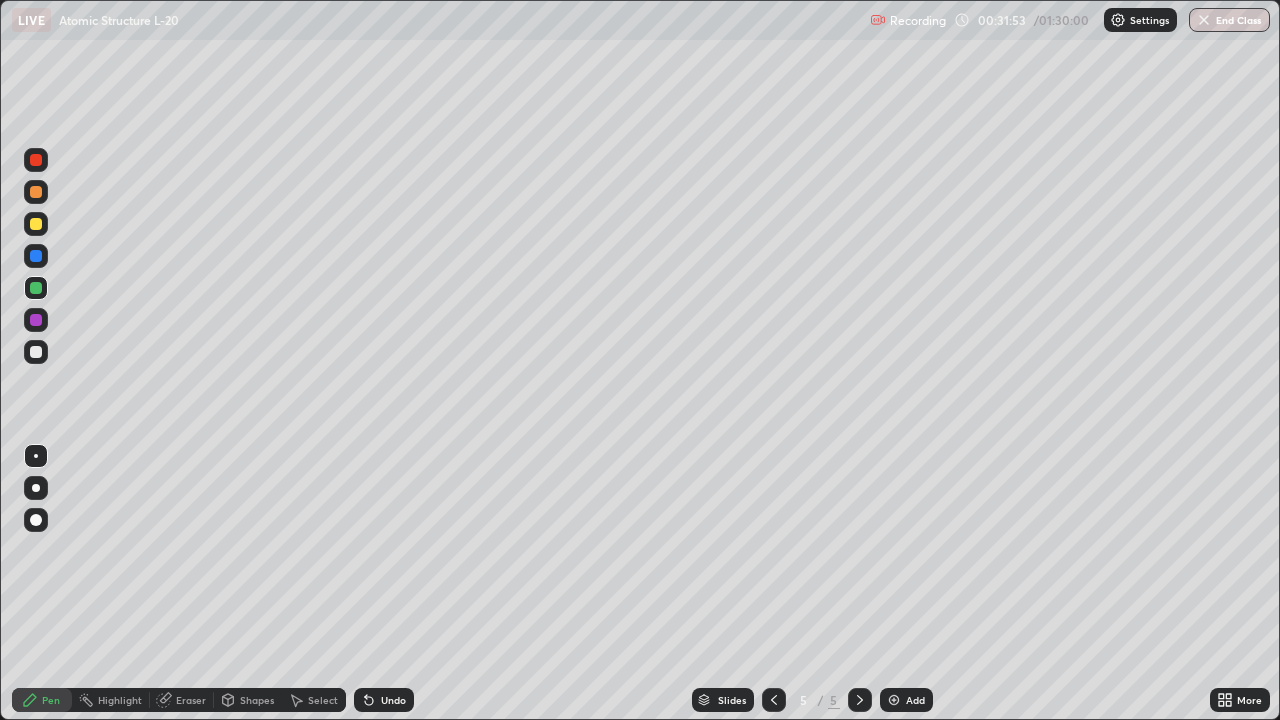 click at bounding box center [36, 160] 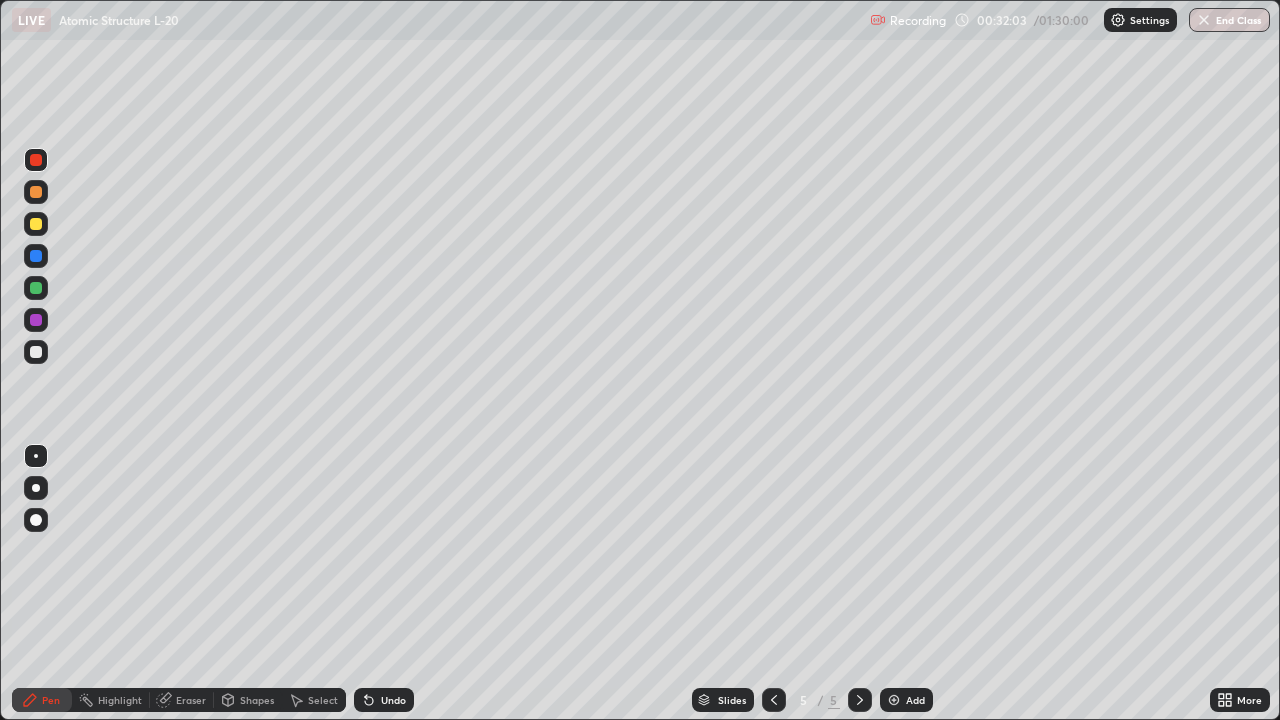 click on "Undo" at bounding box center [384, 700] 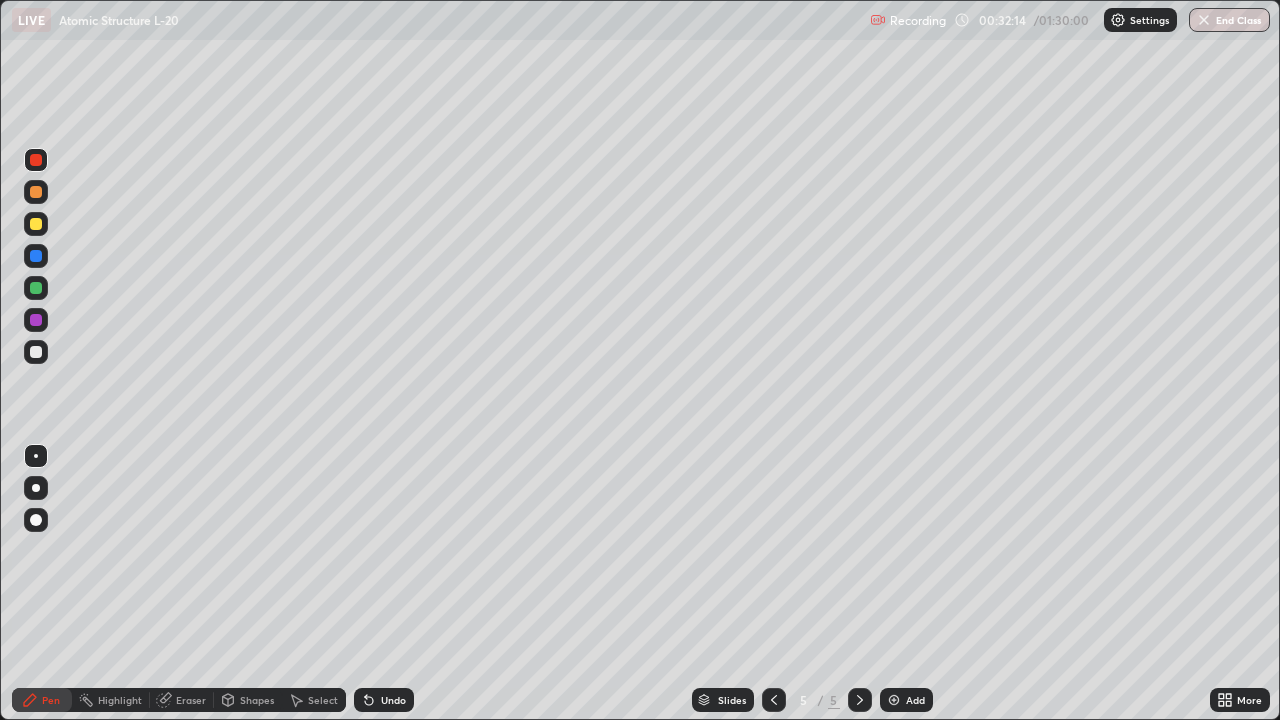 click at bounding box center (36, 256) 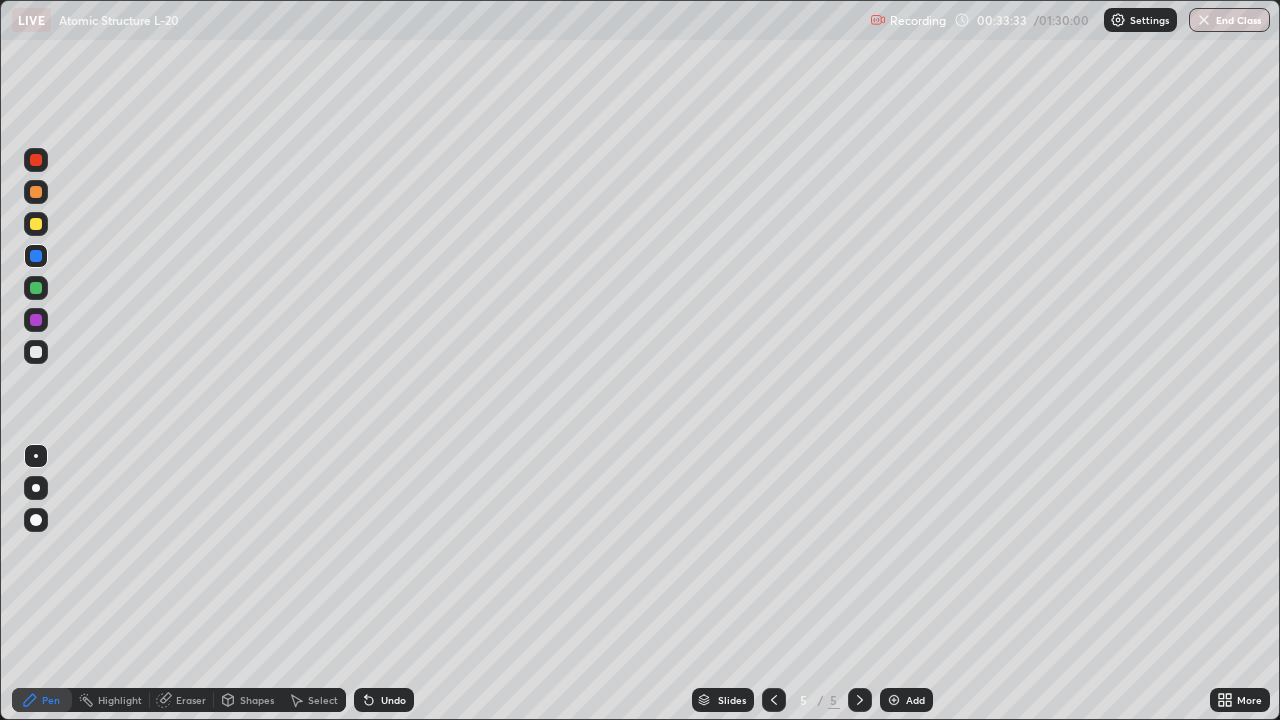 click at bounding box center [36, 288] 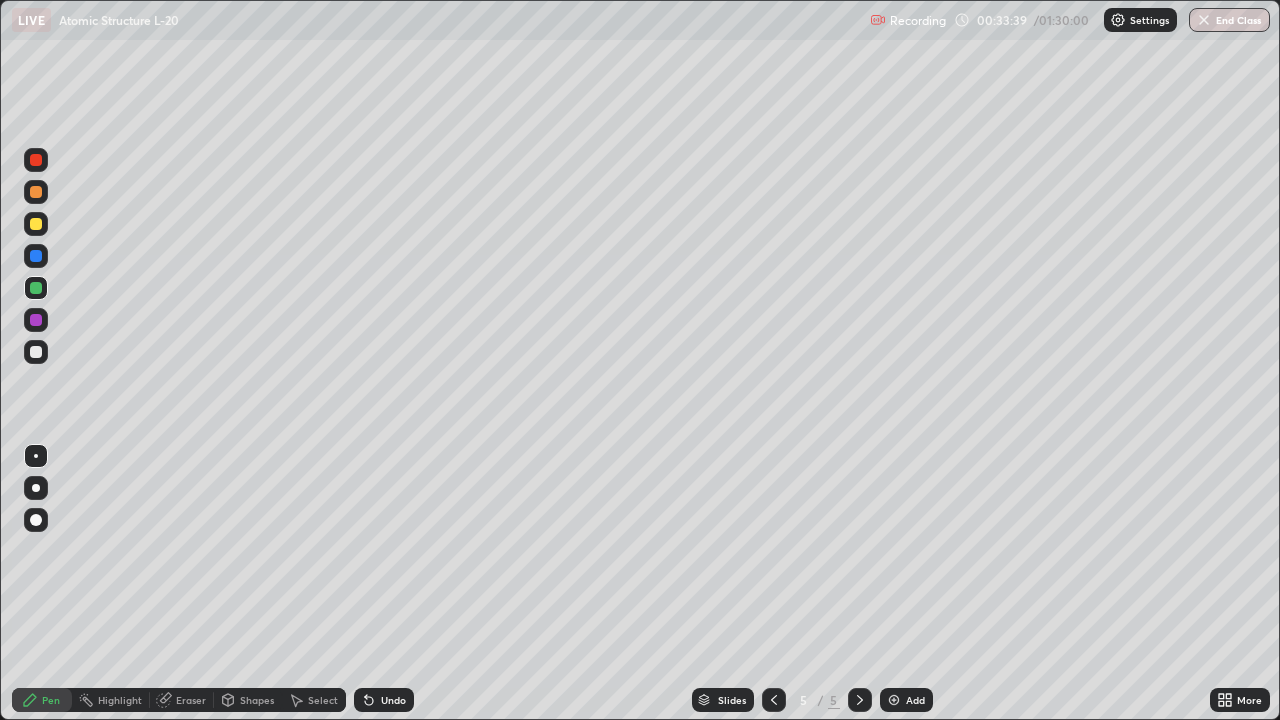 click at bounding box center (36, 288) 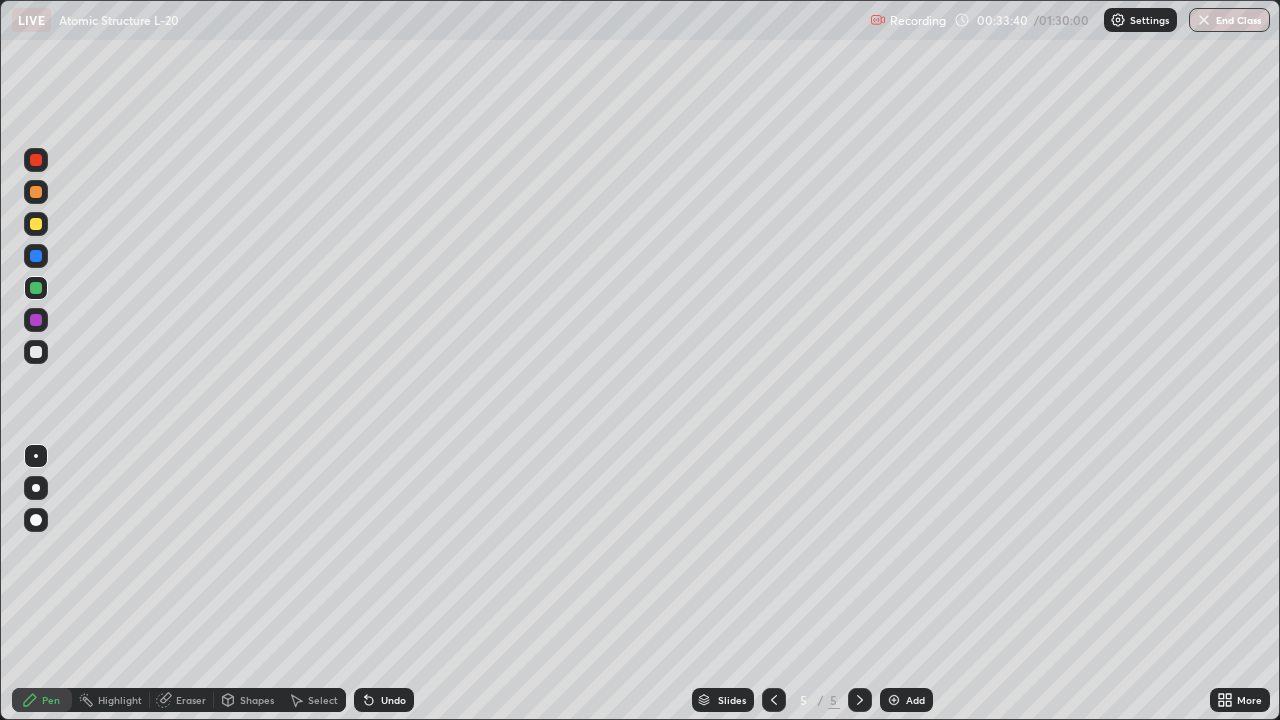 click at bounding box center [36, 288] 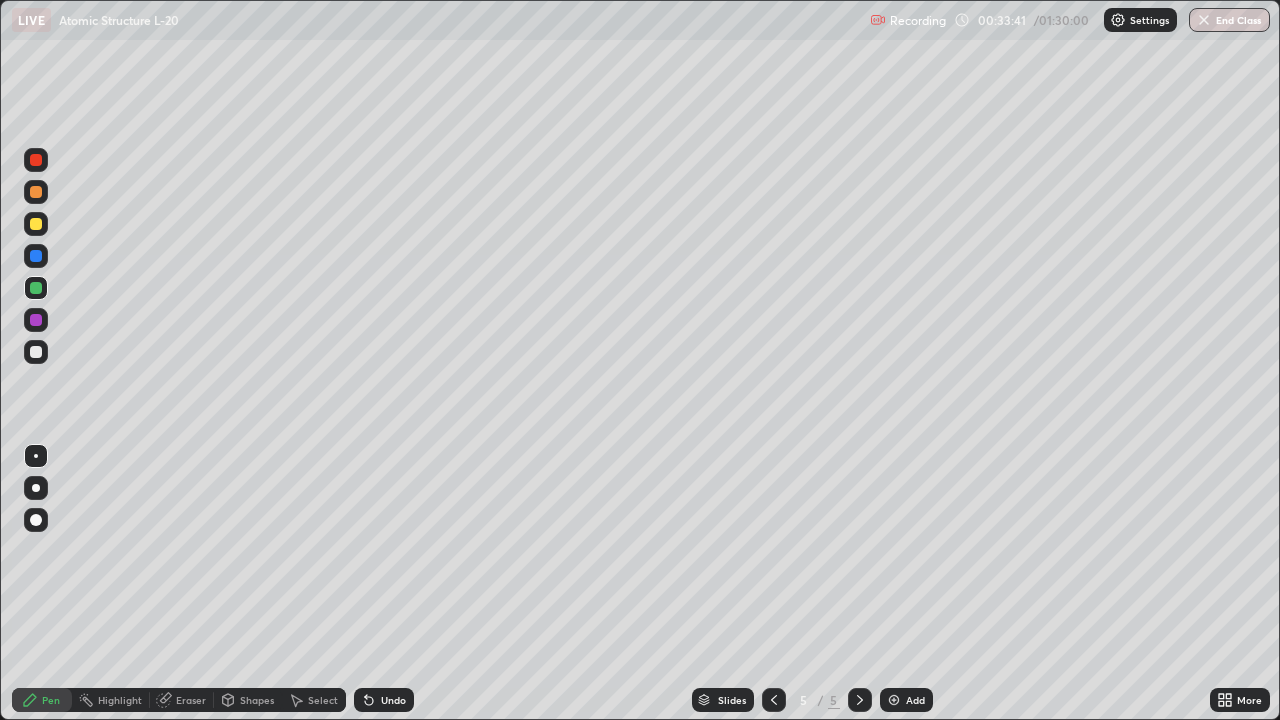 click at bounding box center [36, 288] 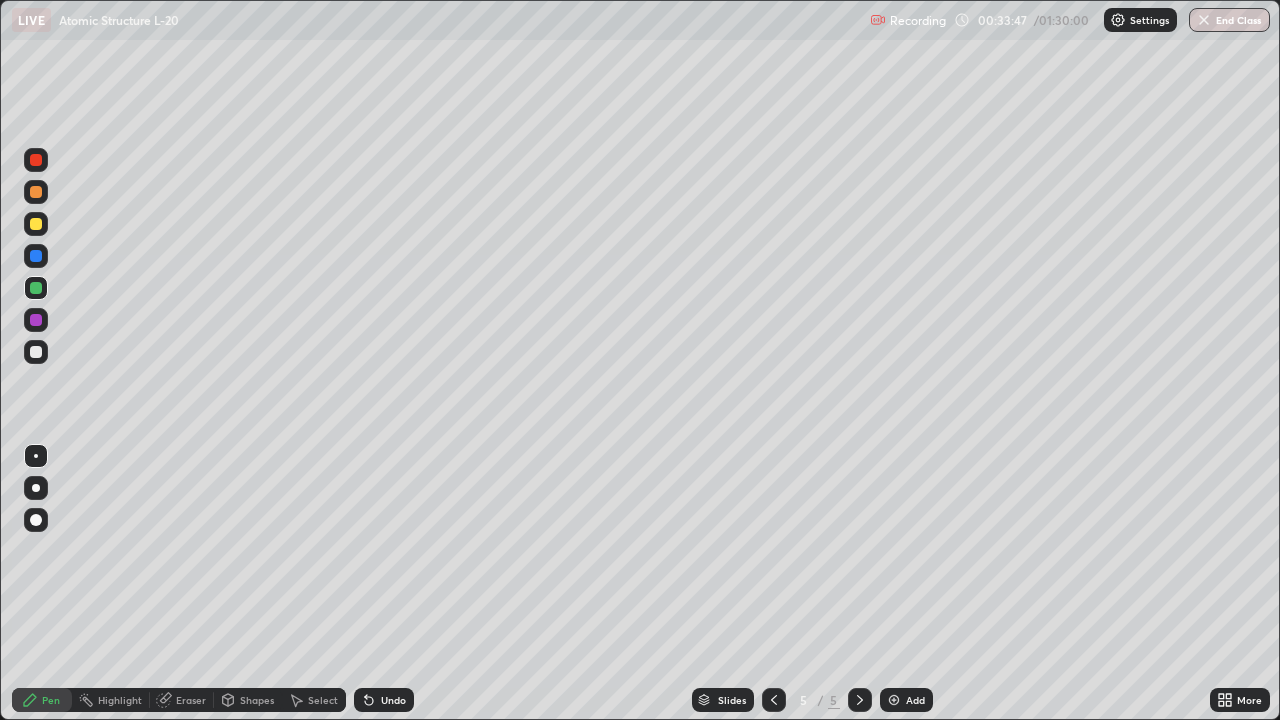 click on "Undo" at bounding box center [393, 700] 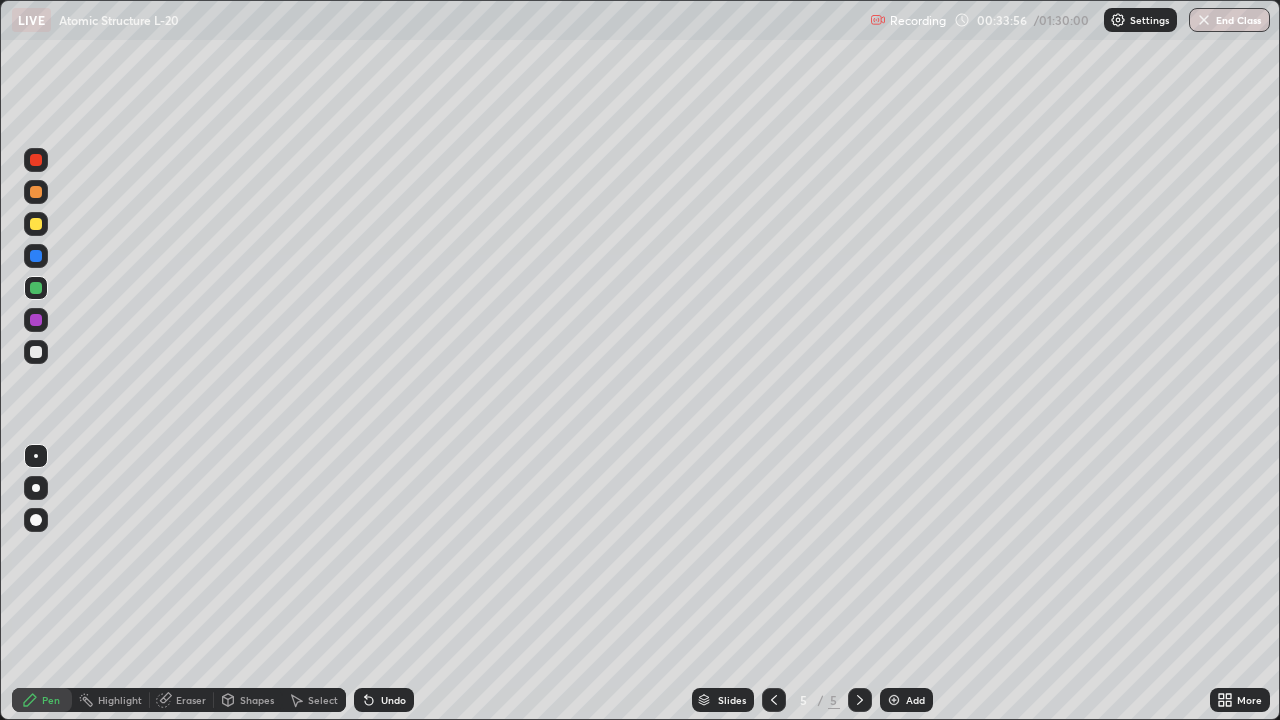 click at bounding box center [36, 224] 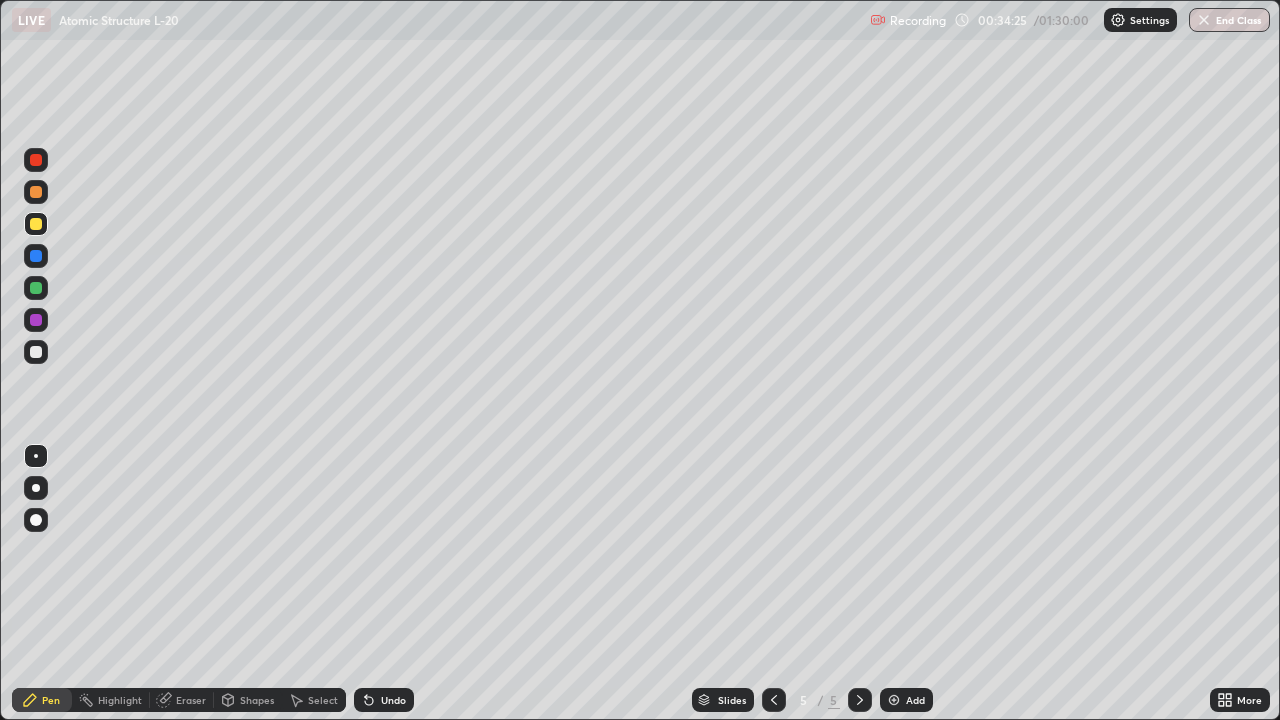 click at bounding box center [36, 320] 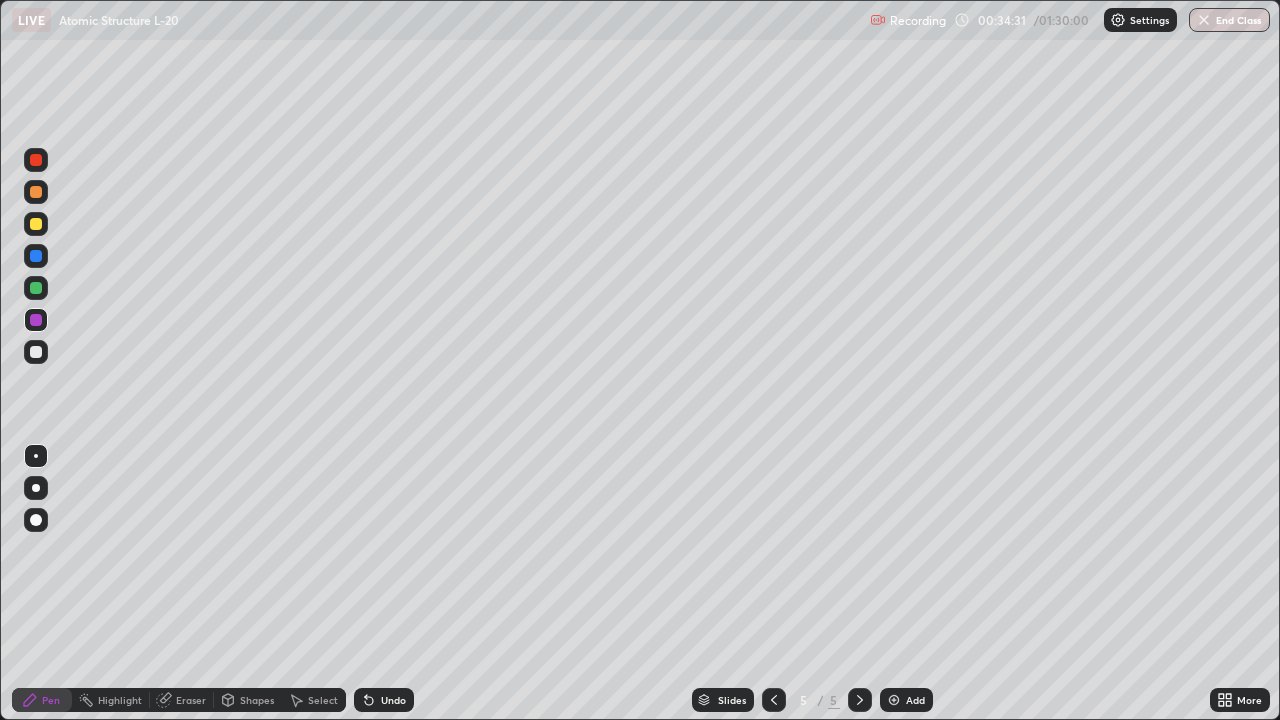 click at bounding box center (36, 352) 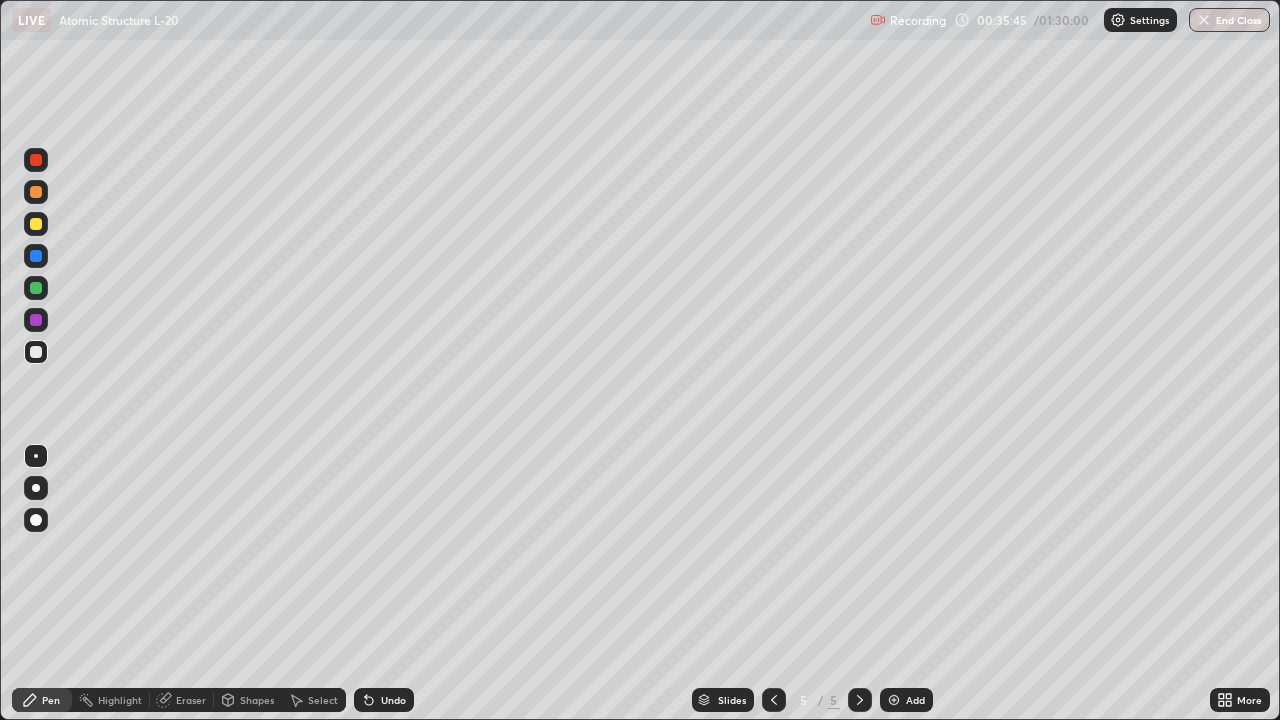 click at bounding box center (36, 320) 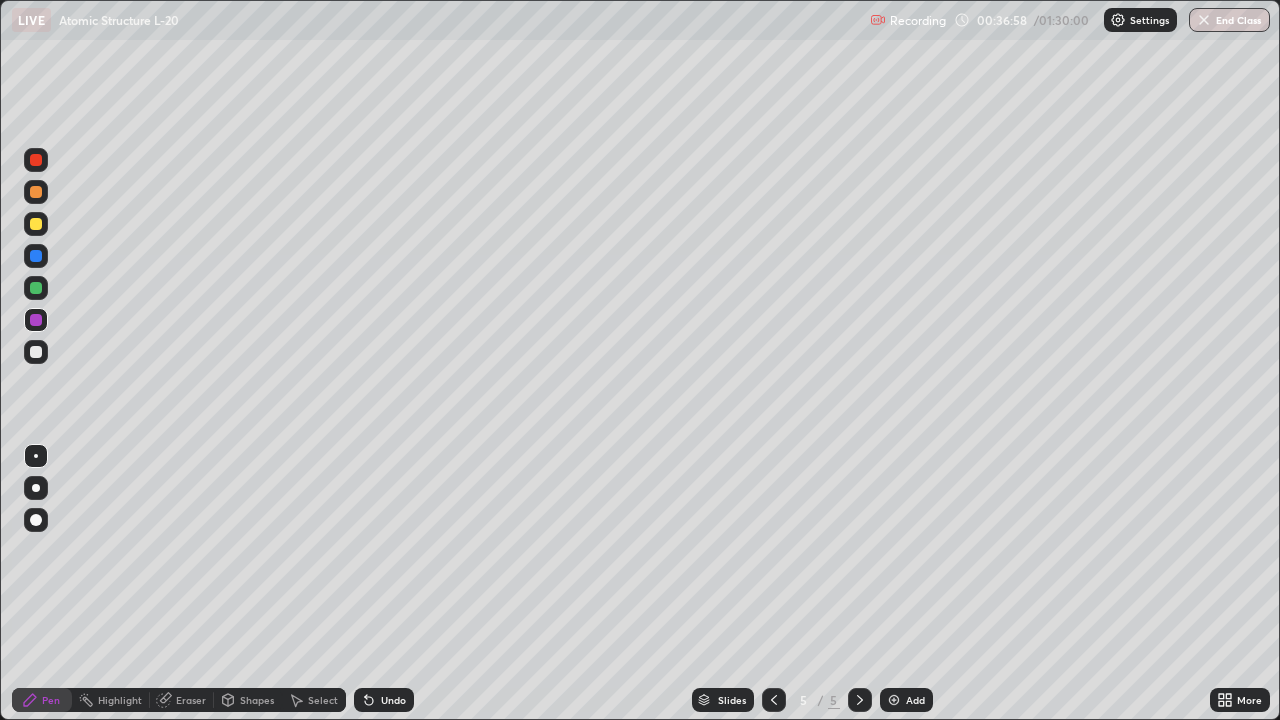 click at bounding box center [36, 288] 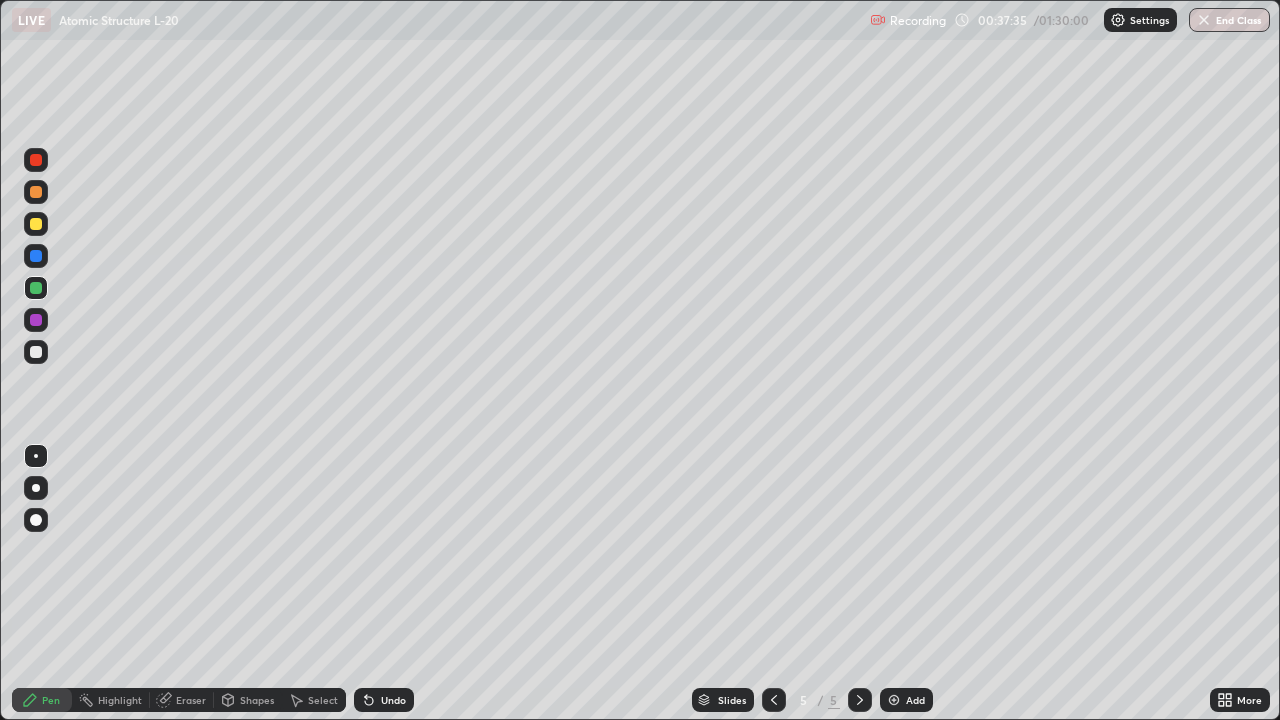 click at bounding box center (36, 352) 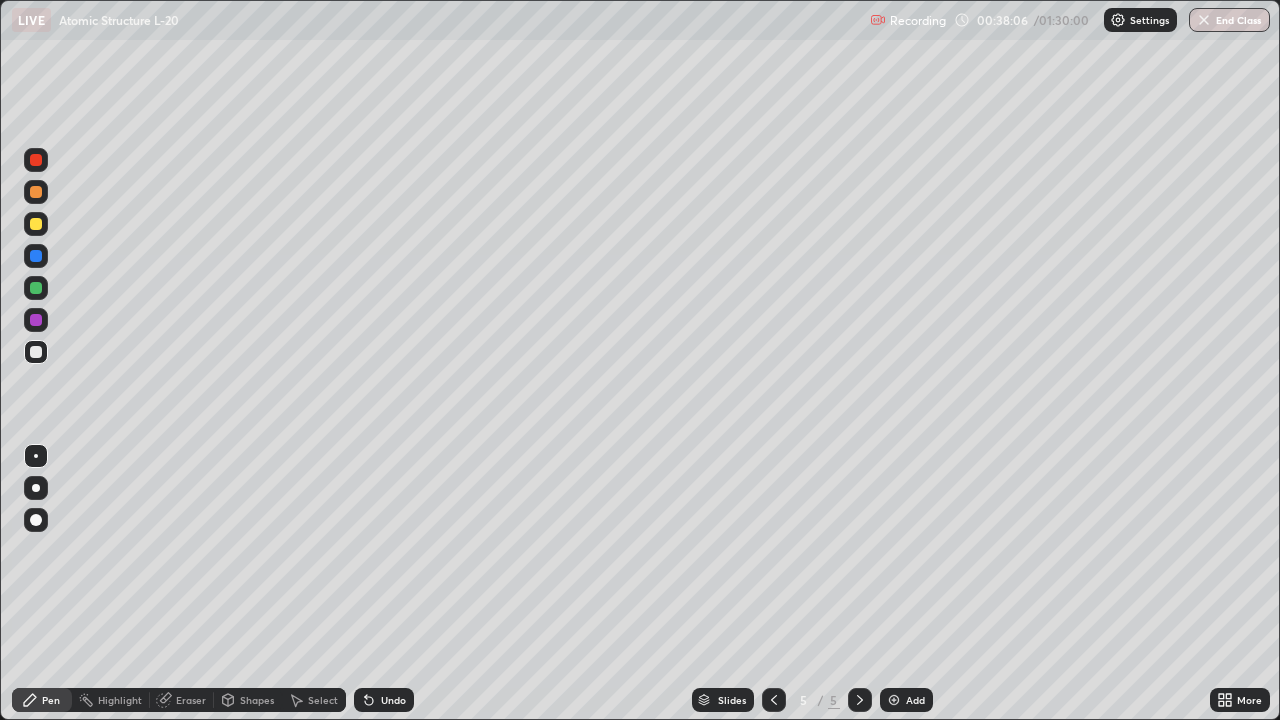 click at bounding box center [36, 320] 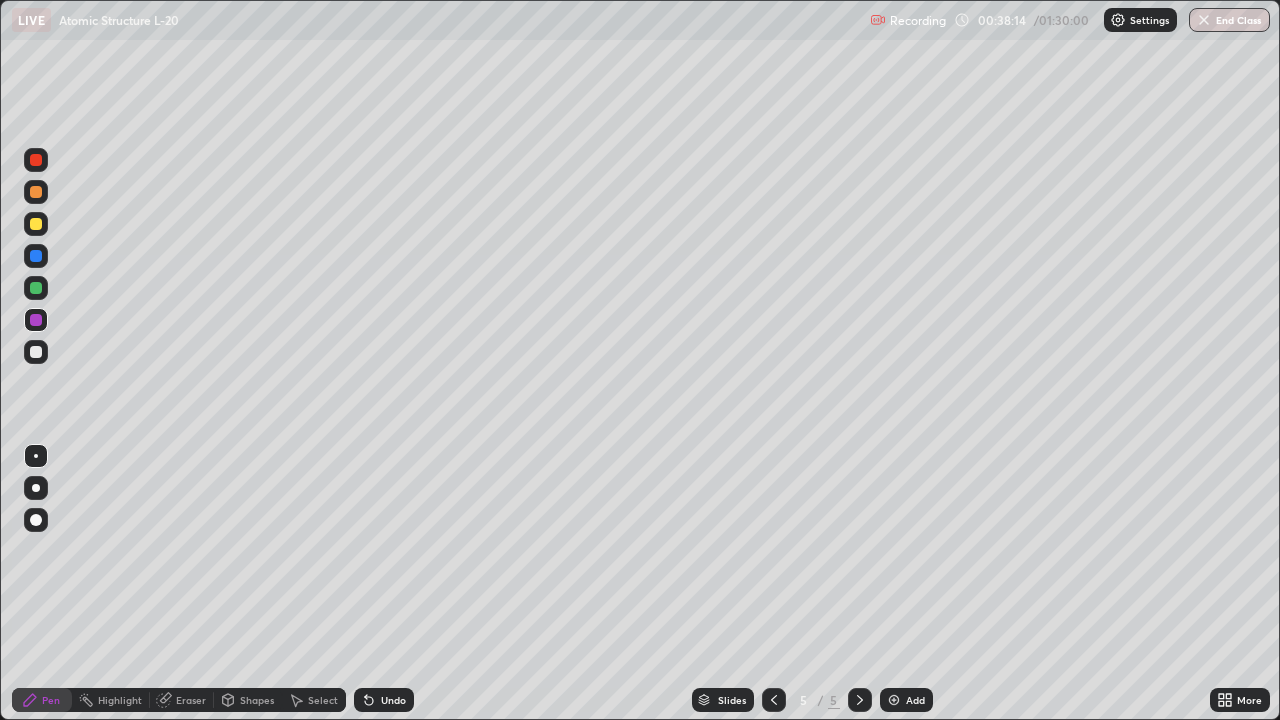click on "Undo" at bounding box center [393, 700] 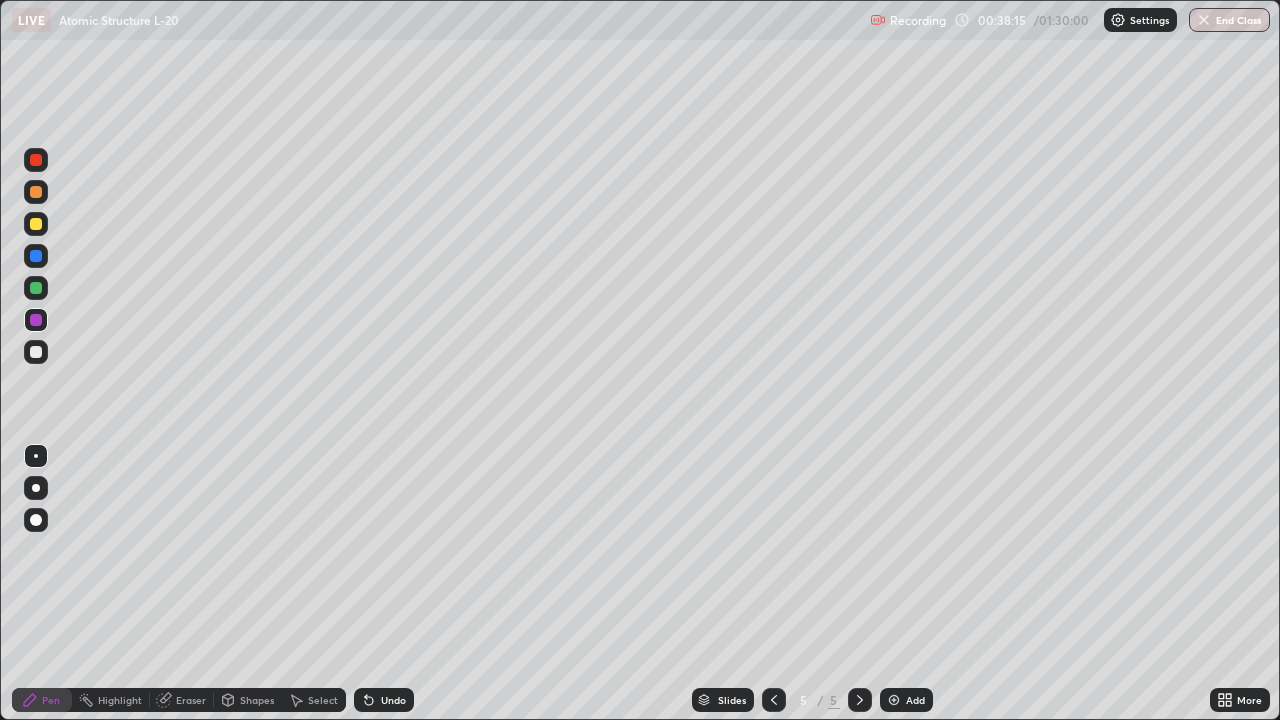 click on "Undo" at bounding box center (393, 700) 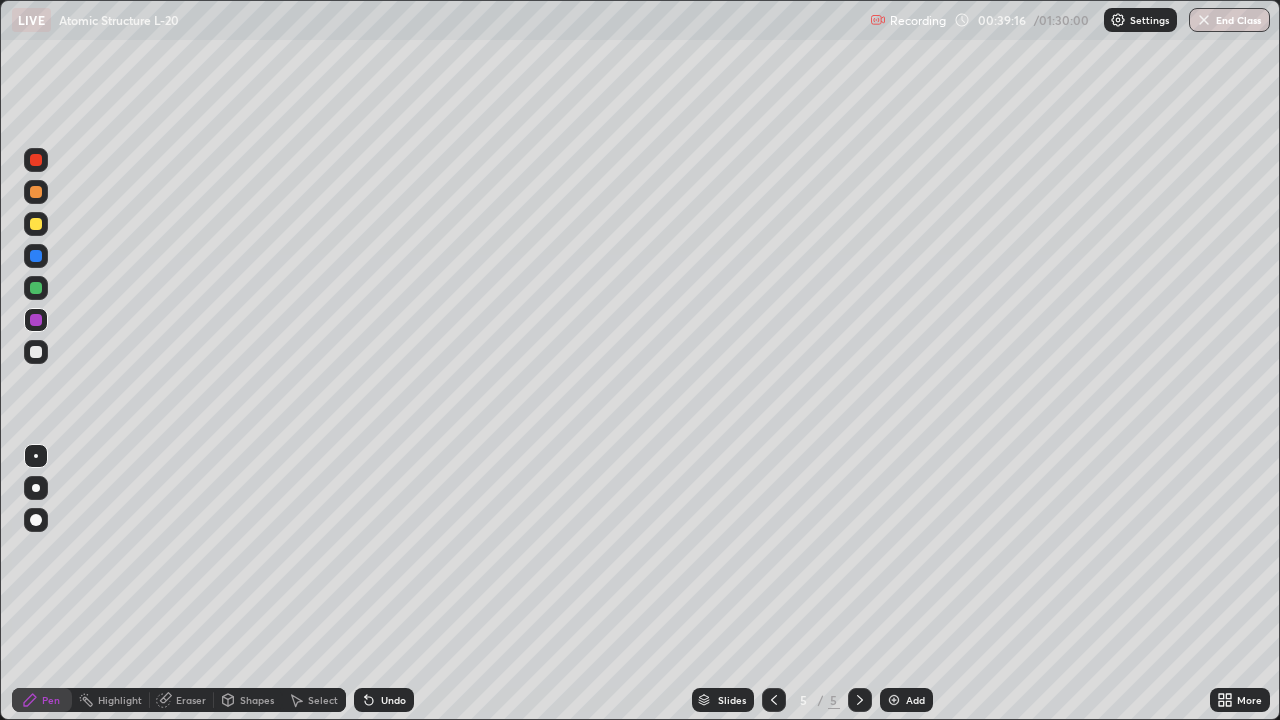 click at bounding box center (36, 352) 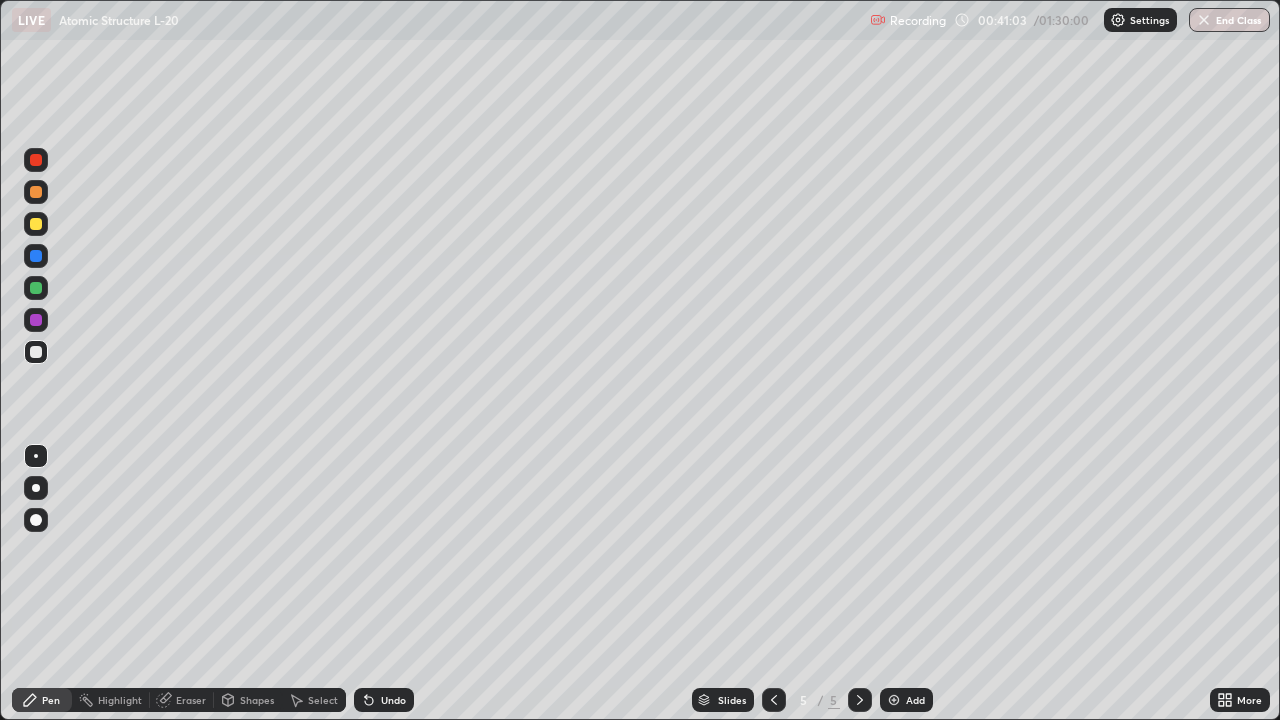 click at bounding box center [36, 160] 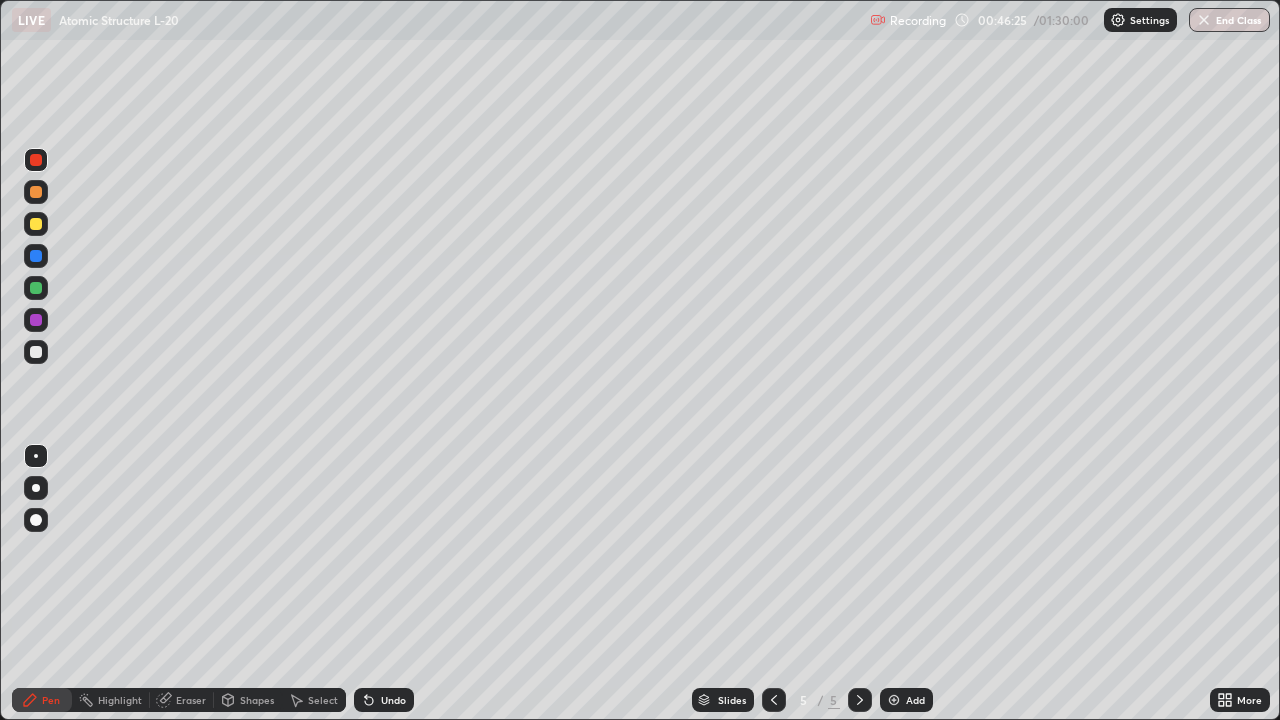 click on "Add" at bounding box center [915, 700] 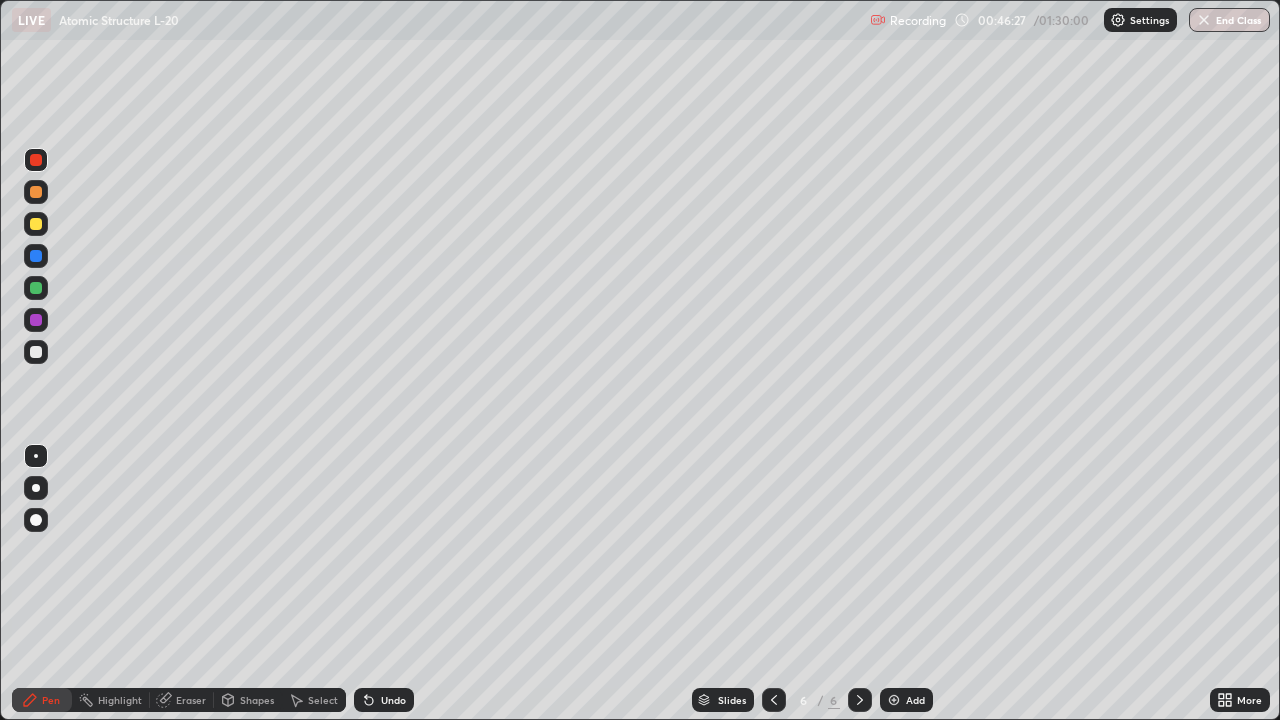 click at bounding box center (36, 288) 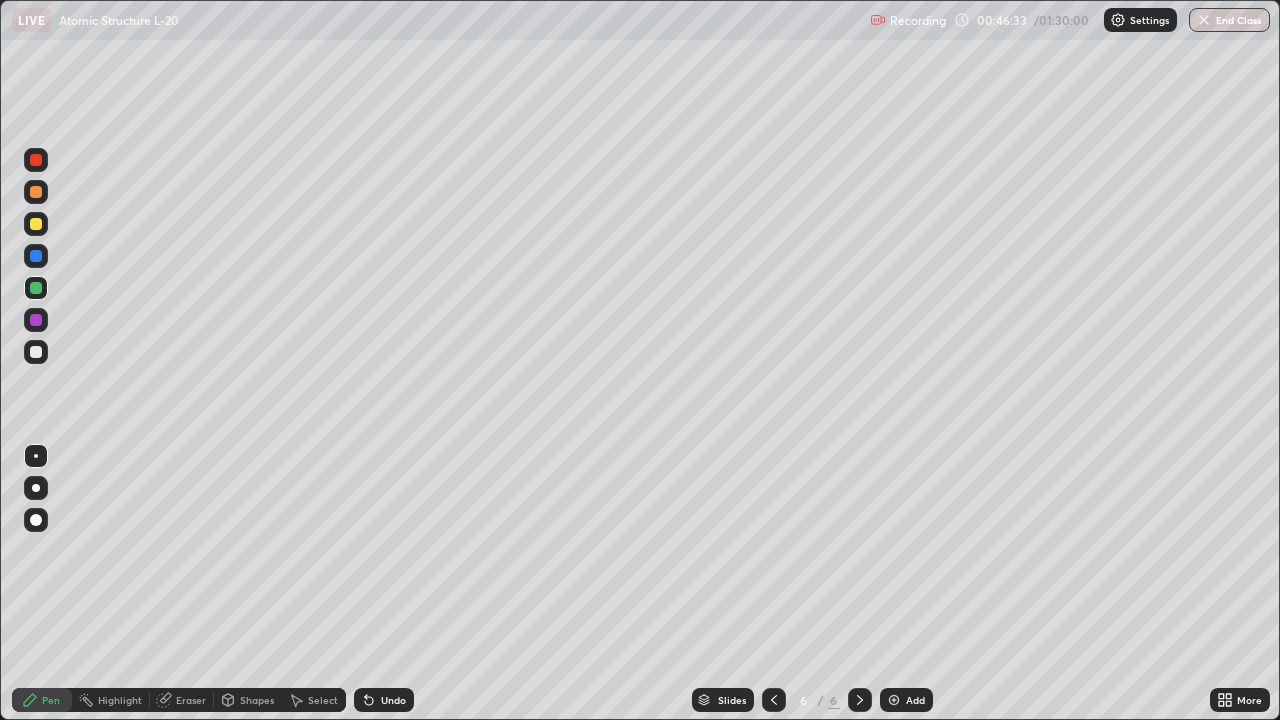 click at bounding box center (36, 224) 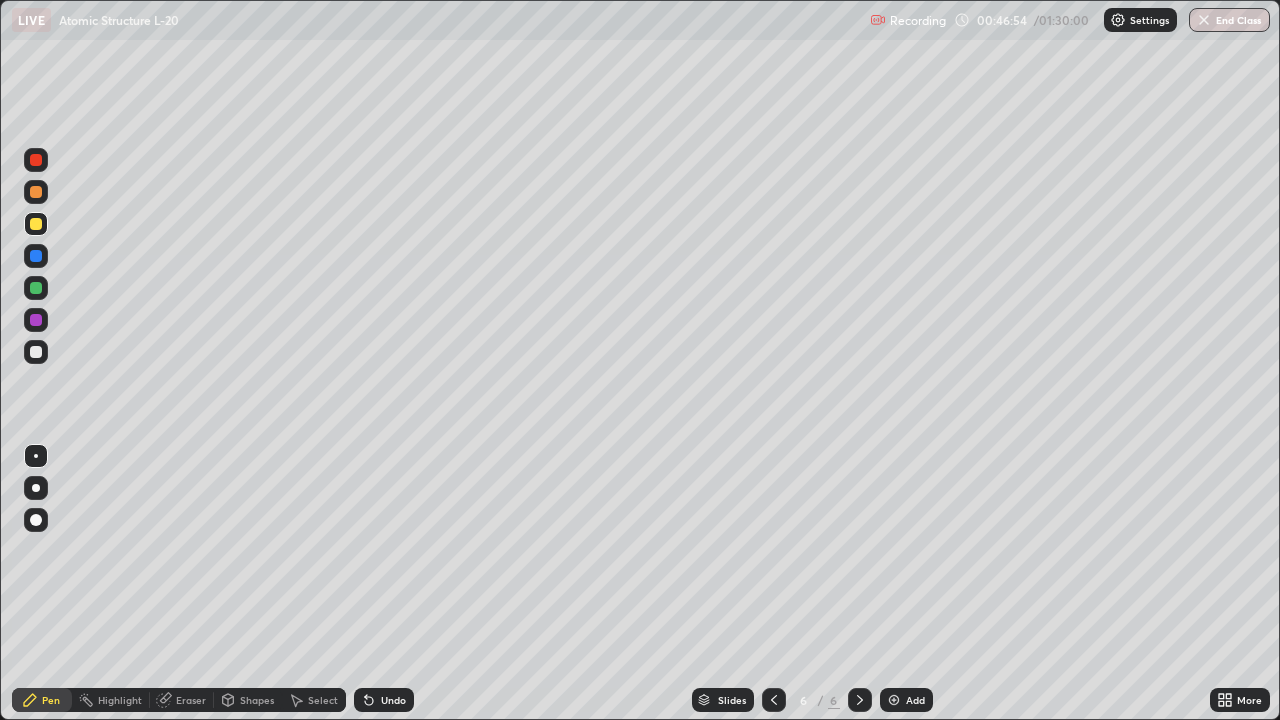 click at bounding box center (36, 352) 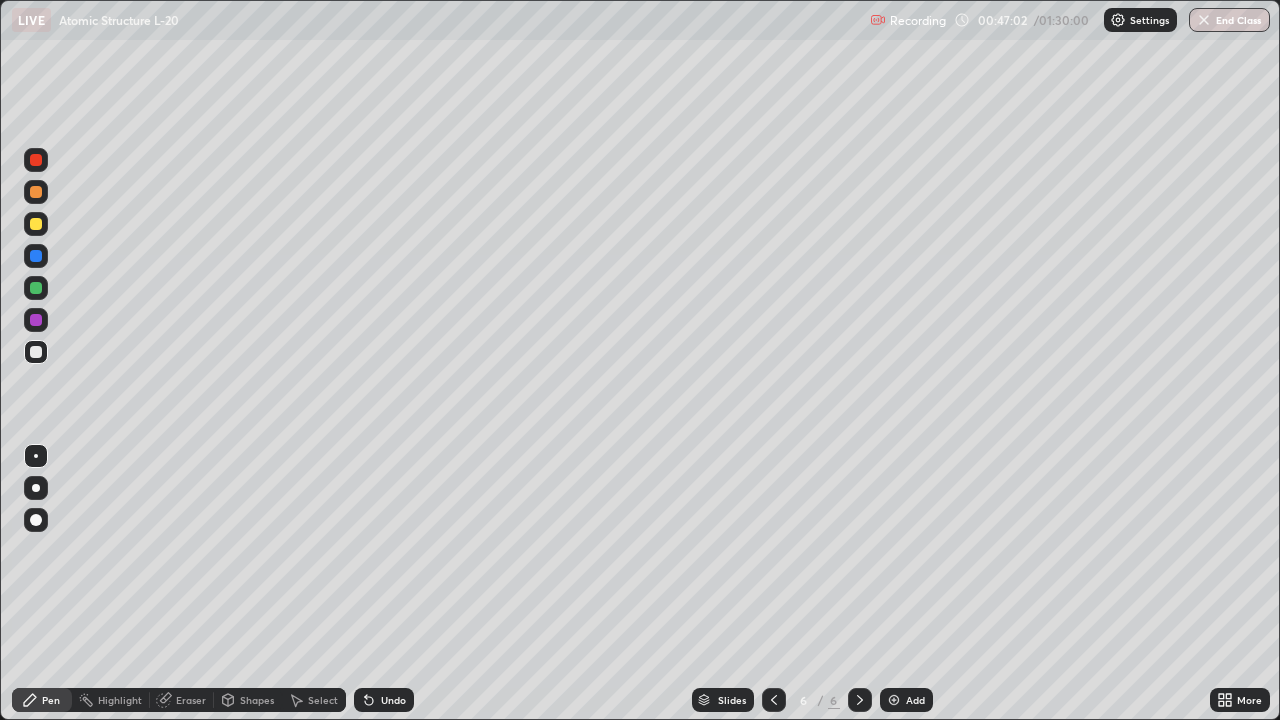 click at bounding box center [36, 320] 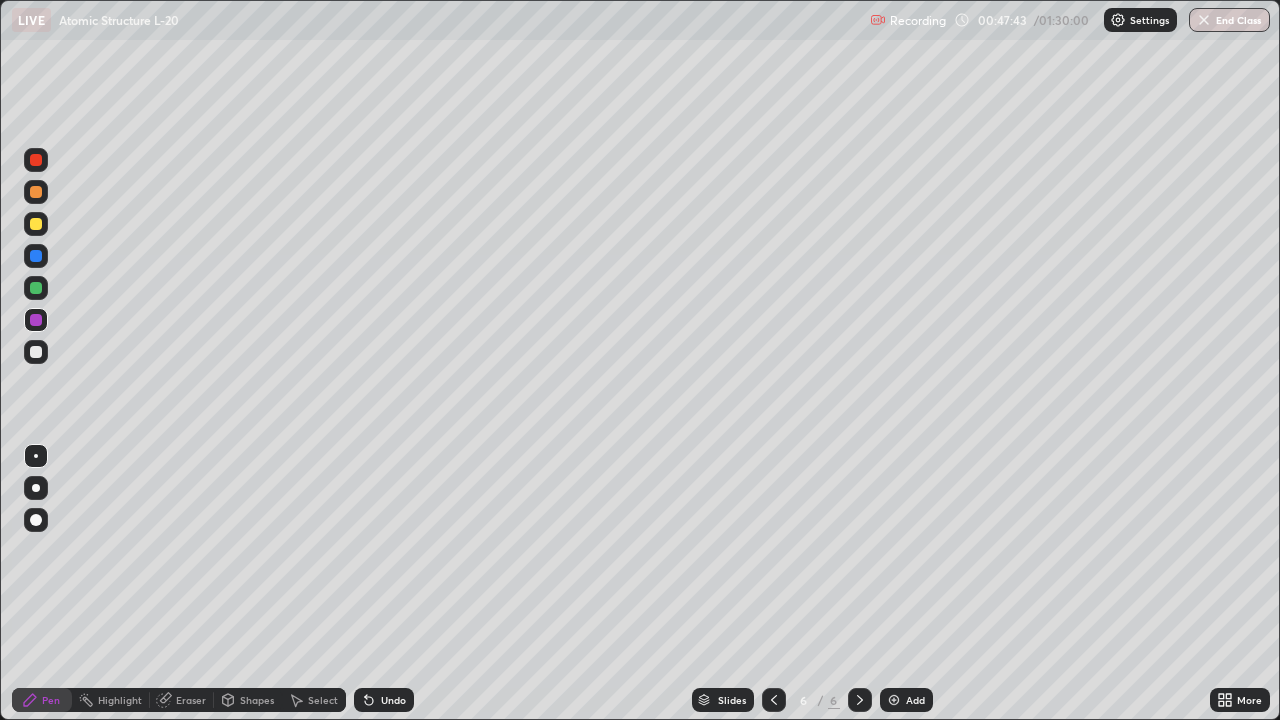 click at bounding box center (36, 256) 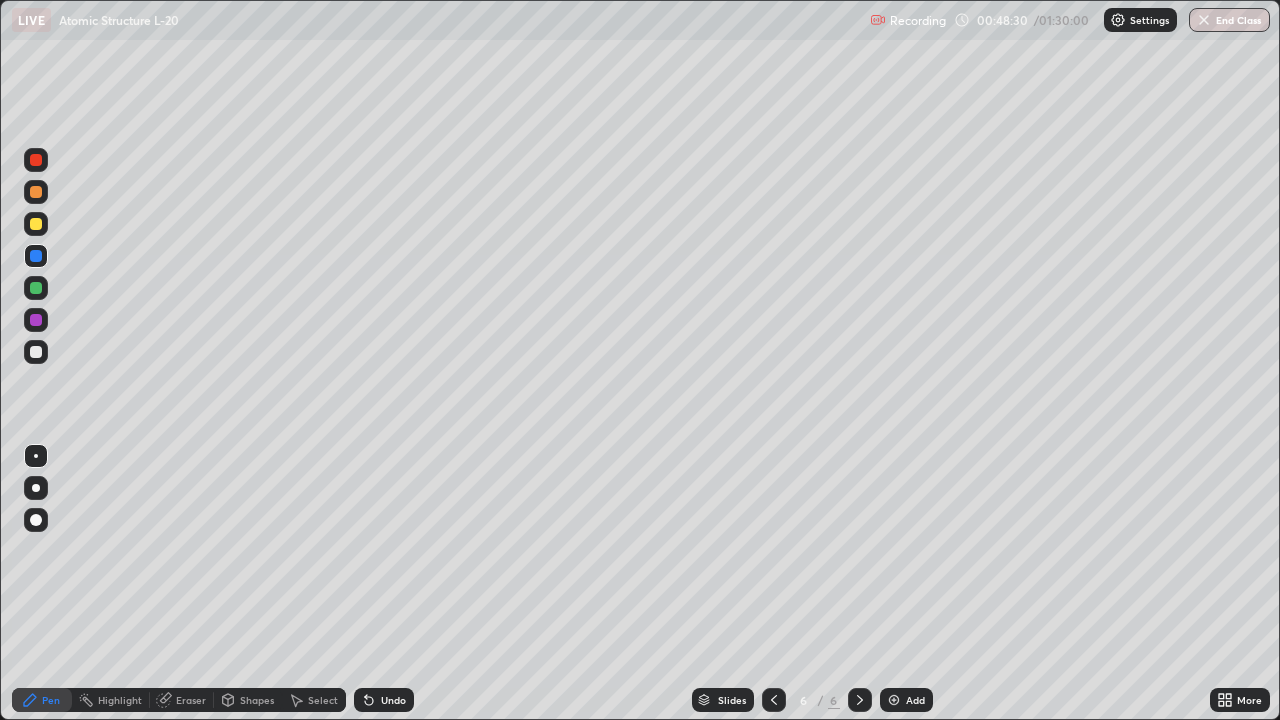 click at bounding box center (36, 352) 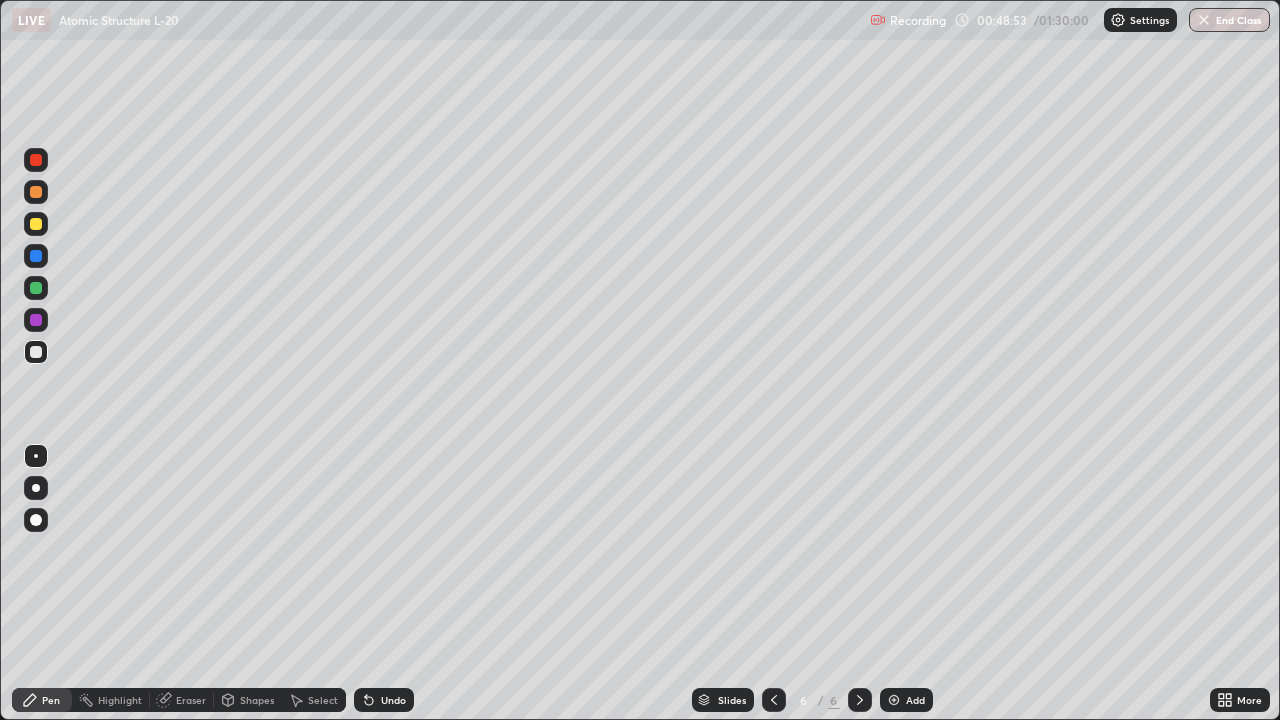 click at bounding box center [36, 320] 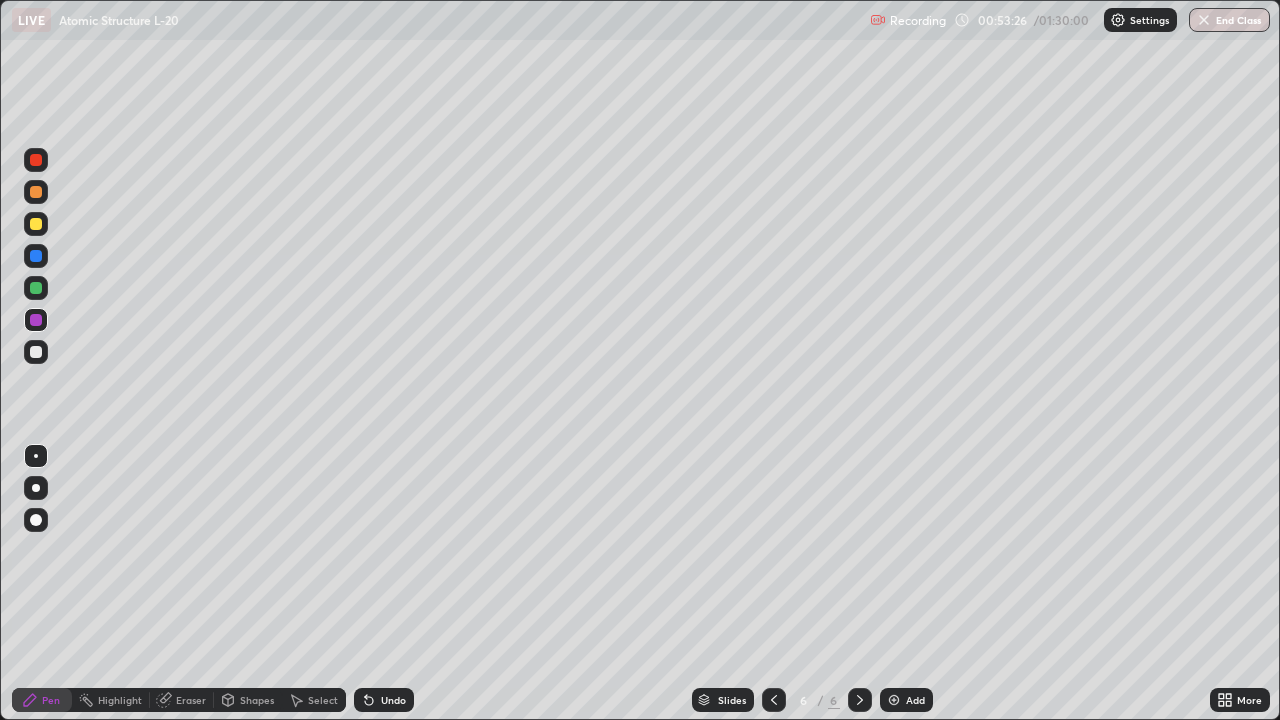 click on "Add" at bounding box center [915, 700] 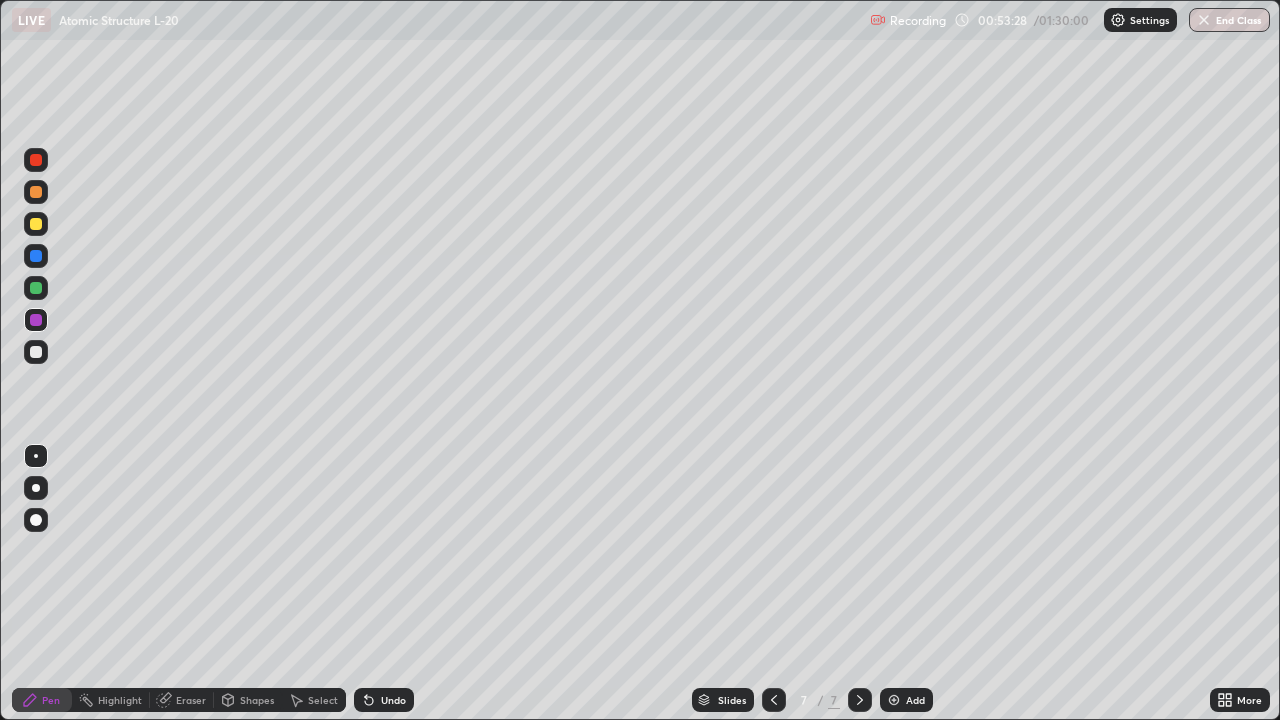 click at bounding box center [36, 160] 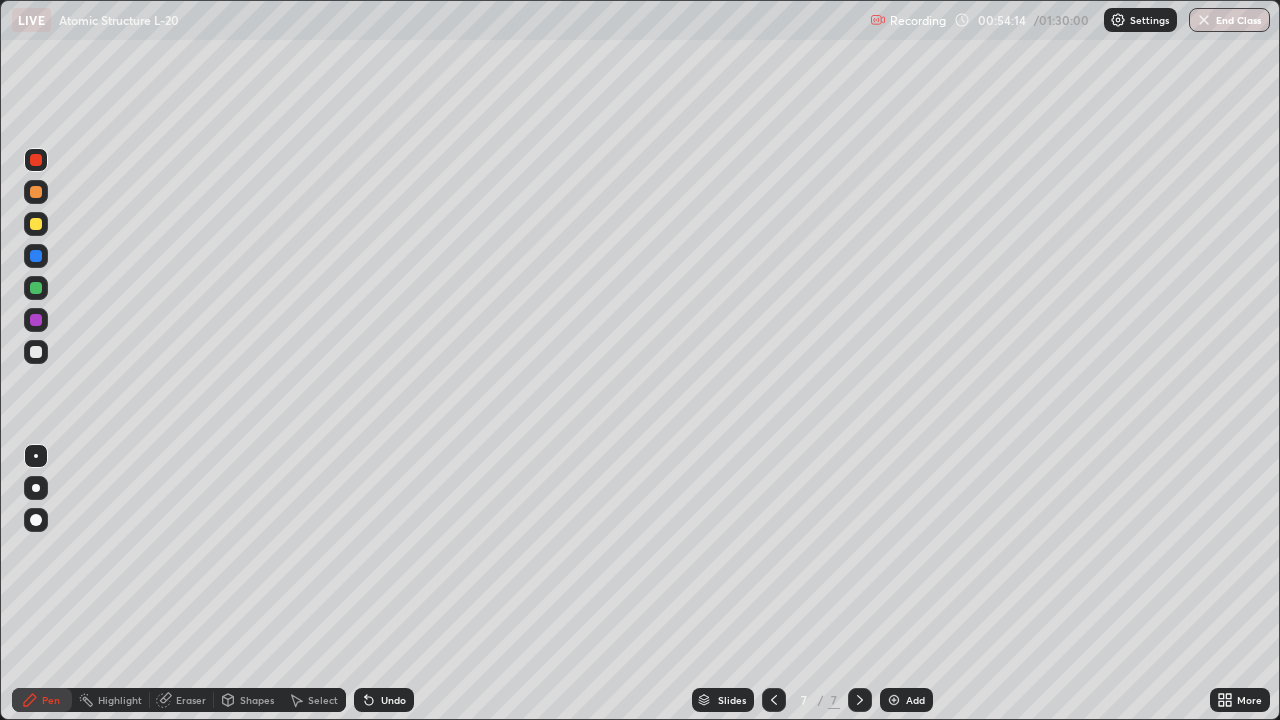 click at bounding box center (36, 352) 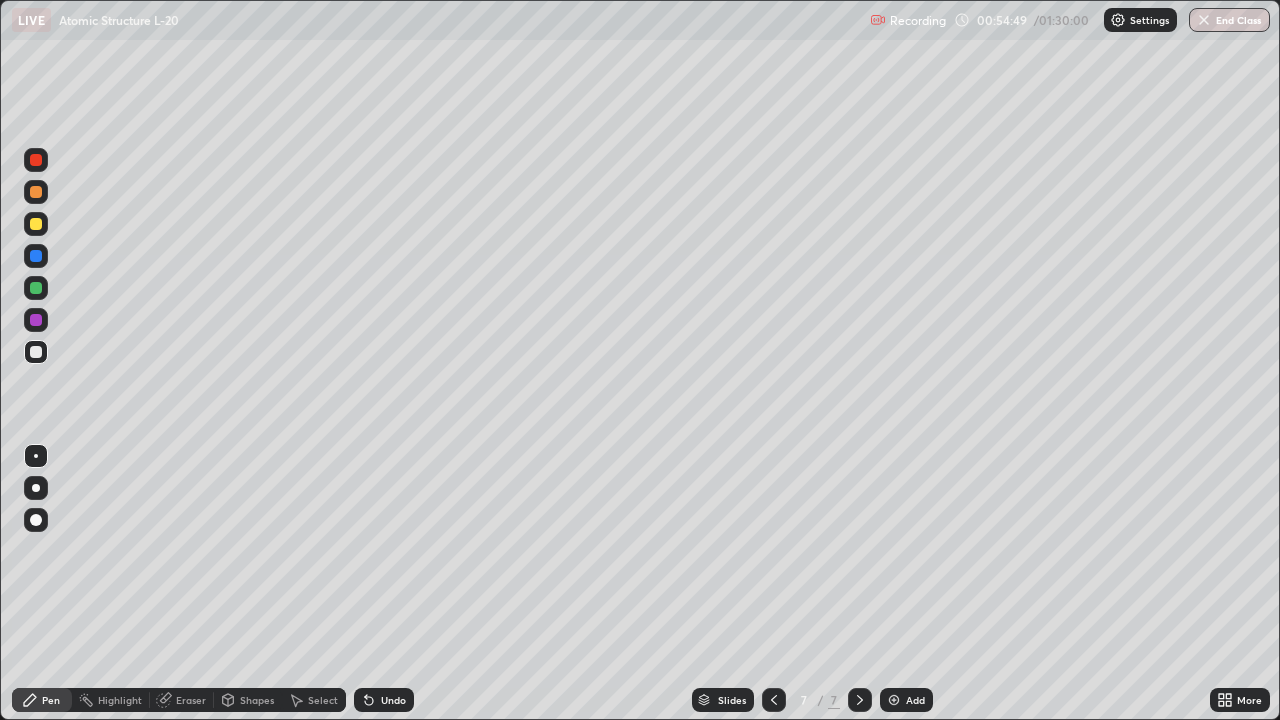click at bounding box center [36, 288] 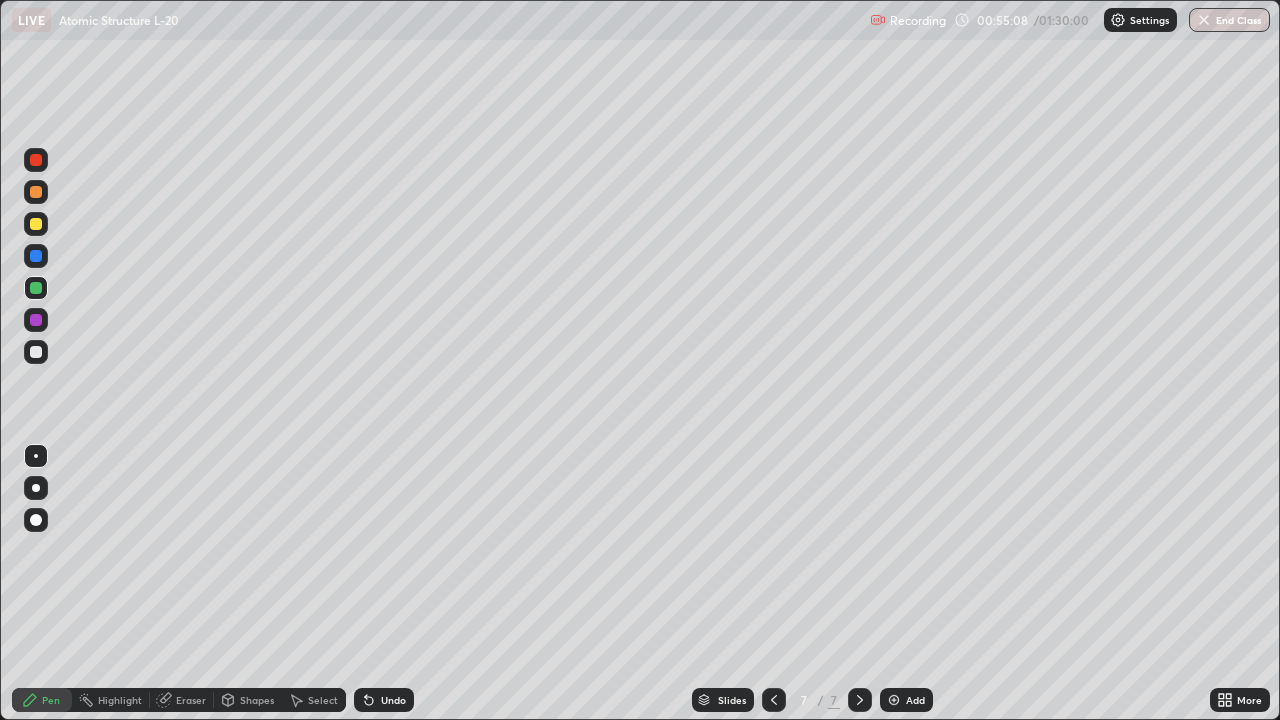 click at bounding box center [36, 320] 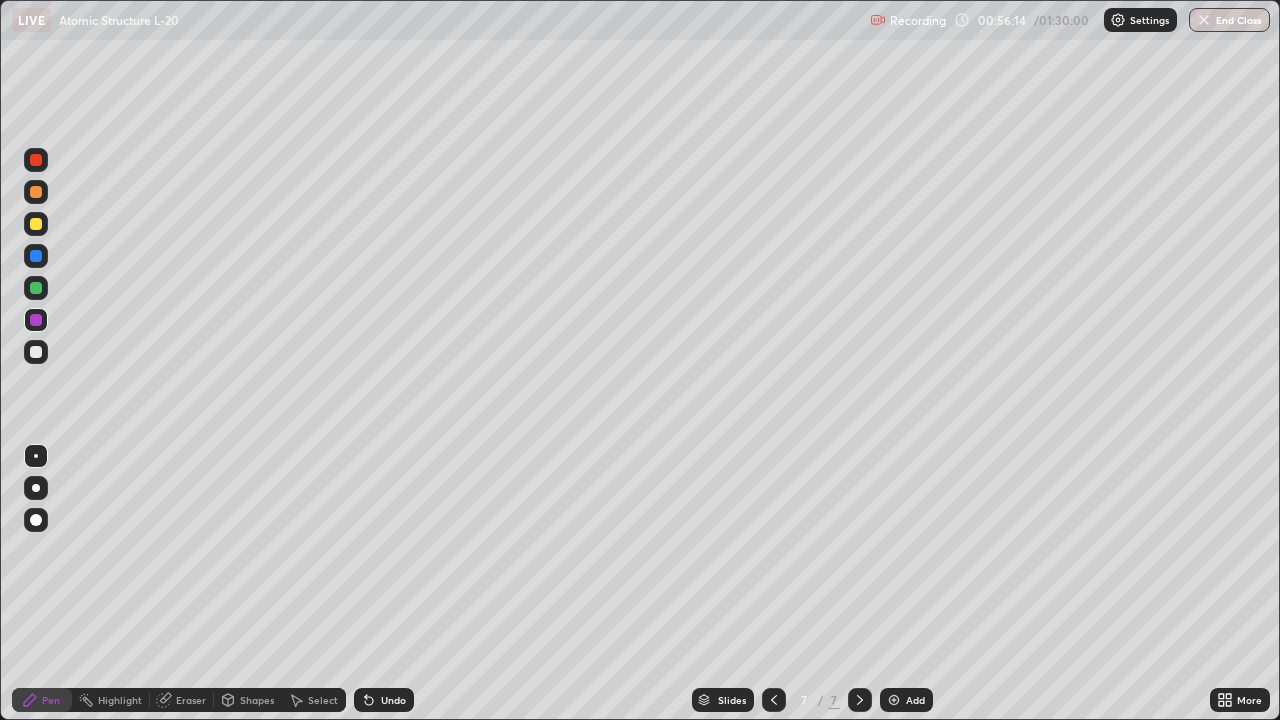 click on "Undo" at bounding box center [393, 700] 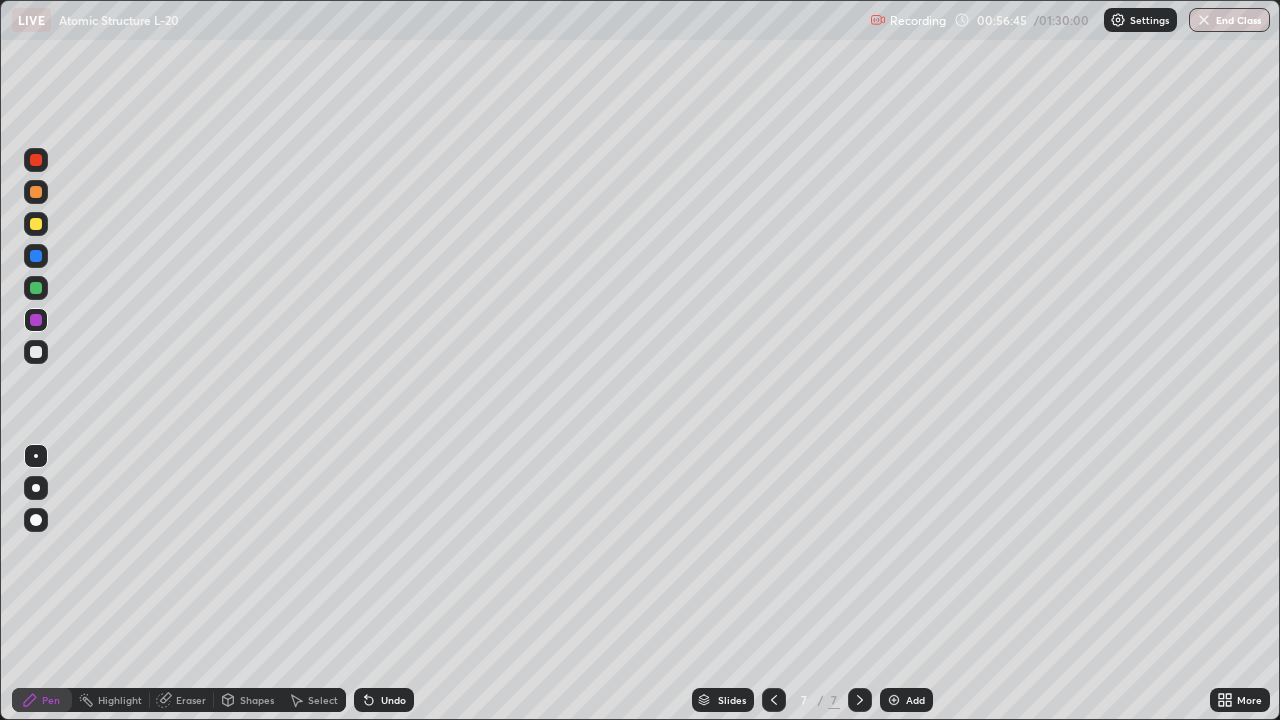 click at bounding box center (36, 224) 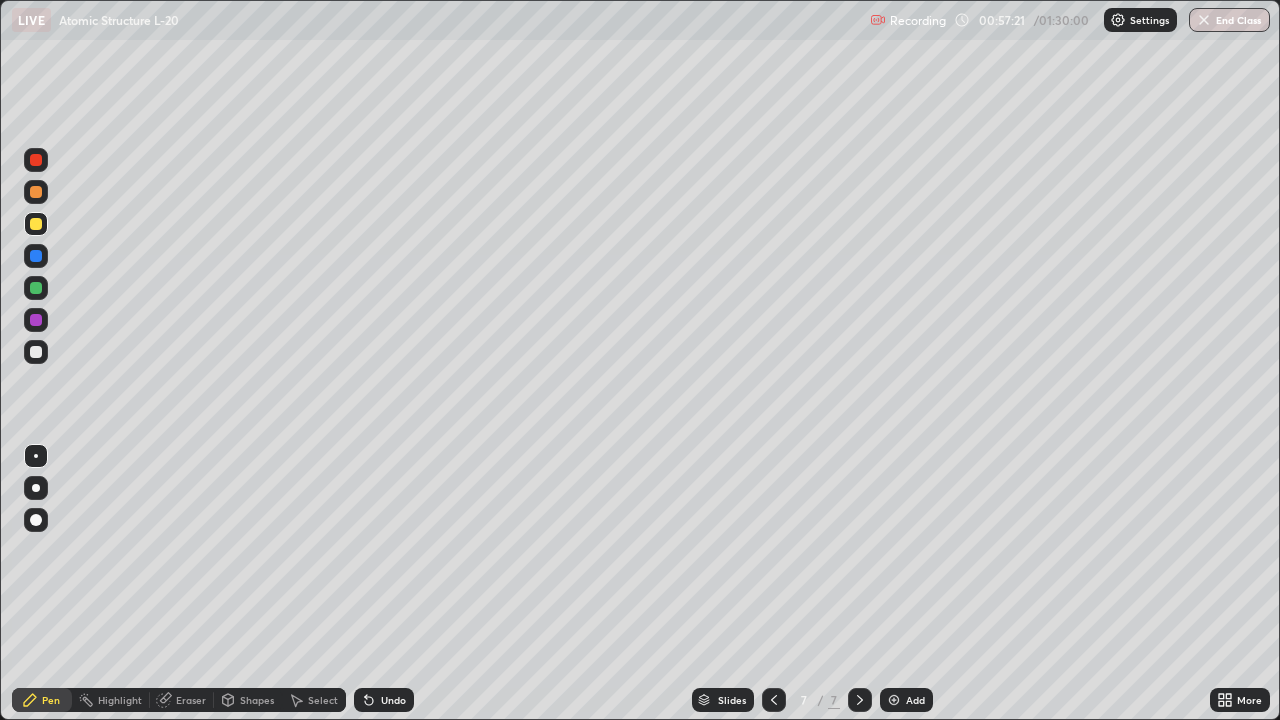 click at bounding box center (36, 352) 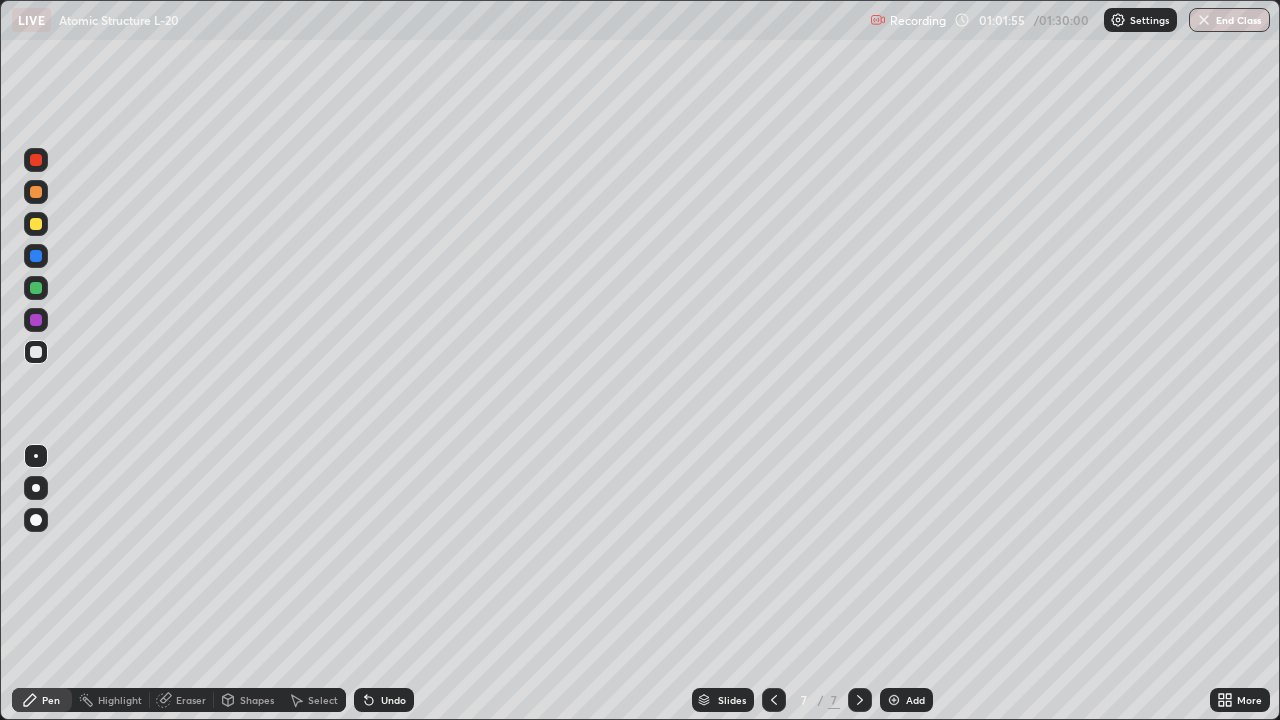 click on "Add" at bounding box center (906, 700) 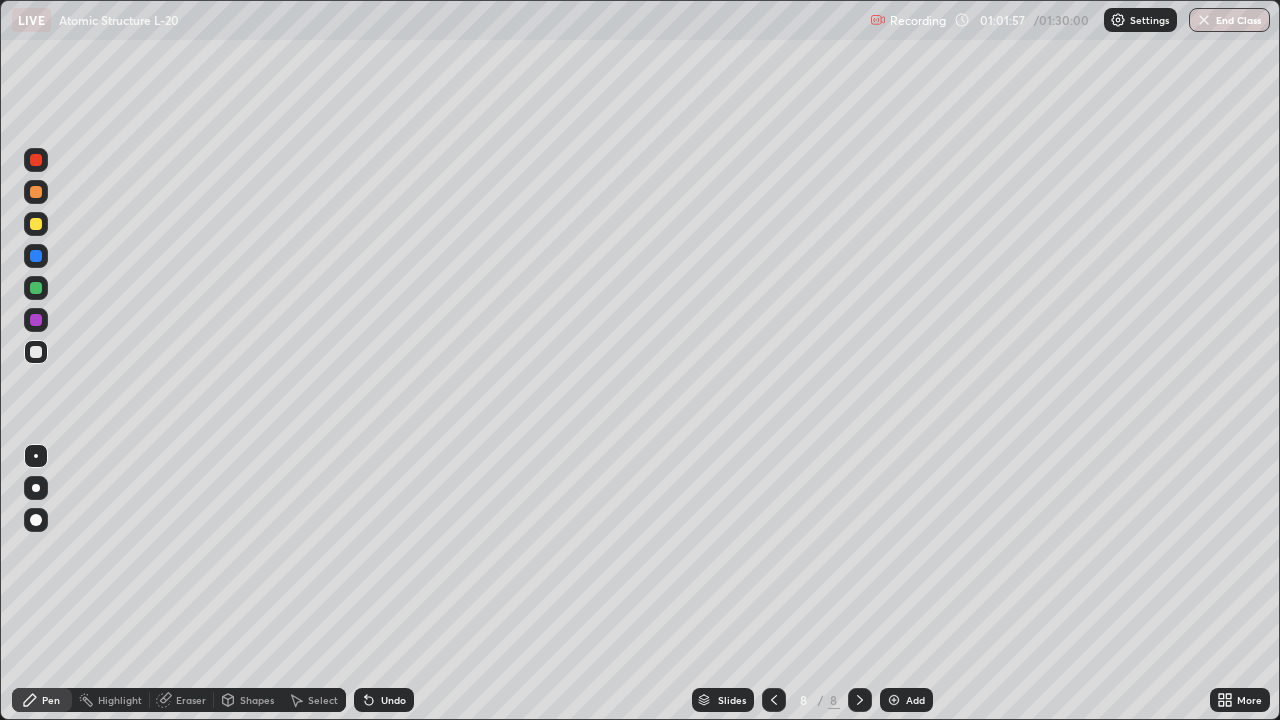 click at bounding box center (36, 160) 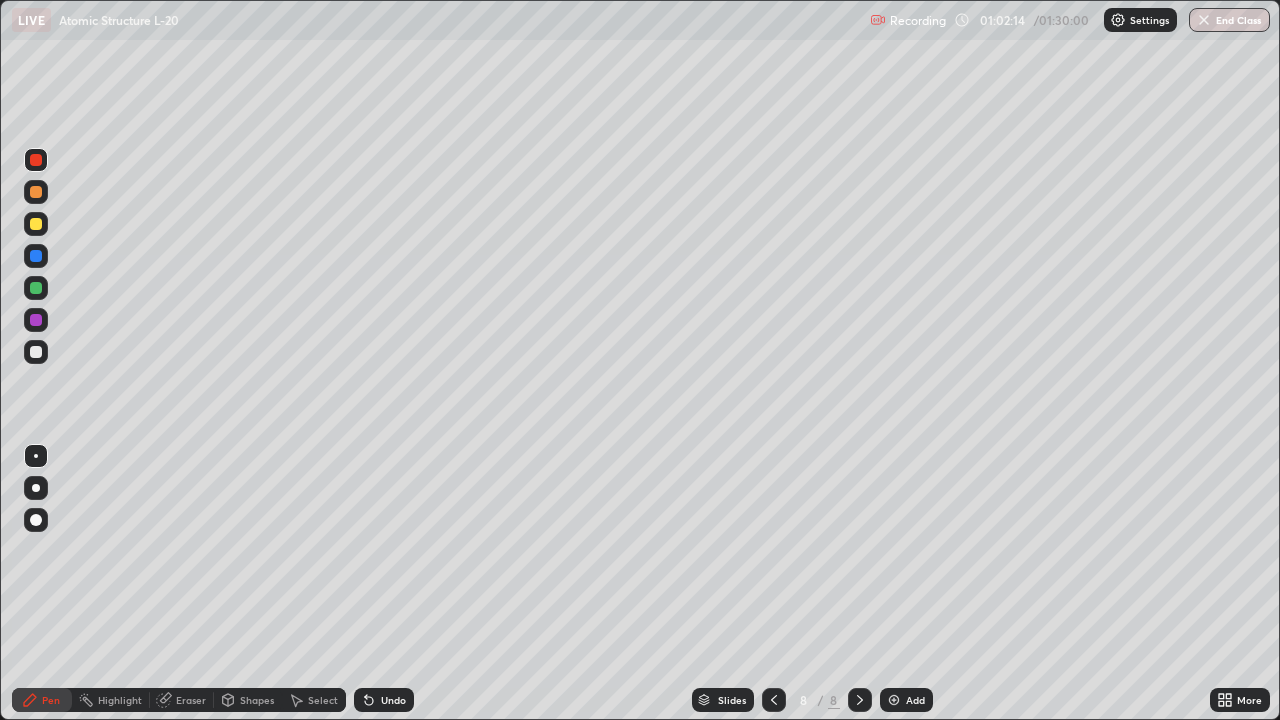 click at bounding box center [36, 288] 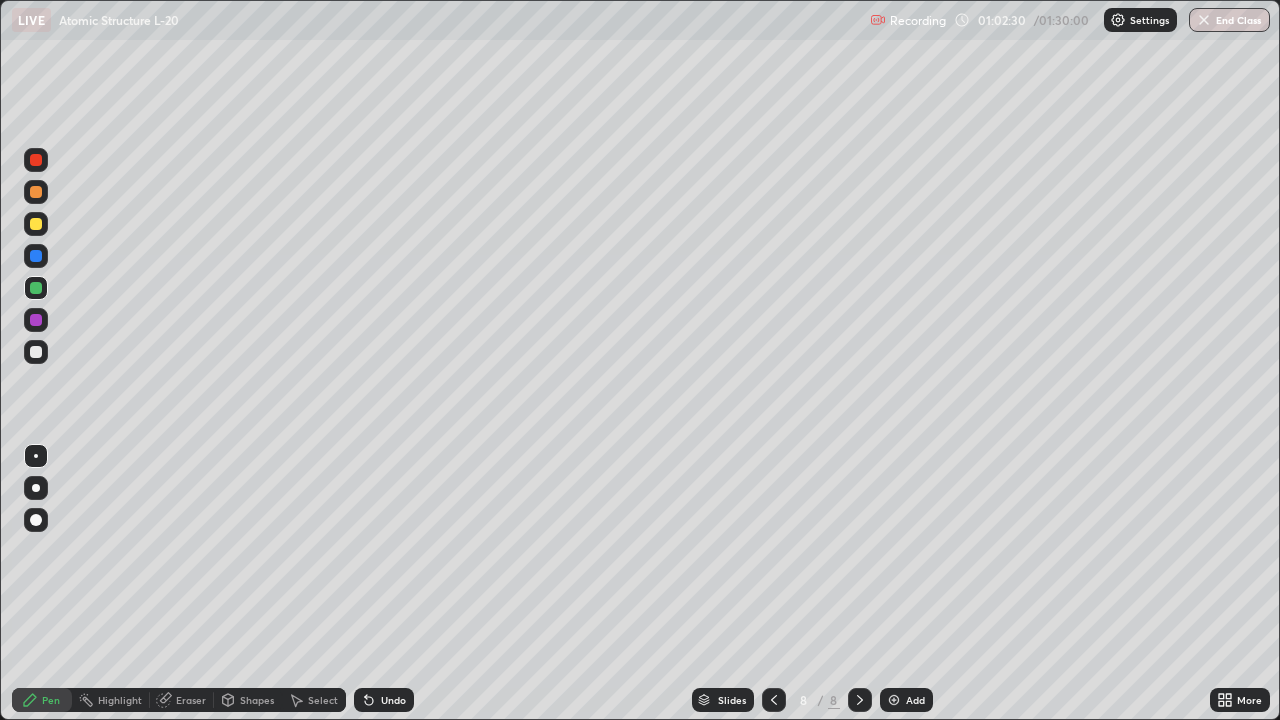 click at bounding box center [36, 320] 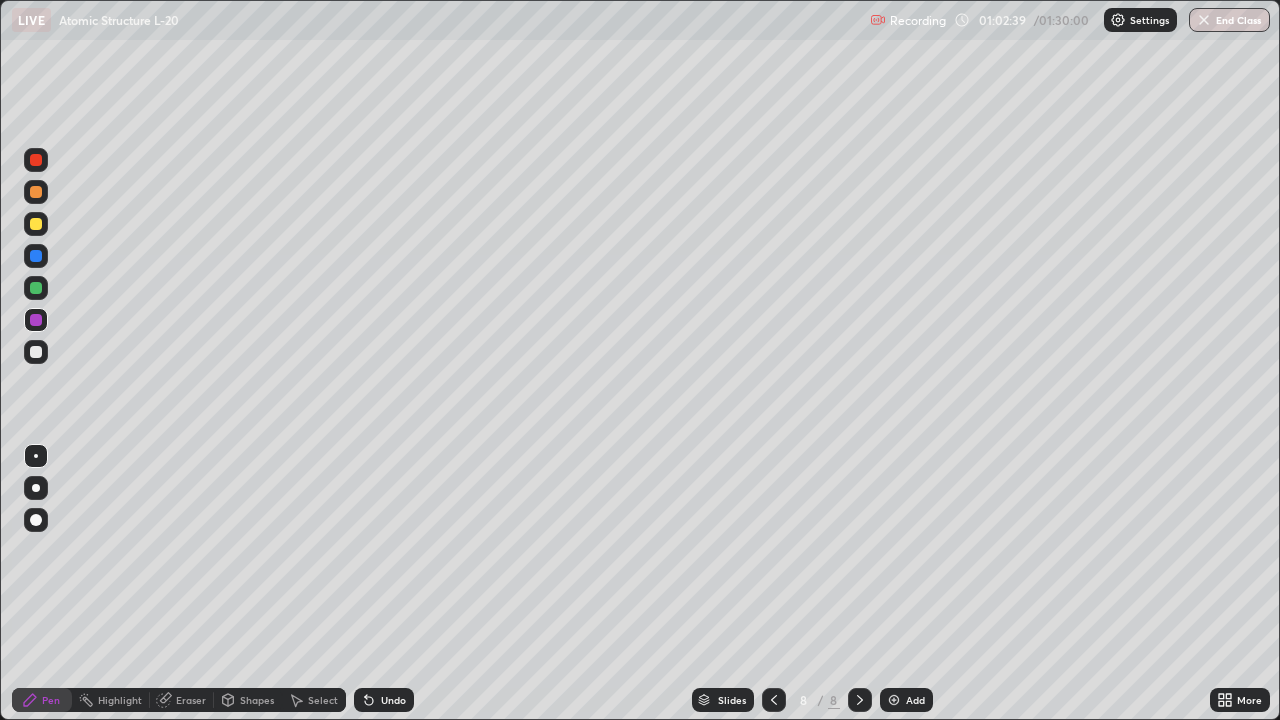 click at bounding box center (36, 352) 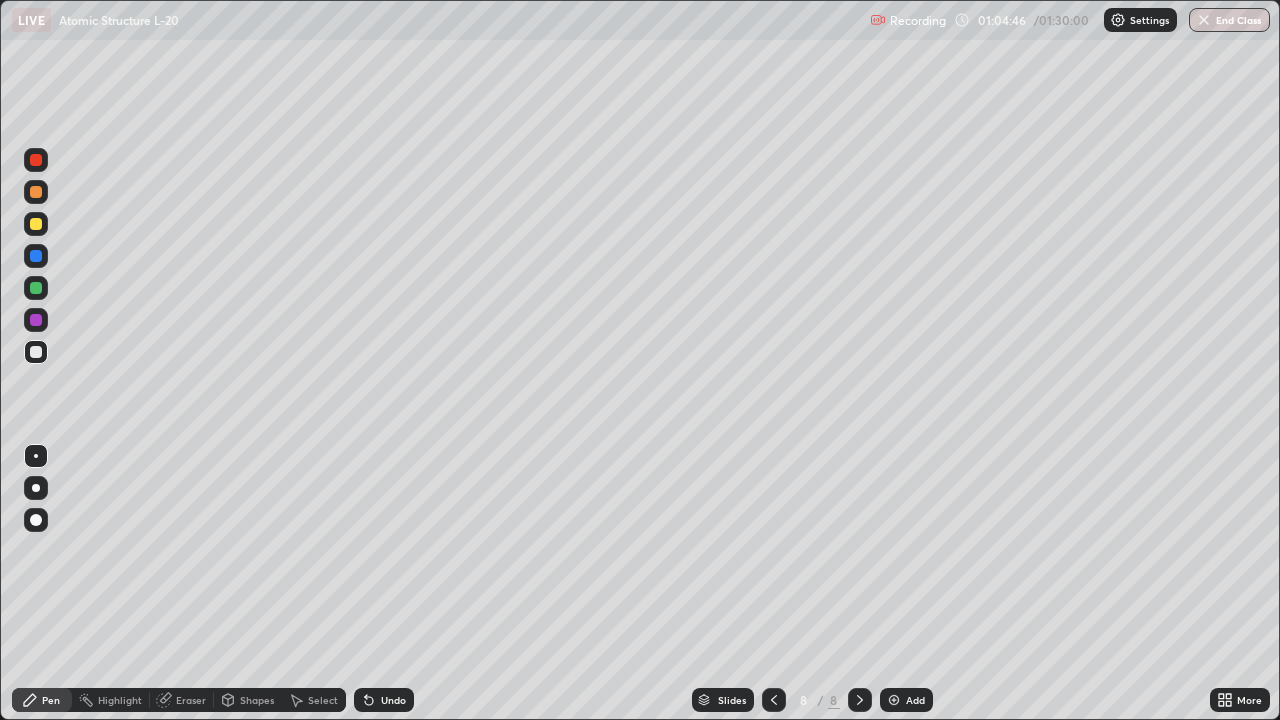 click at bounding box center [36, 288] 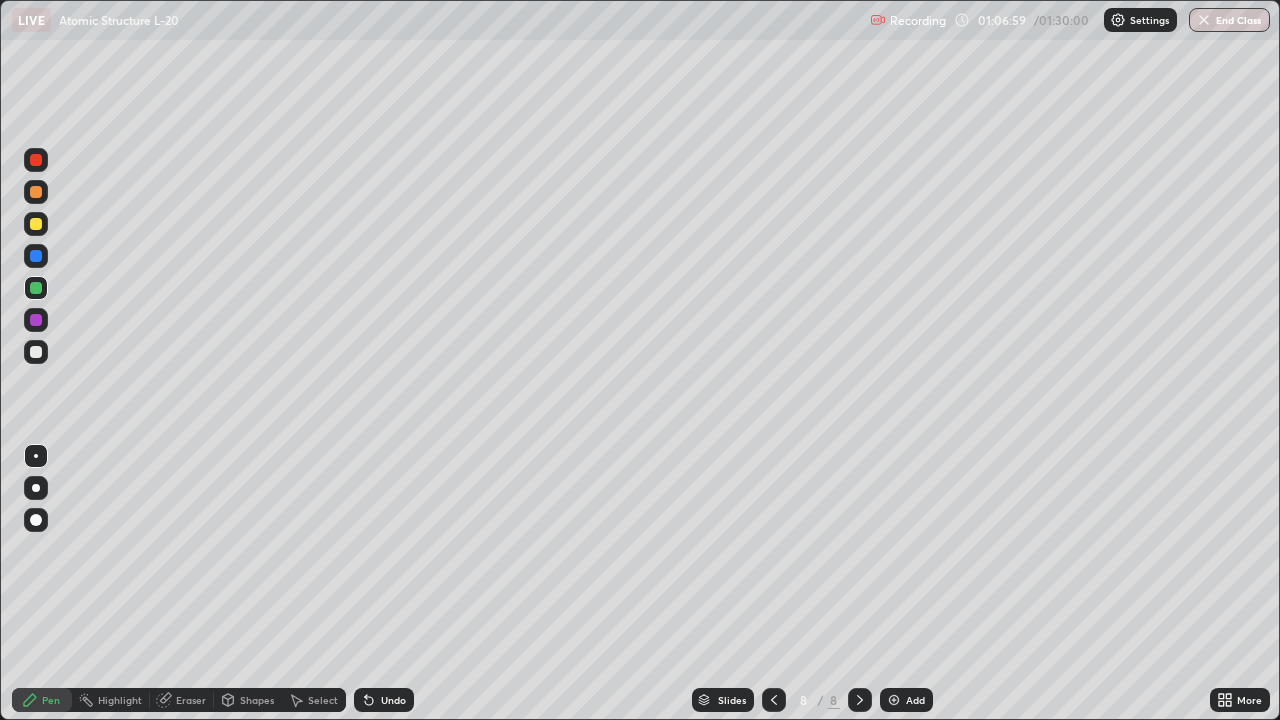 click at bounding box center [36, 352] 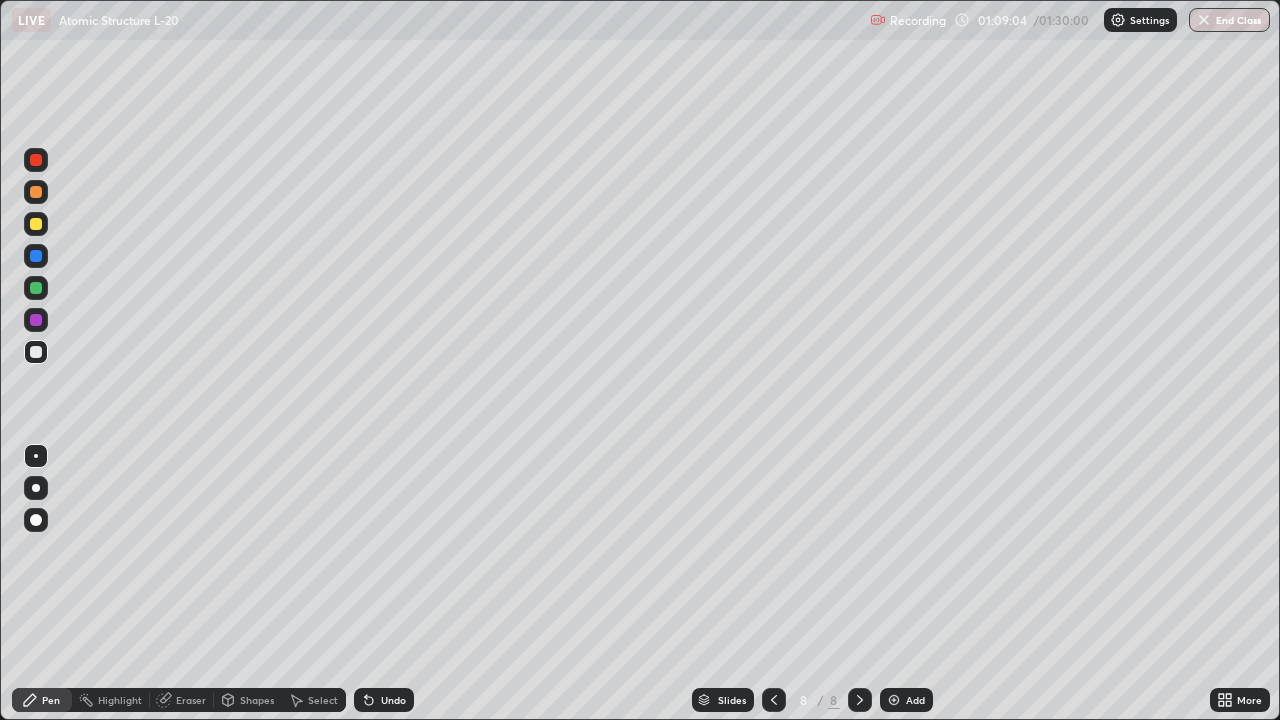 click on "Undo" at bounding box center (393, 700) 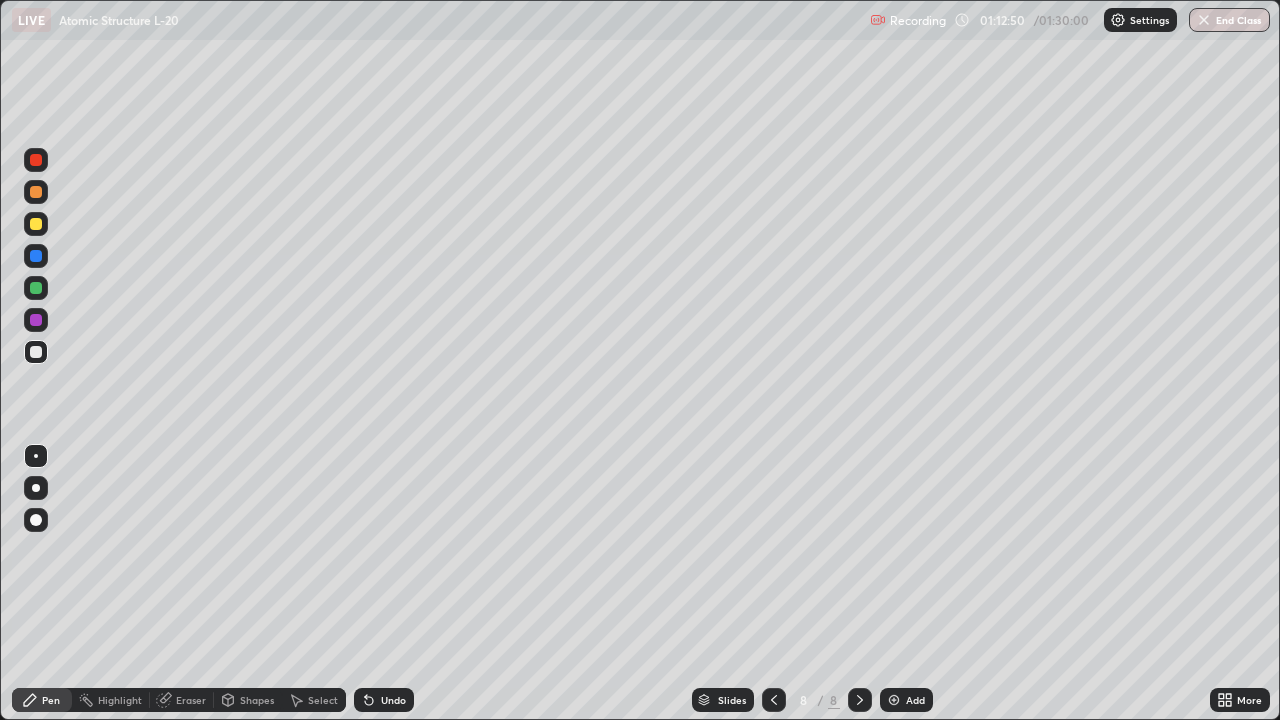 click on "Add" at bounding box center [915, 700] 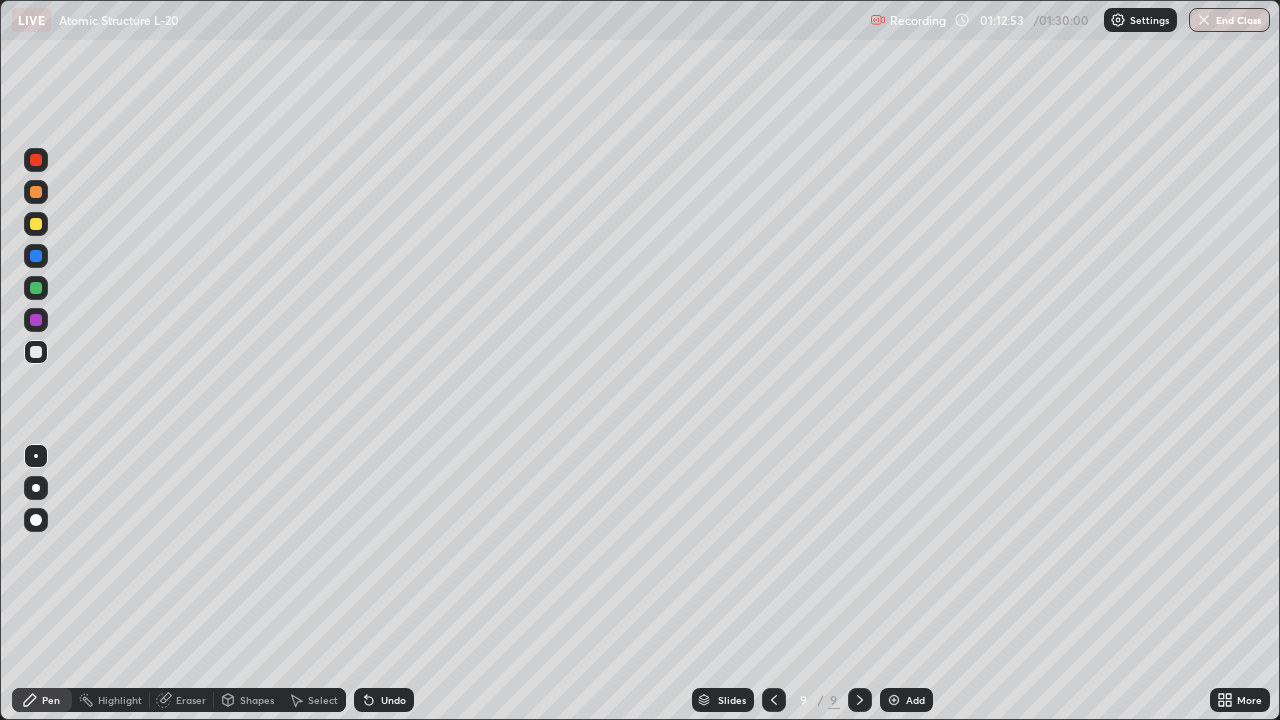 click at bounding box center [36, 224] 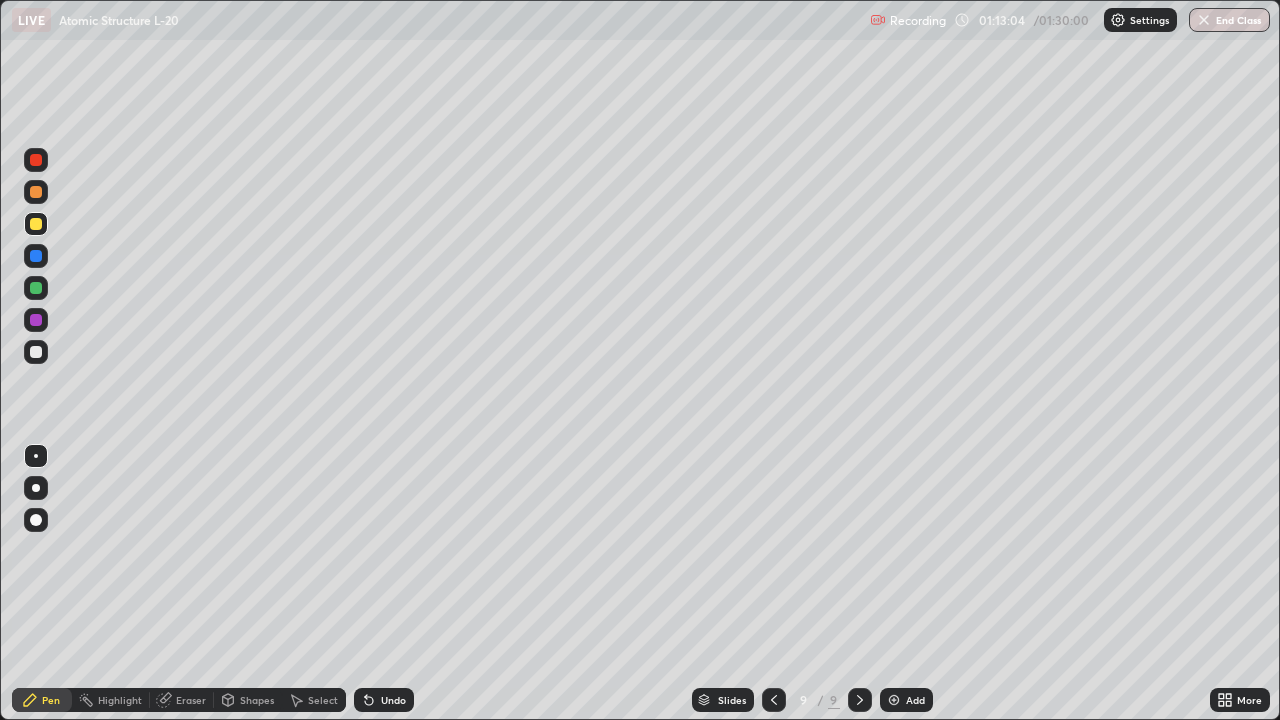 click on "Undo" at bounding box center (393, 700) 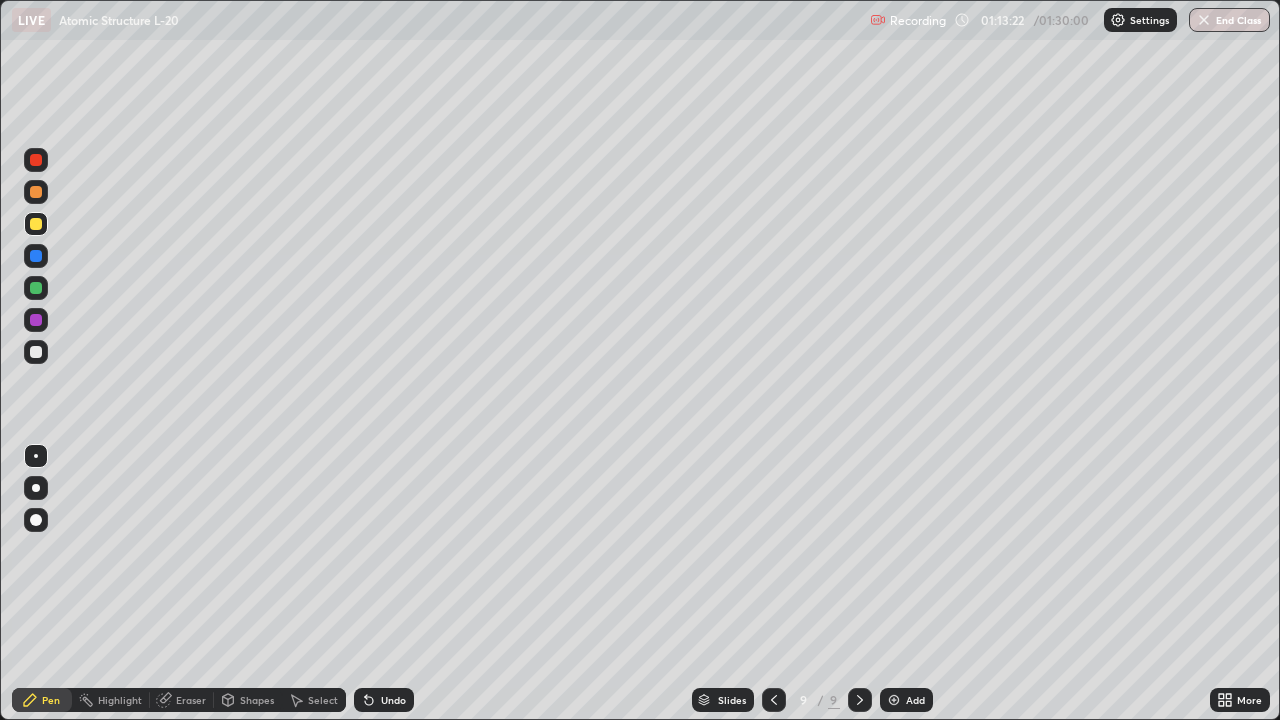 click at bounding box center (36, 288) 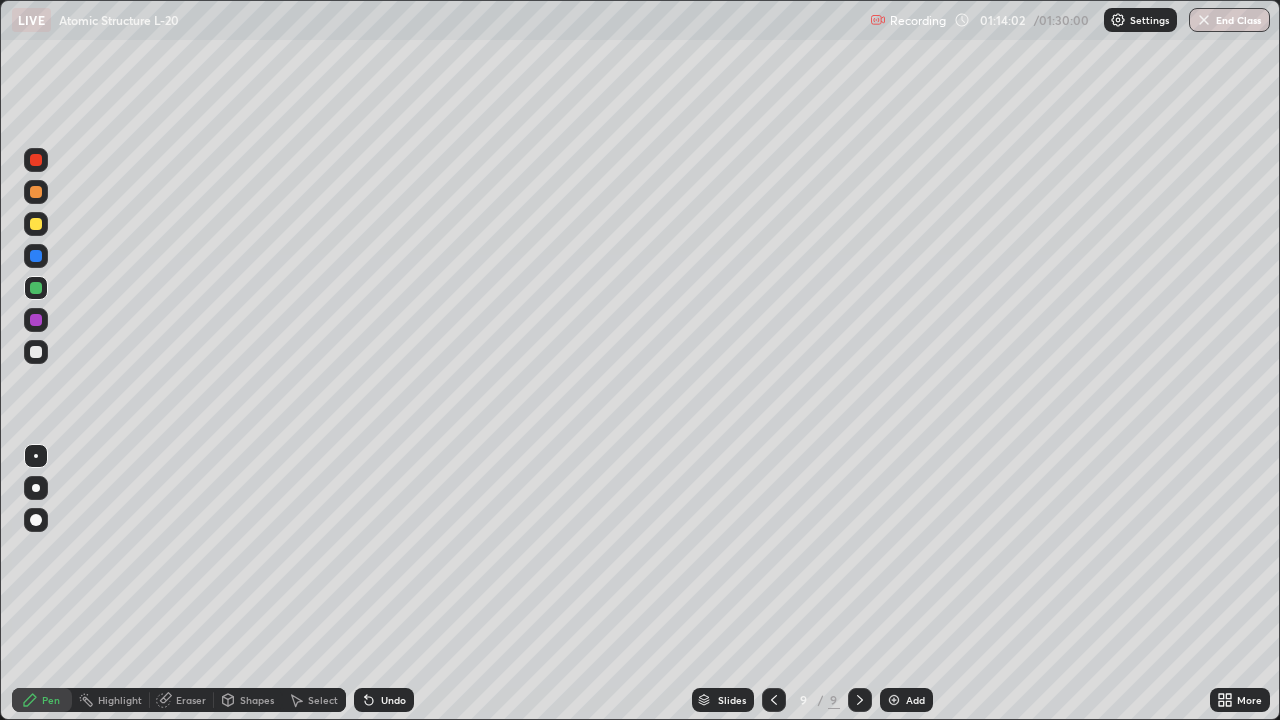 click at bounding box center [36, 320] 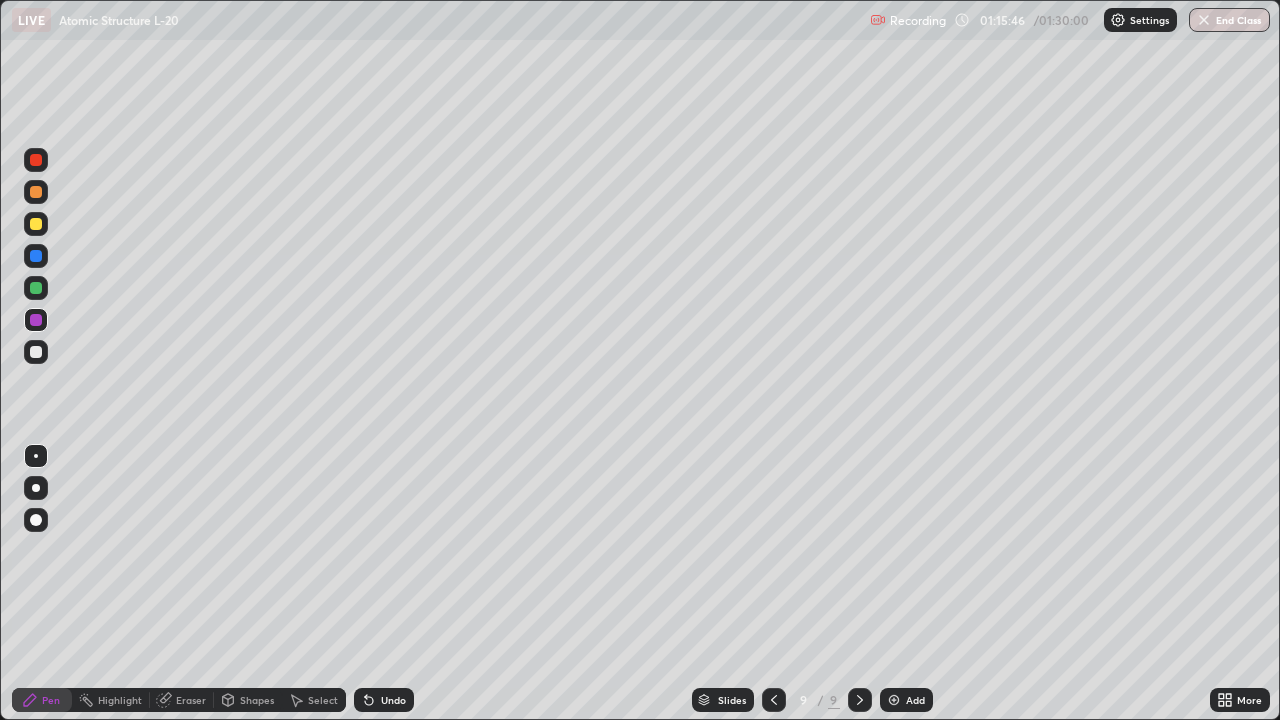 click at bounding box center (36, 352) 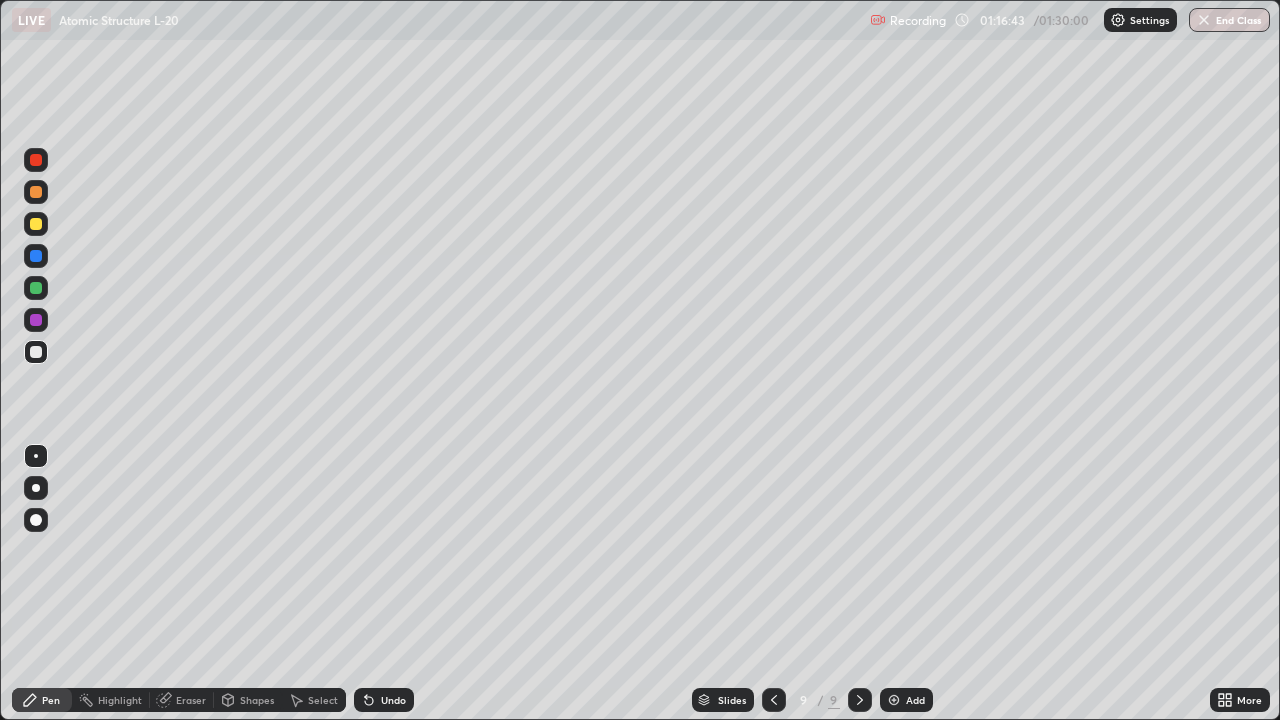 click at bounding box center (36, 288) 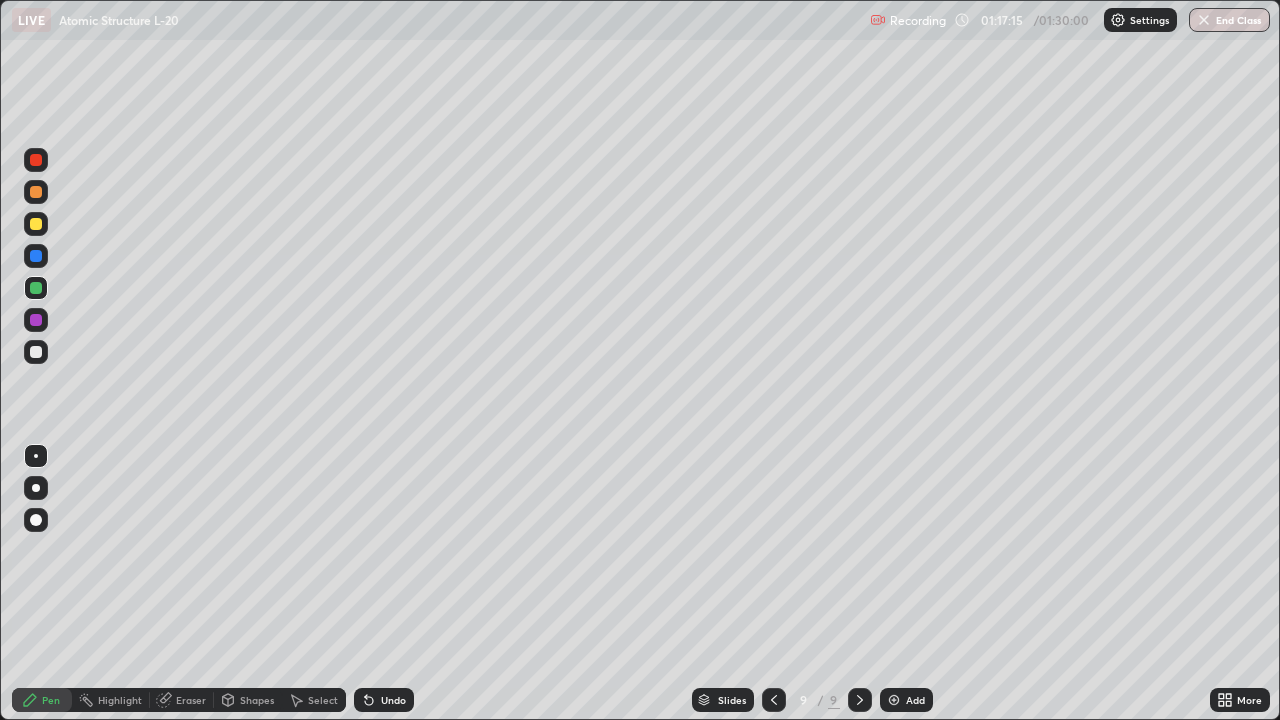 click at bounding box center [36, 320] 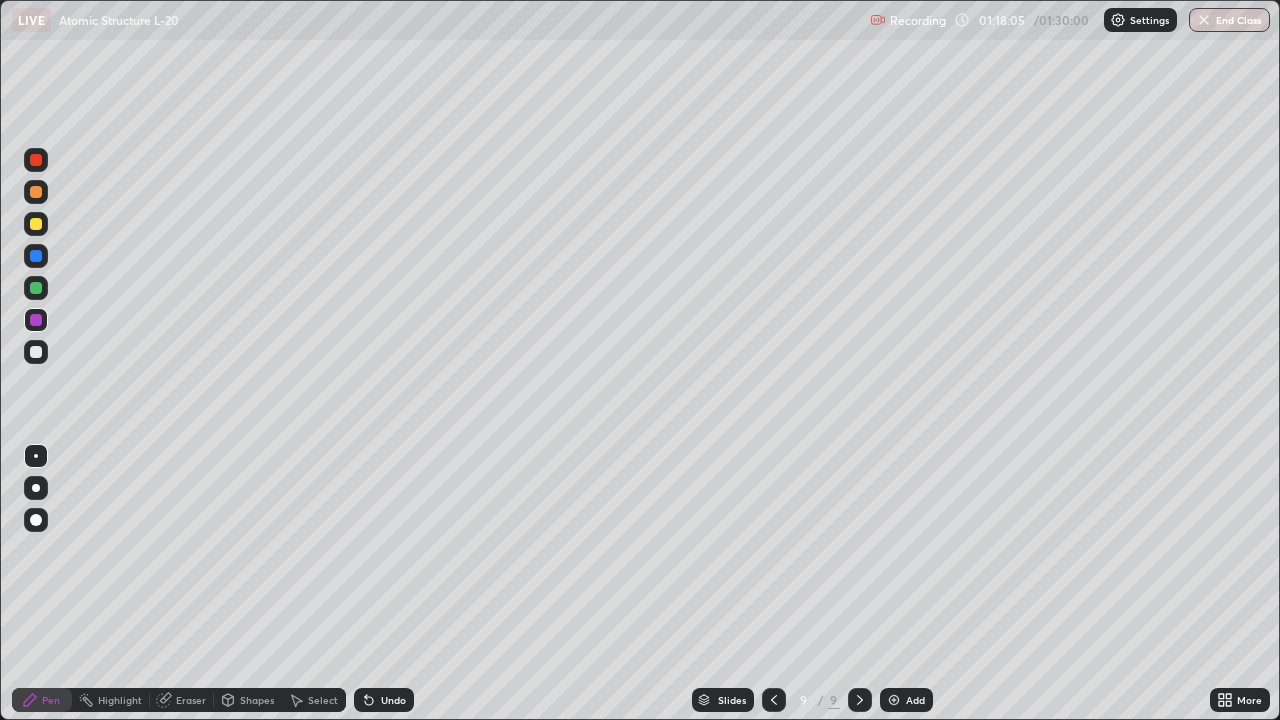 click on "Undo" at bounding box center [393, 700] 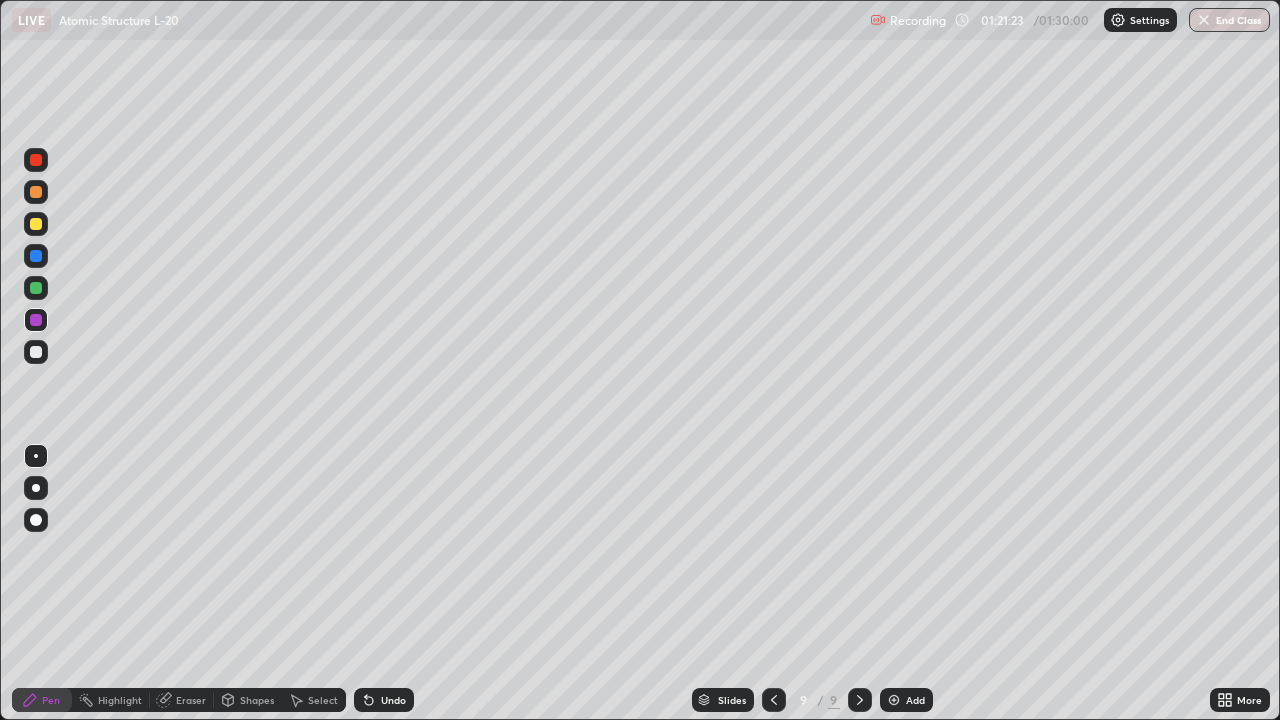 click on "End Class" at bounding box center [1229, 20] 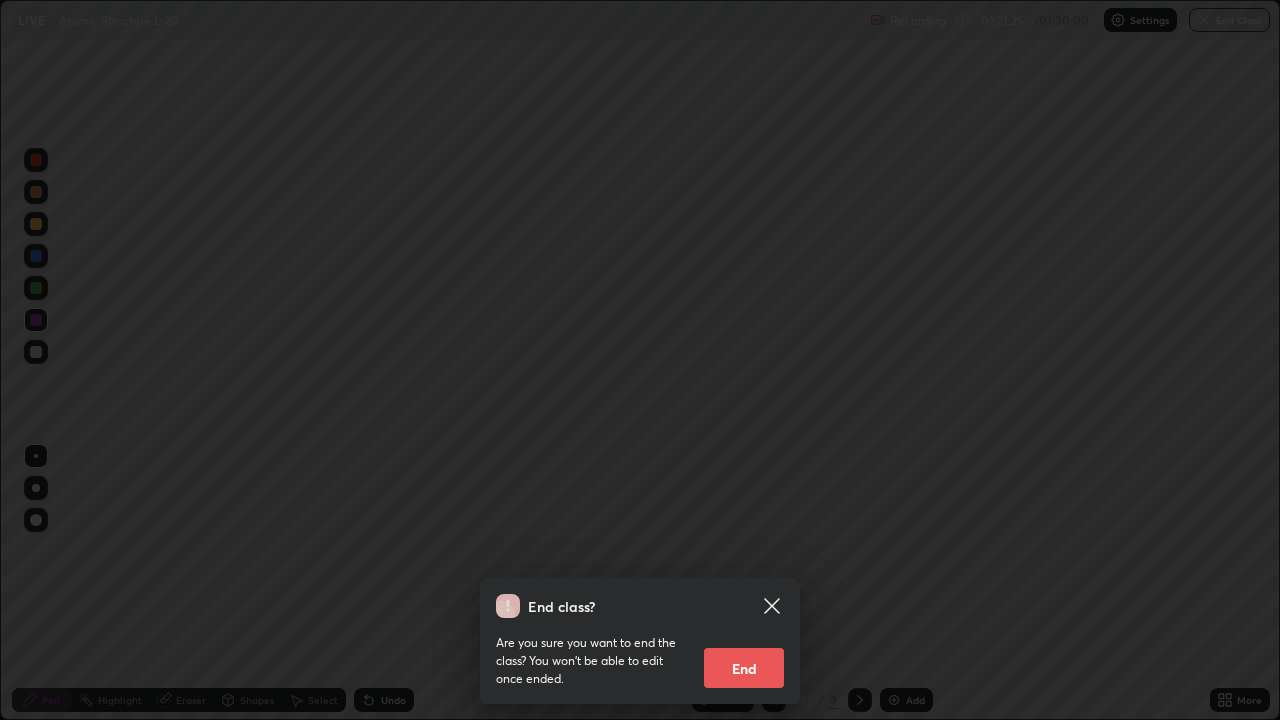 click on "End" at bounding box center (744, 668) 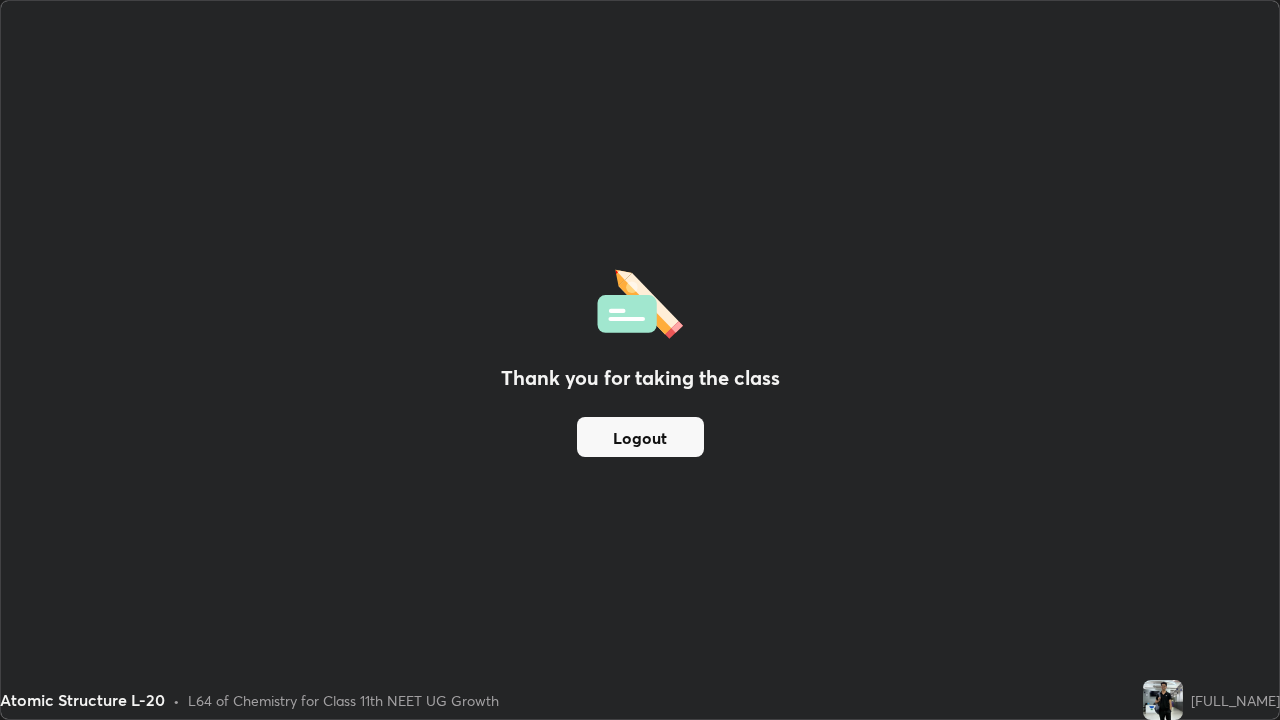 click on "Logout" at bounding box center [640, 437] 